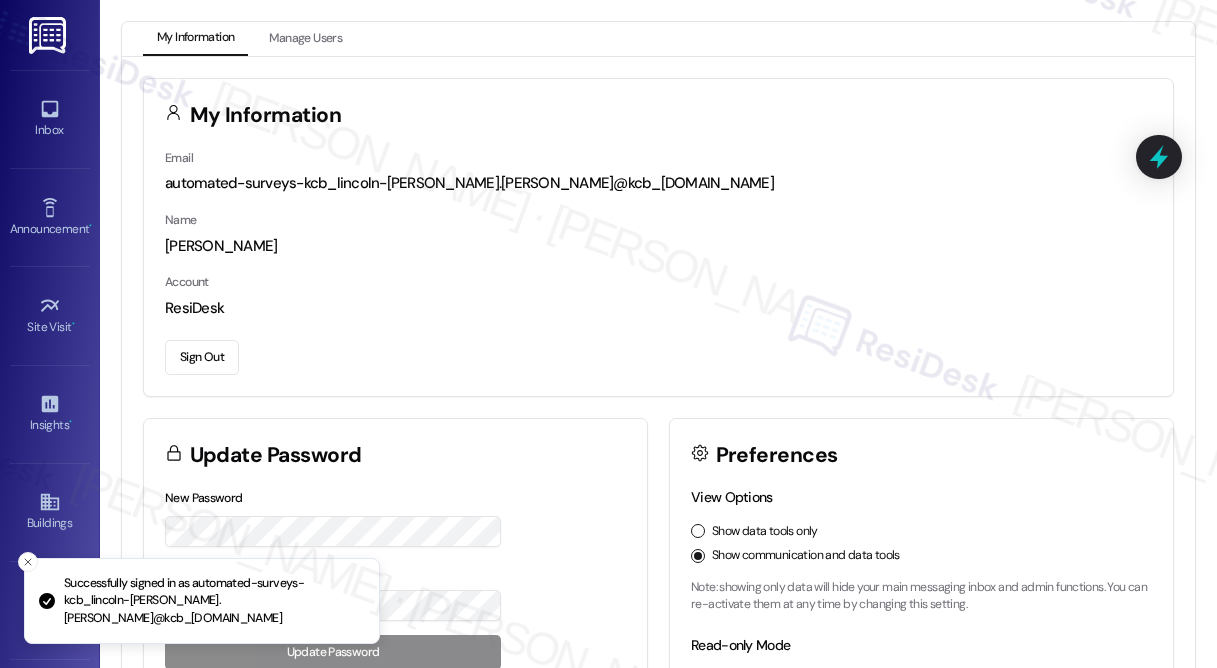 scroll, scrollTop: 0, scrollLeft: 0, axis: both 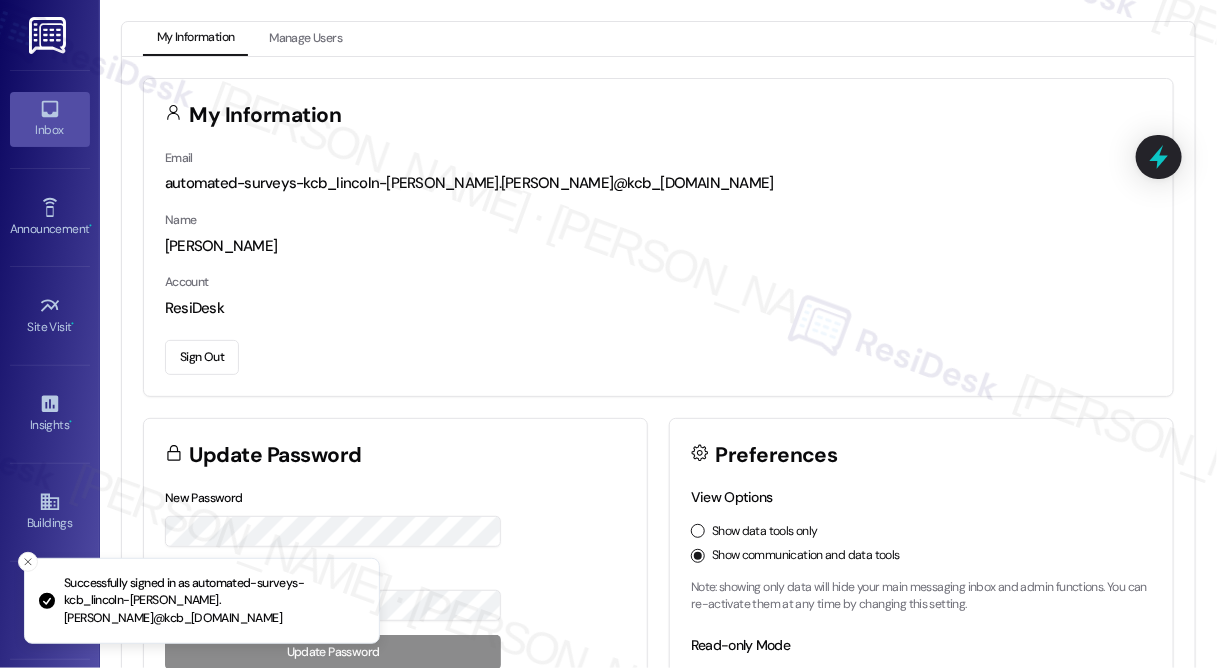 click on "Inbox" at bounding box center (50, 119) 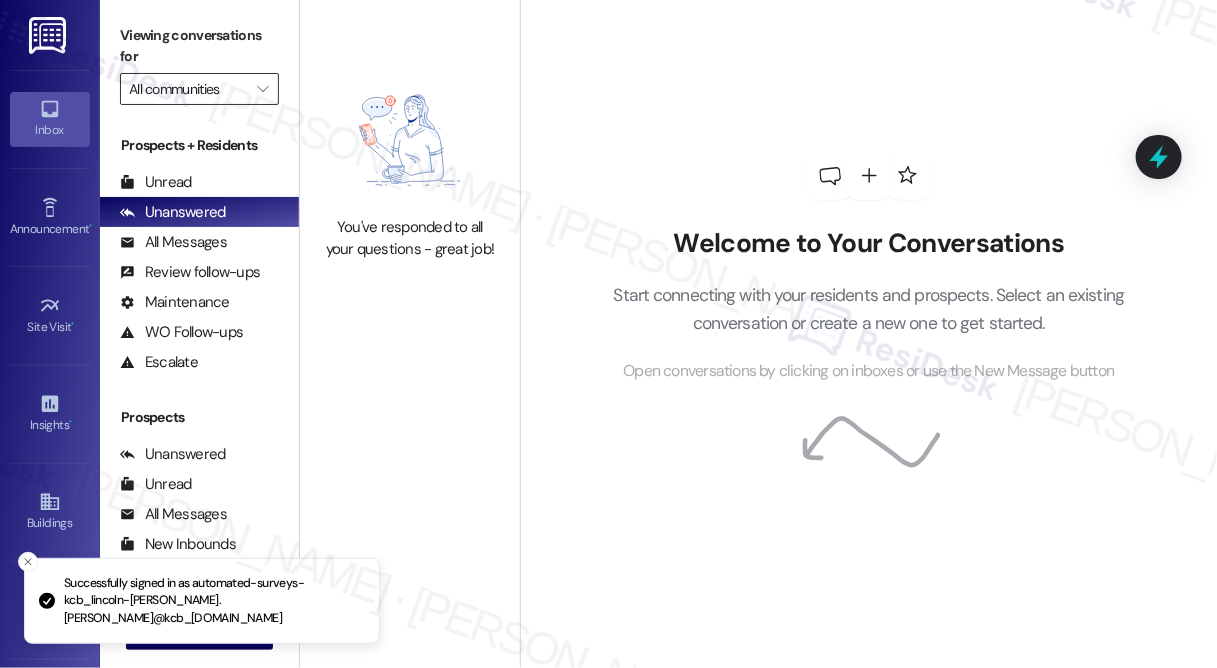click on "All communities" at bounding box center [188, 89] 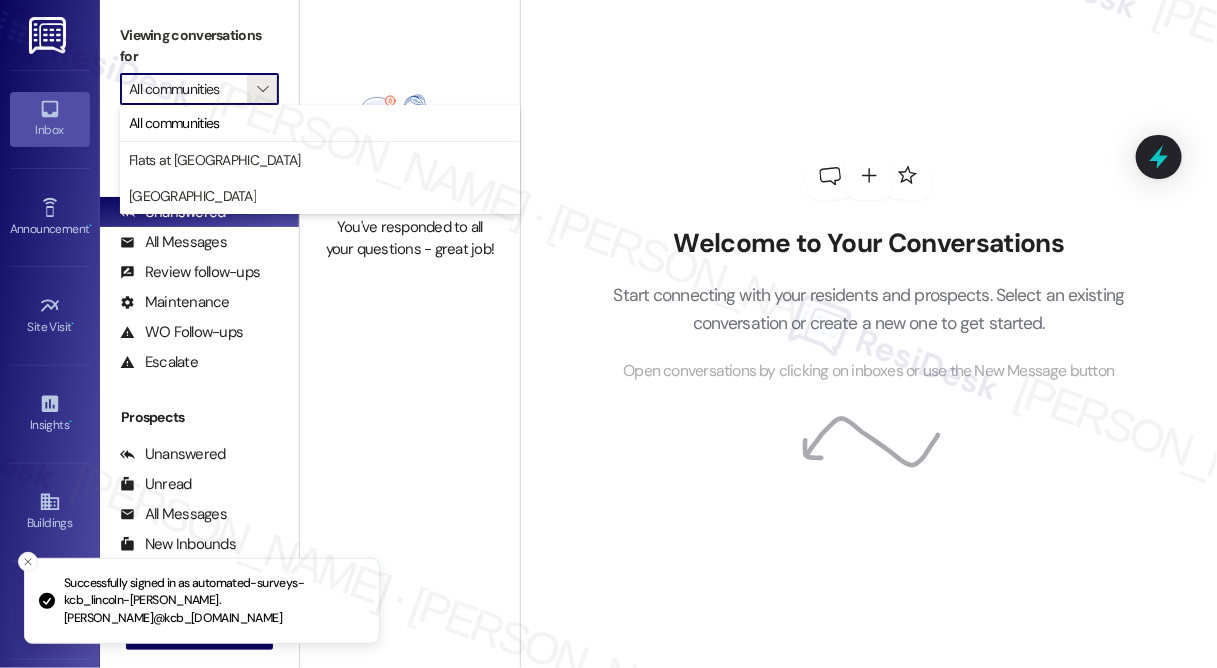 click on "Welcome to Your Conversations Start connecting with your residents and prospects. Select an existing conversation or create a new one to get started. Open conversations by clicking on inboxes or use the New Message button" at bounding box center [869, 267] 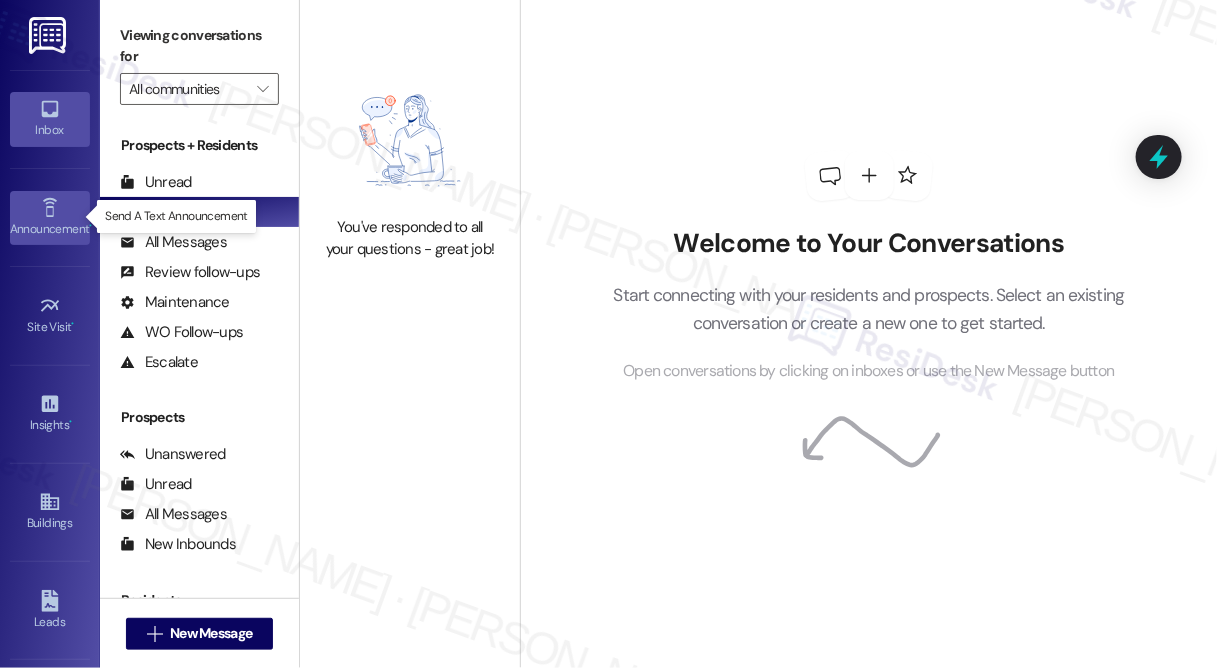 click on "Announcement   •" at bounding box center [50, 229] 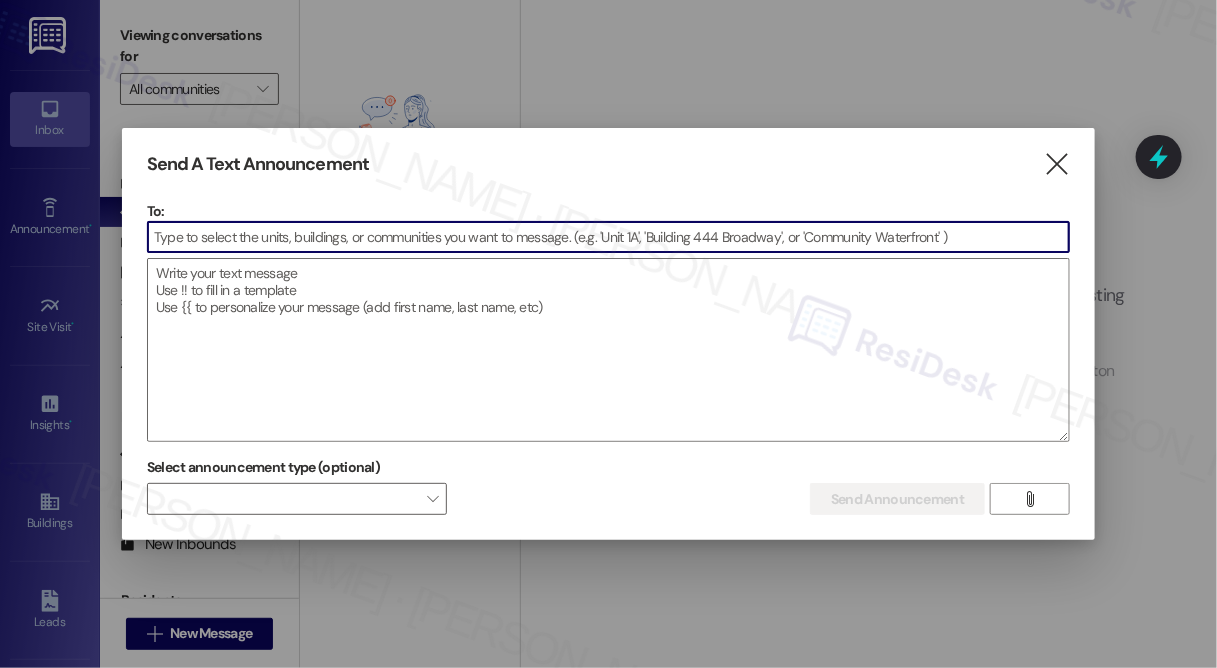 click at bounding box center (609, 237) 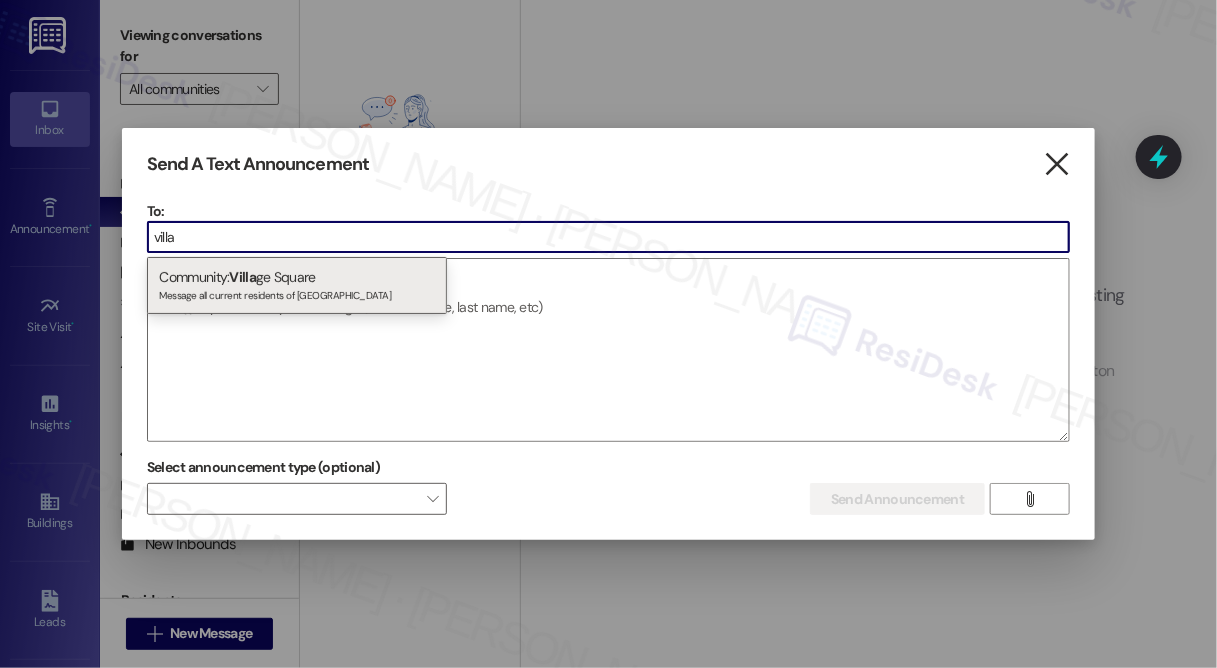 type on "villa" 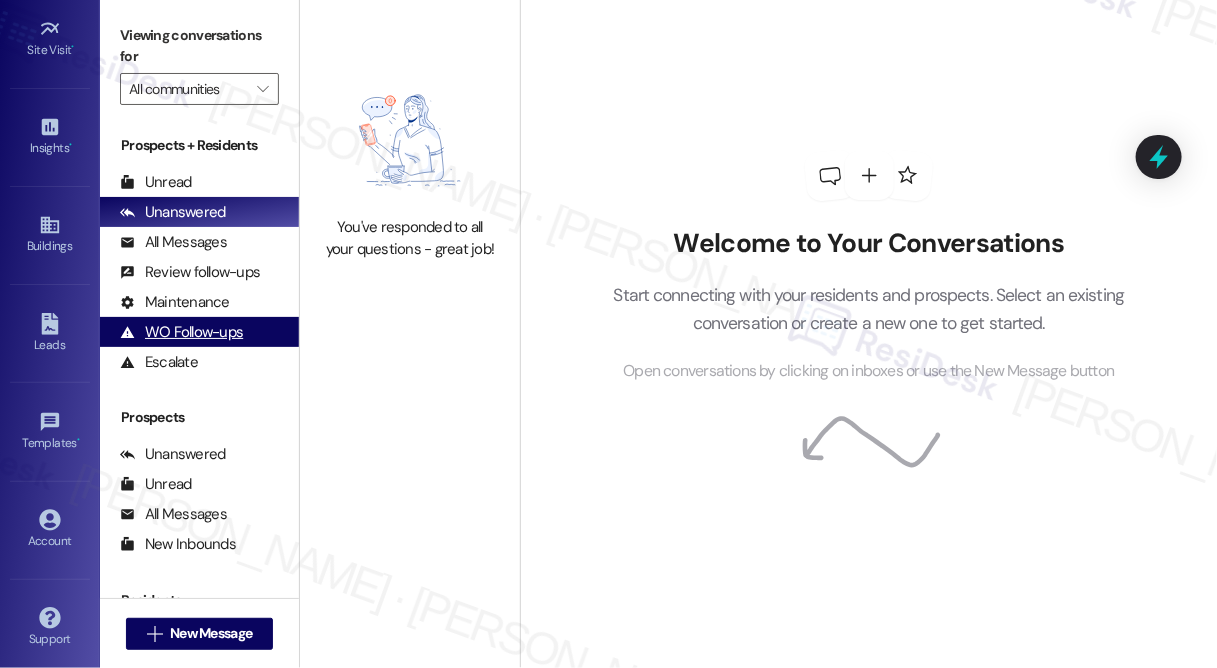 scroll, scrollTop: 278, scrollLeft: 0, axis: vertical 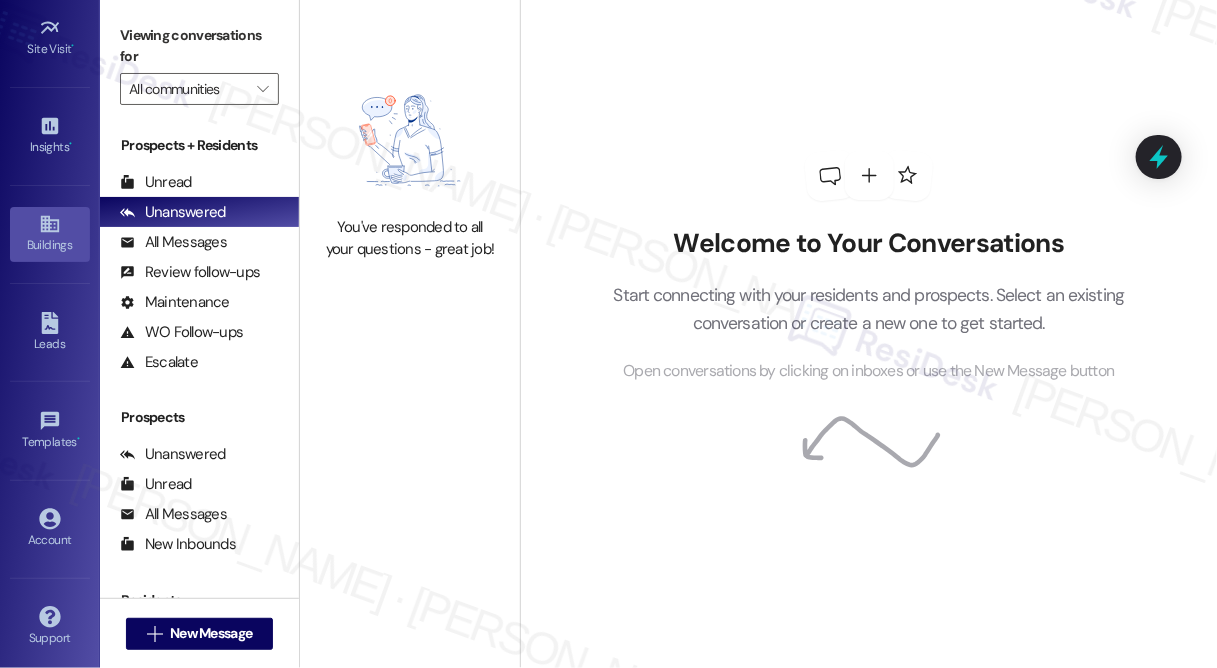 click on "Buildings" at bounding box center (50, 245) 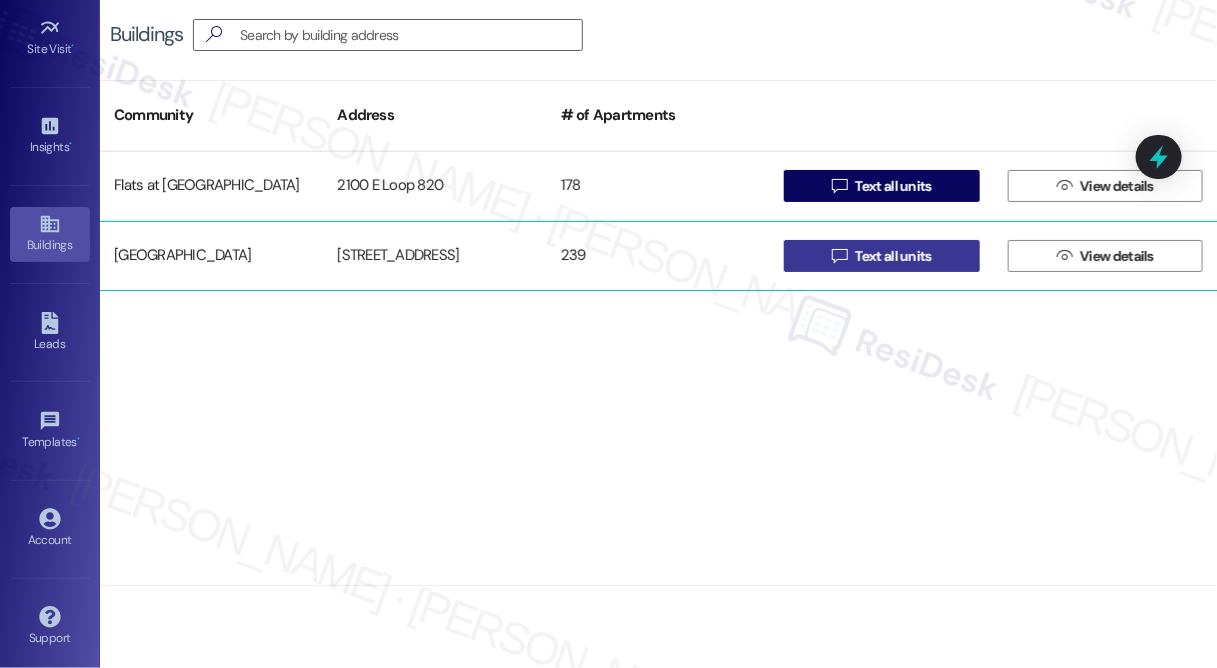 click on "Text all units" at bounding box center (893, 256) 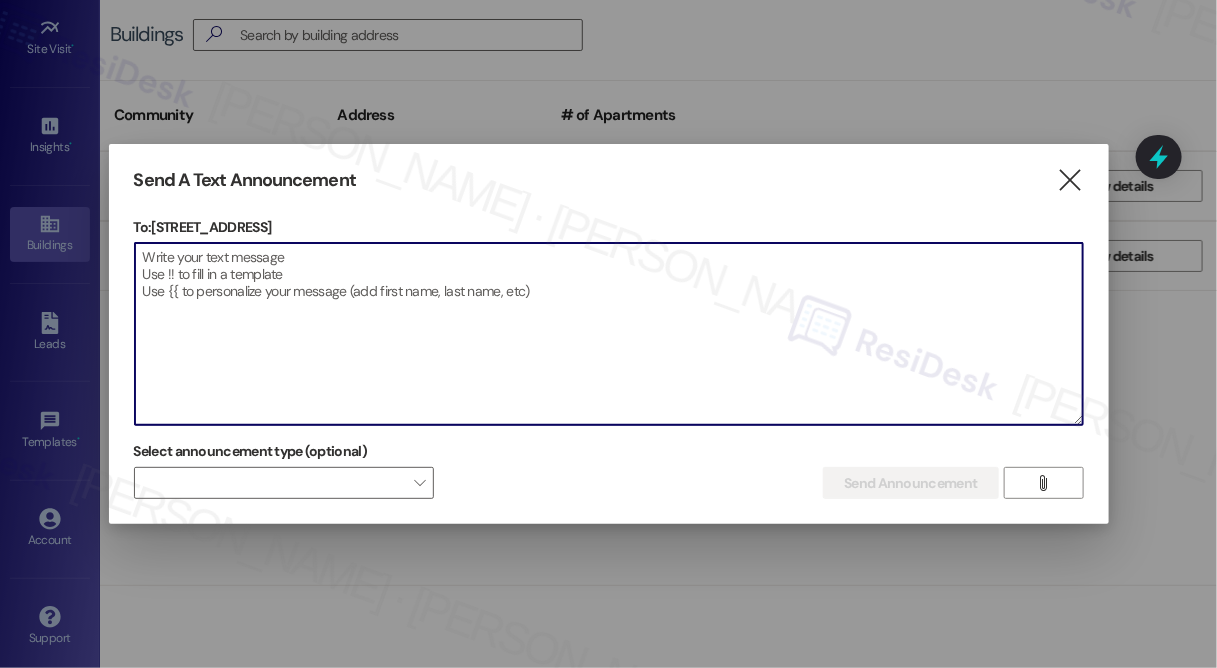 click at bounding box center (609, 334) 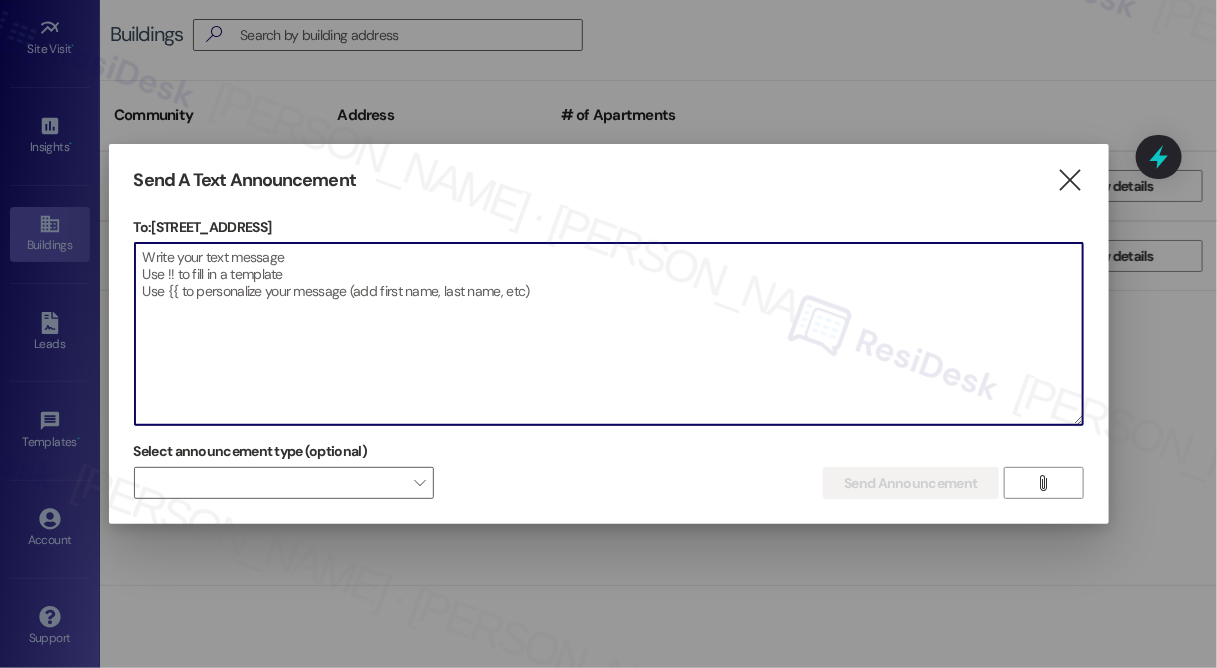 click at bounding box center (609, 334) 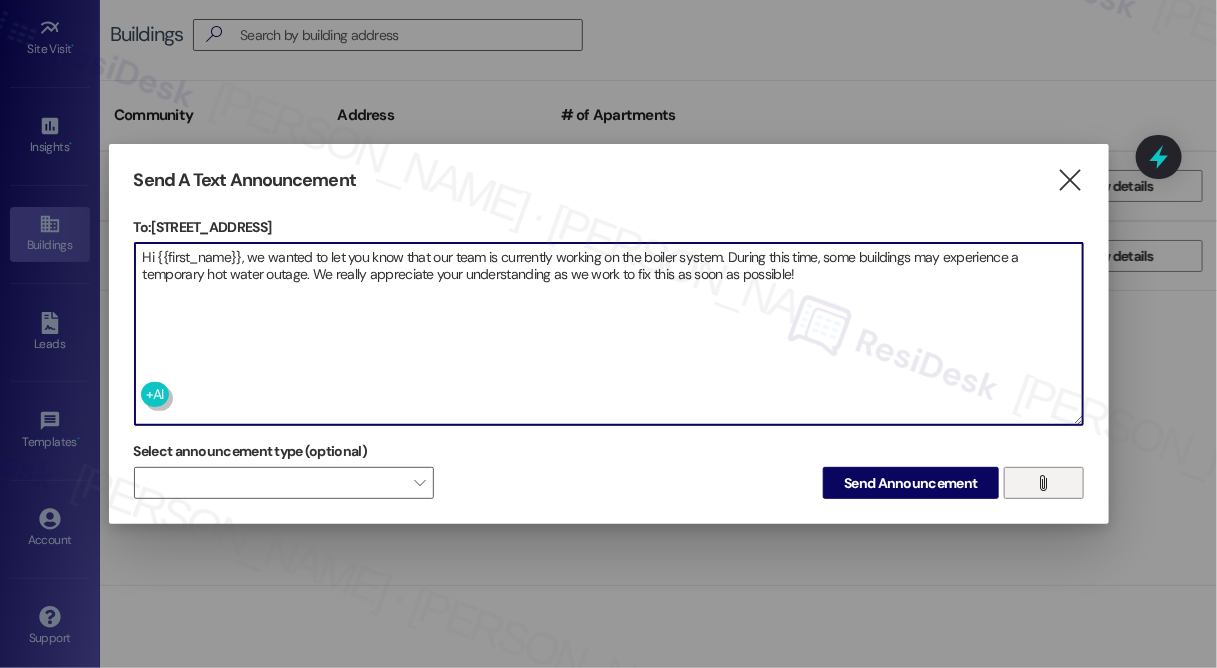 type on "Hi {{first_name}}, we wanted to let you know that our team is currently working on the boiler system. During this time, some buildings may experience a temporary hot water outage. We really appreciate your understanding as we work to fix this as soon as possible!" 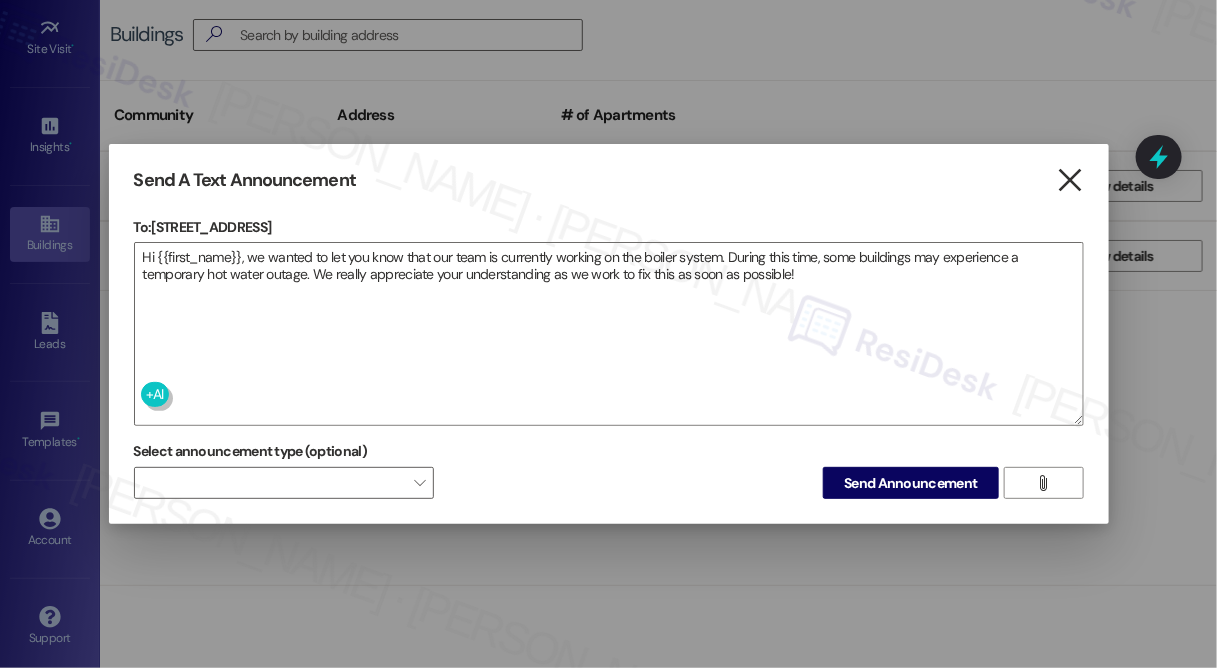 click on "" at bounding box center (1070, 180) 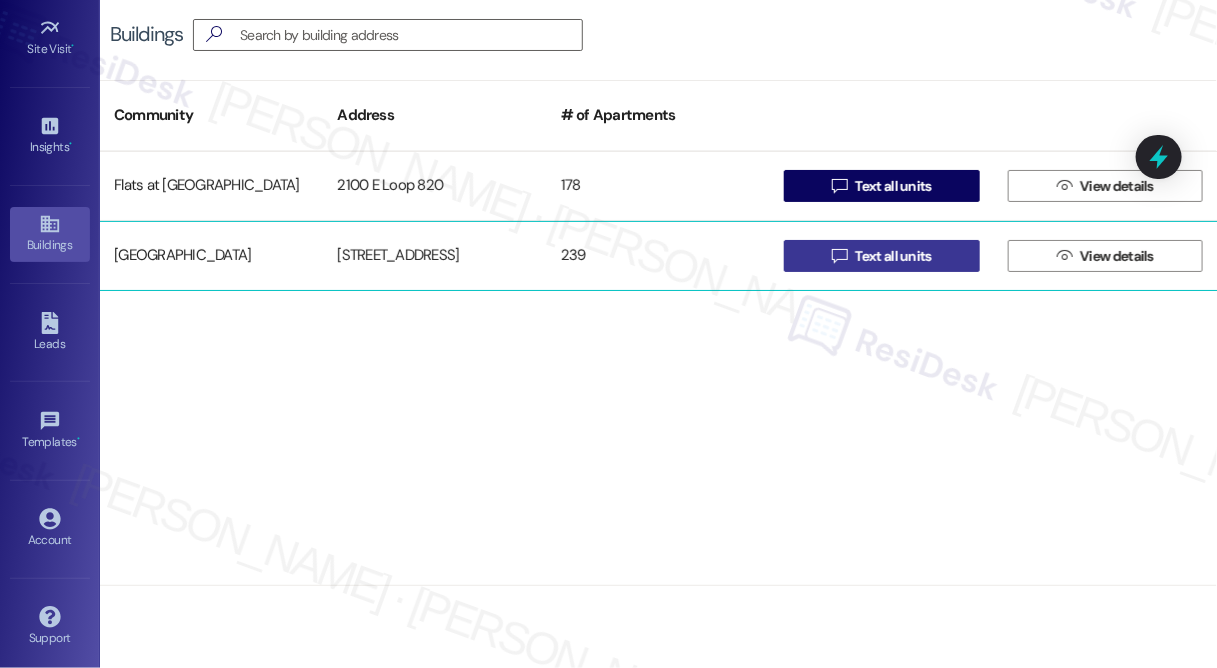 click on "Text all units" at bounding box center [893, 256] 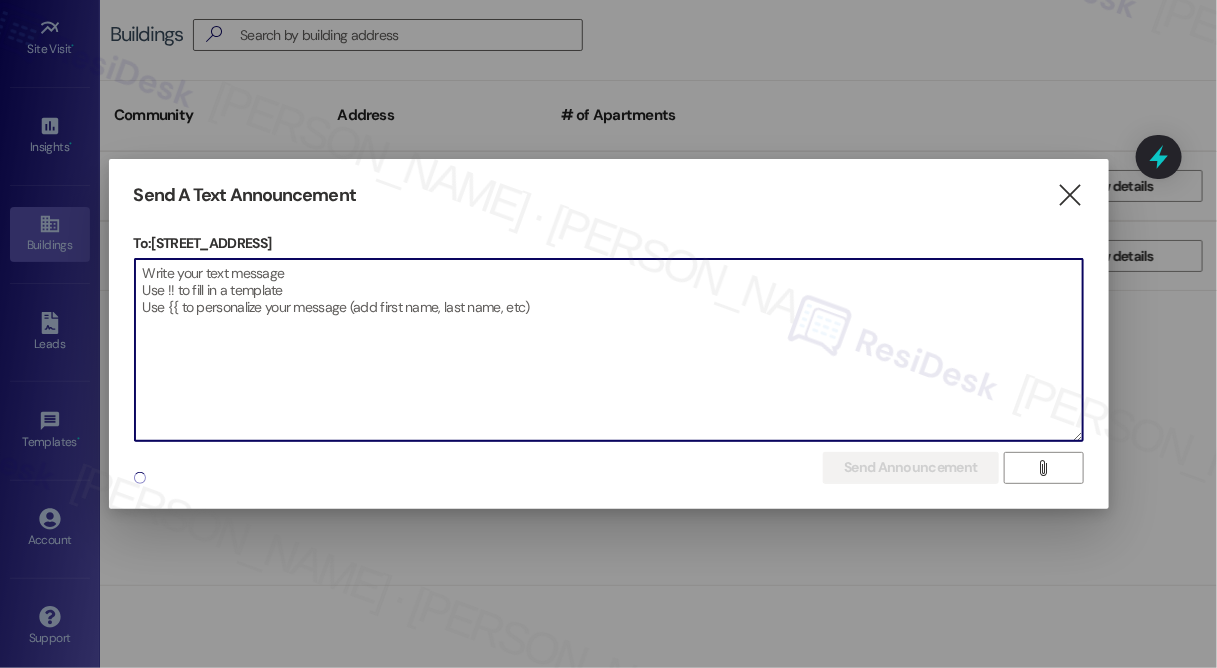click at bounding box center (609, 350) 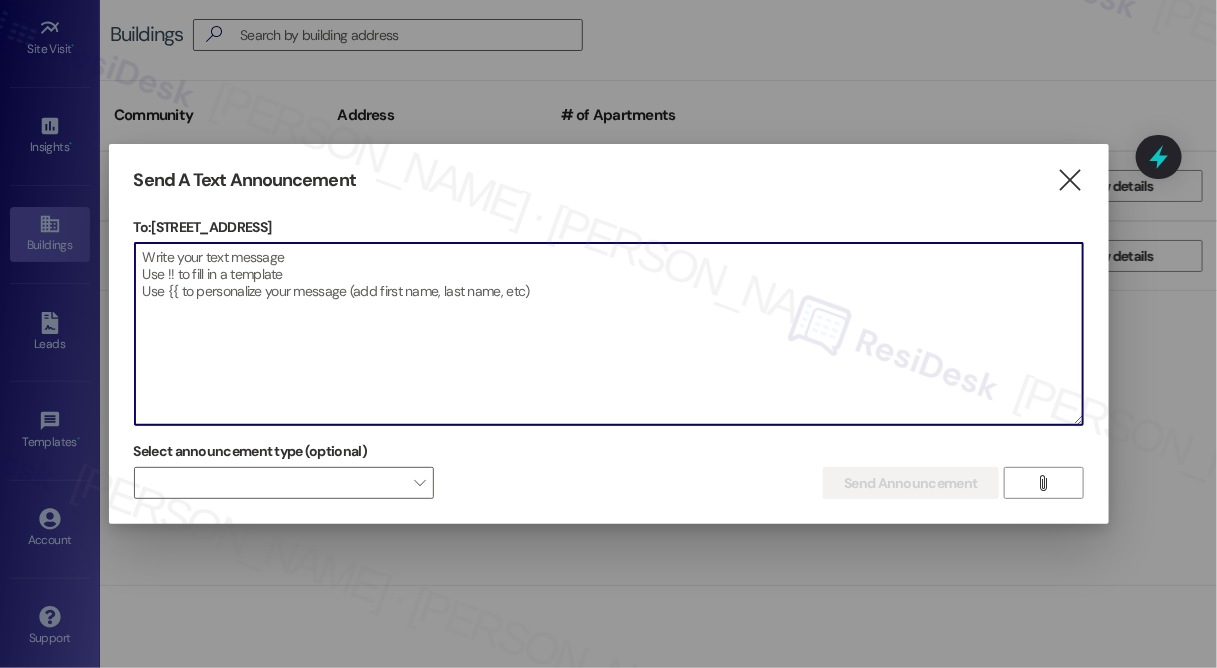 paste on "Hi {{first_name}}, we wanted to let you know that our team is currently working on the boiler system. During this time, some buildings may experience a temporary hot water outage. We really appreciate your understanding as we work to fix this as soon as possible!" 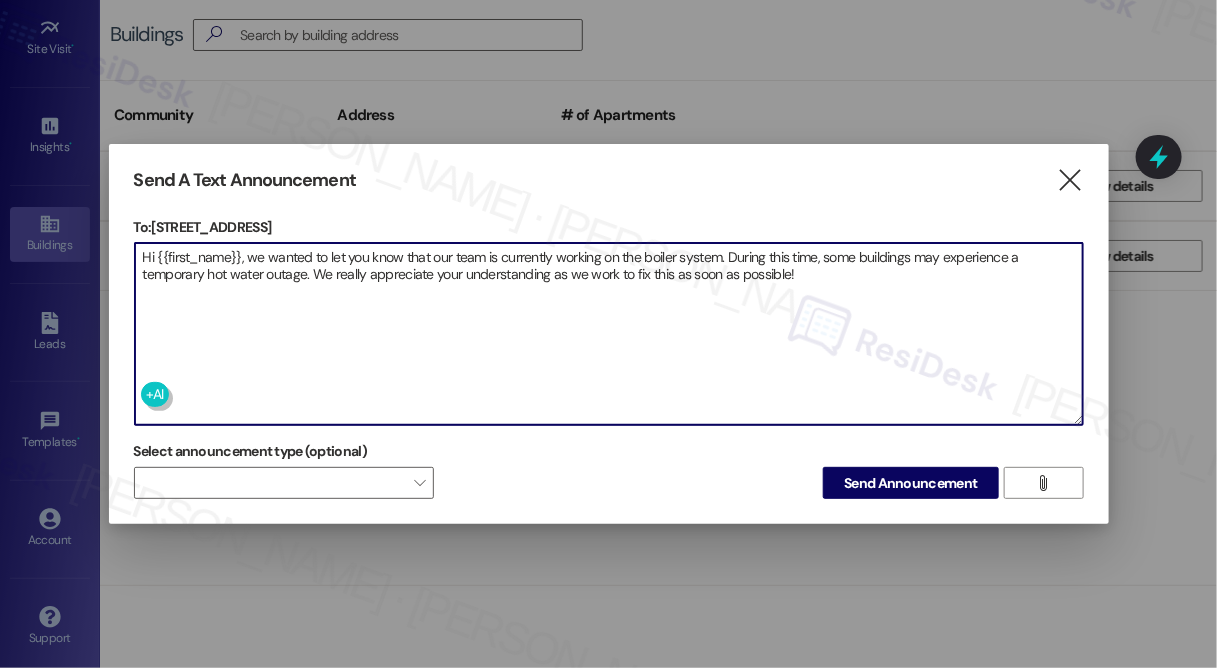 click on "Hi {{first_name}}, we wanted to let you know that our team is currently working on the boiler system. During this time, some buildings may experience a temporary hot water outage. We really appreciate your understanding as we work to fix this as soon as possible!" at bounding box center (609, 334) 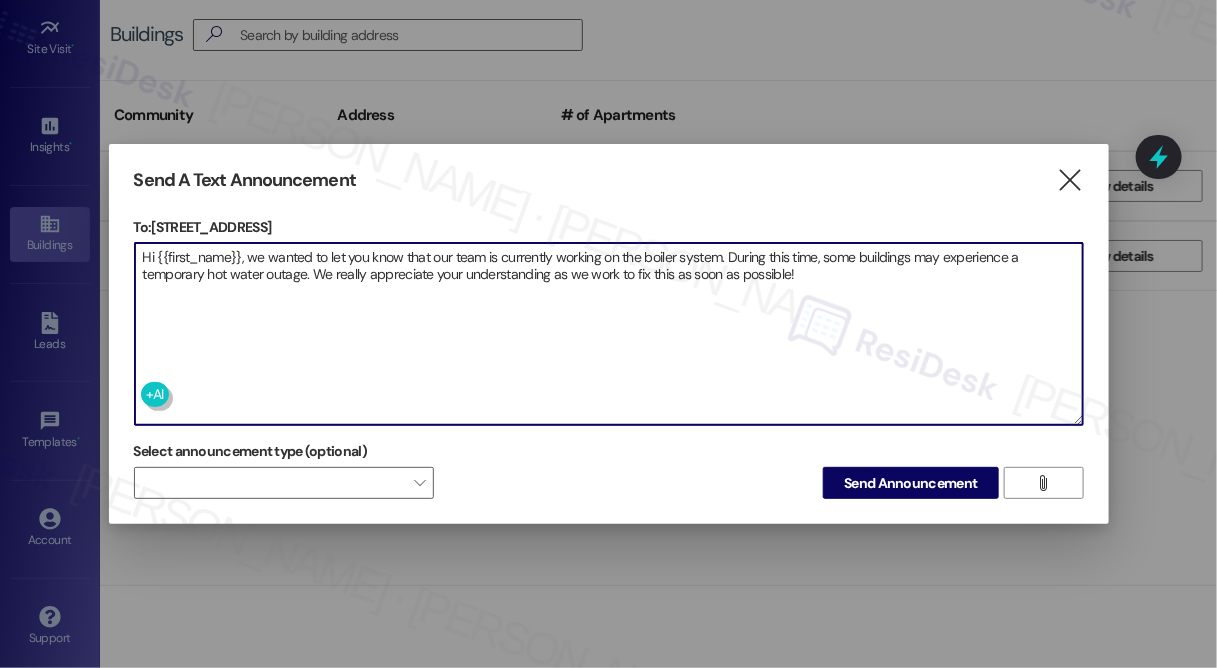 click on "Hi {{first_name}}, we wanted to let you know that our team is currently working on the boiler system. During this time, some buildings may experience a temporary hot water outage. We really appreciate your understanding as we work to fix this as soon as possible!" at bounding box center [609, 334] 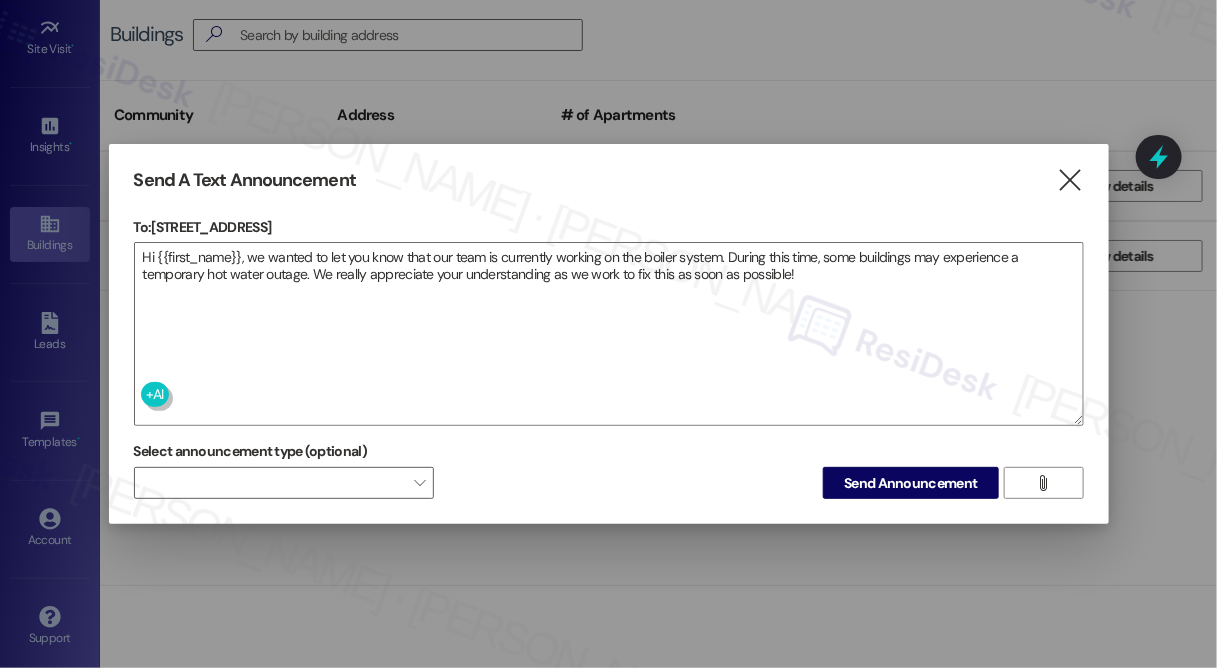 click on "Send A Text Announcement  To:  [STREET_ADDRESS]  Drop image file here Hi {{first_name}}, we wanted to let you know that our team is currently working on the boiler system. During this time, some buildings may experience a temporary hot water outage. We really appreciate your understanding as we work to fix this as soon as possible! Select announcement type (optional)    Send Announcement " at bounding box center [609, 334] 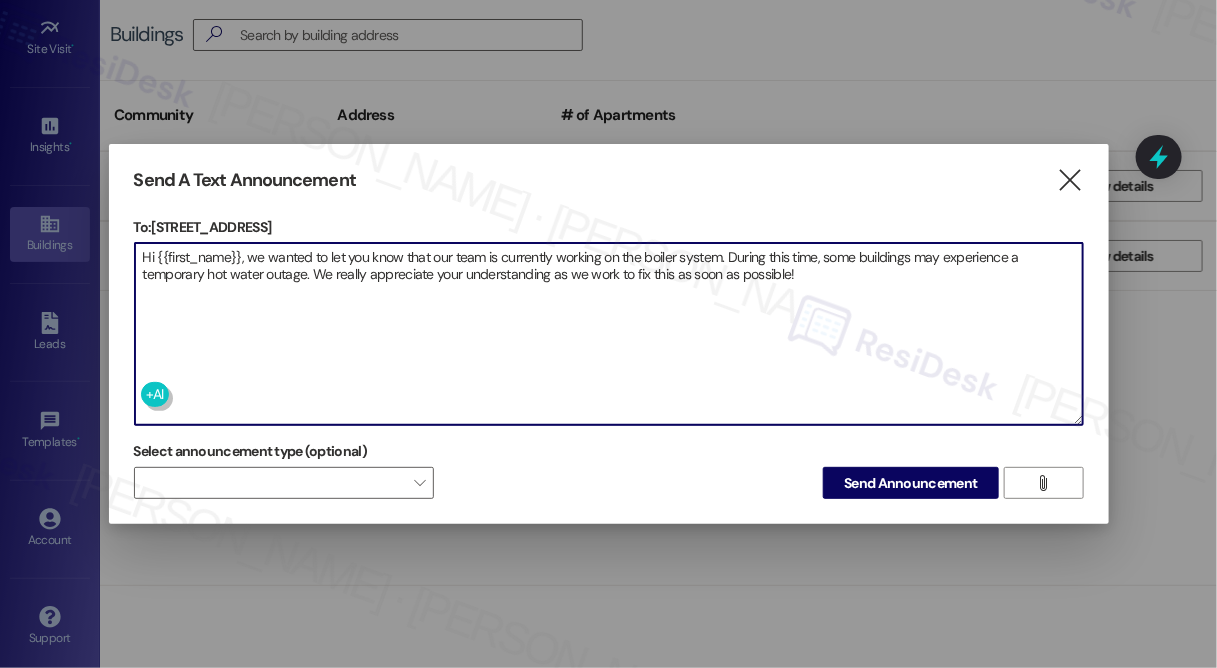 click on "Hi {{first_name}}, we wanted to let you know that our team is currently working on the boiler system. During this time, some buildings may experience a temporary hot water outage. We really appreciate your understanding as we work to fix this as soon as possible!" at bounding box center [609, 334] 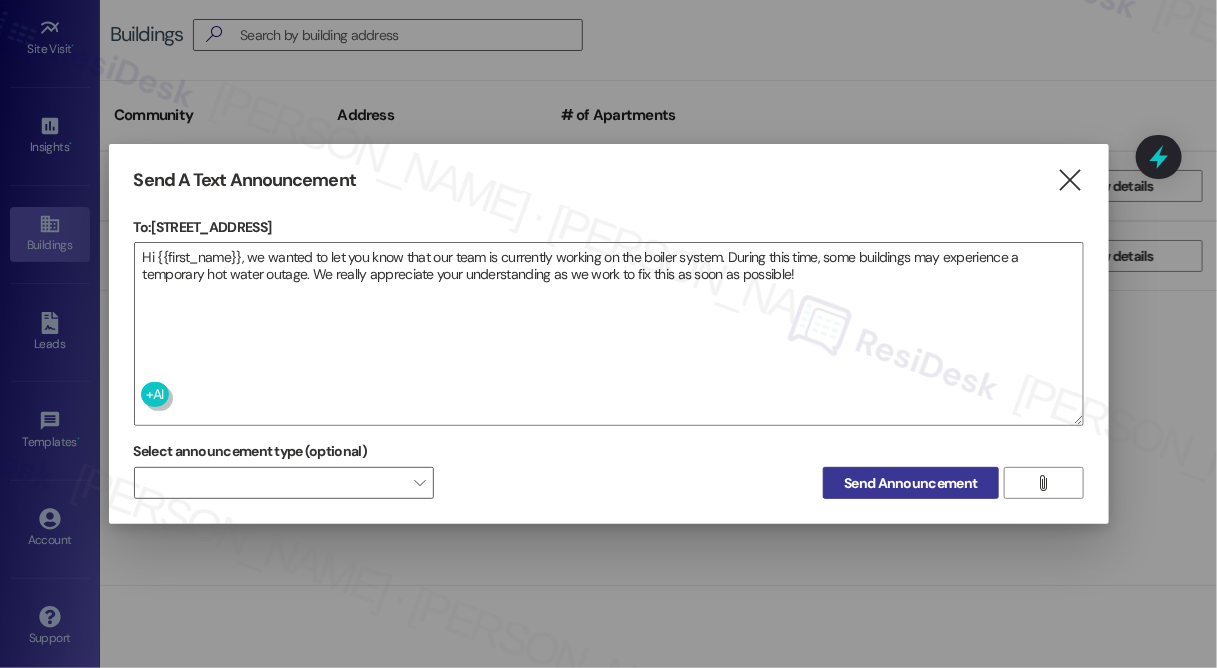 click on "Send Announcement" at bounding box center (910, 483) 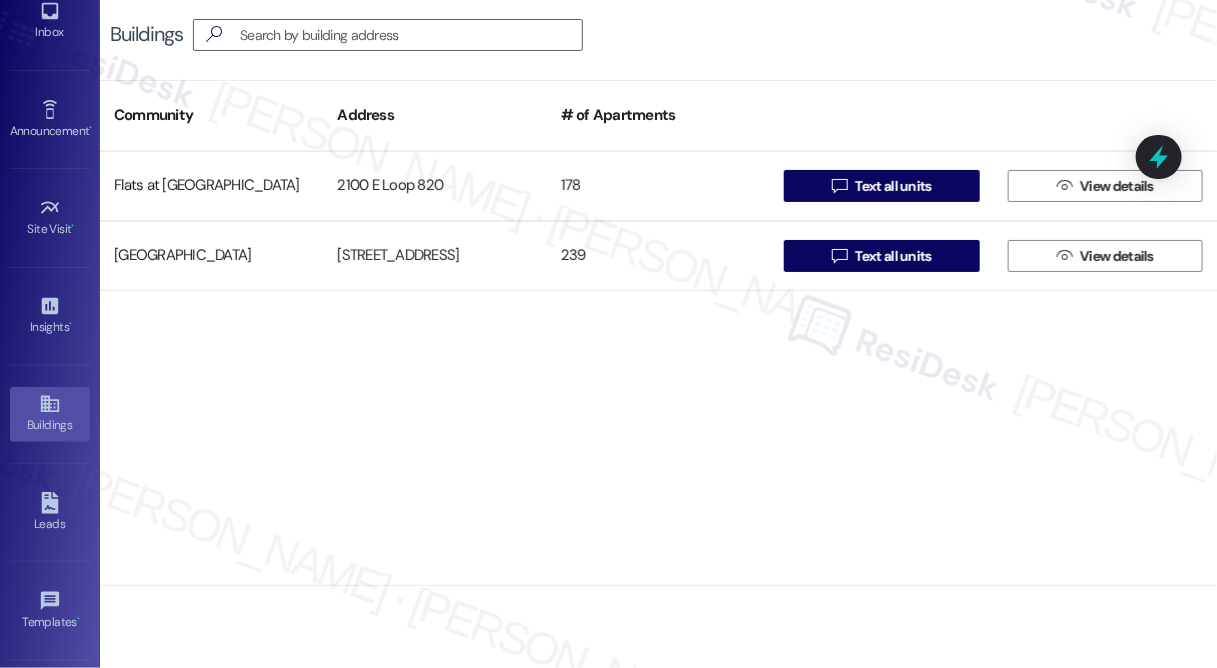 scroll, scrollTop: 0, scrollLeft: 0, axis: both 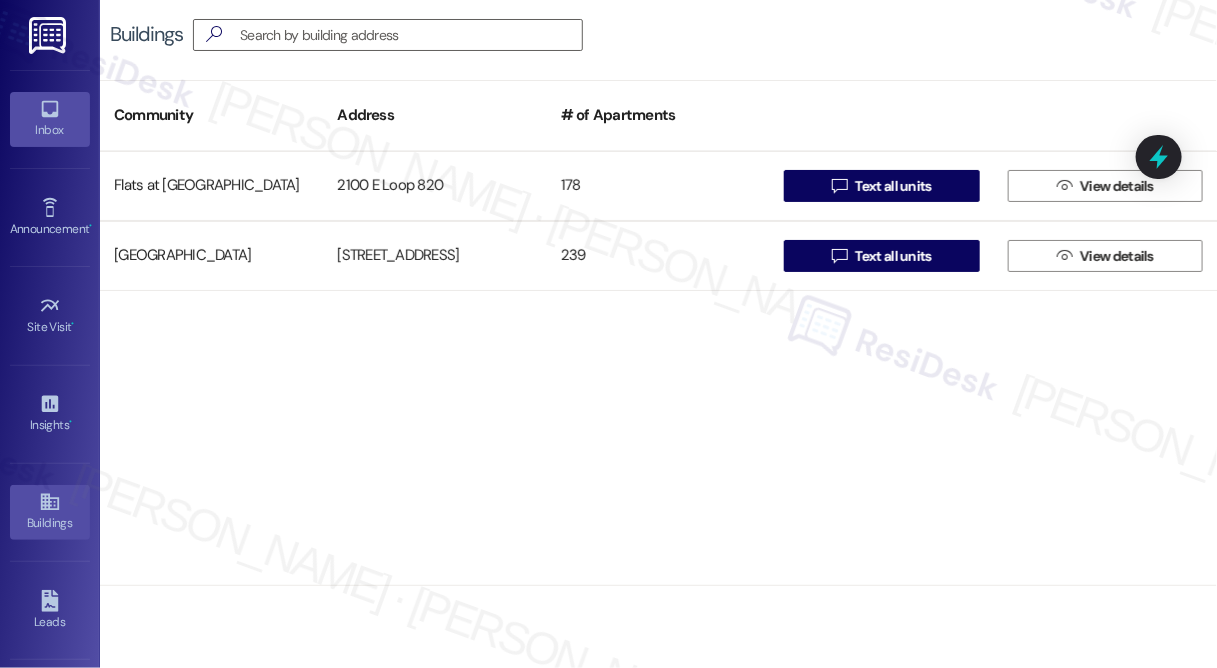 click 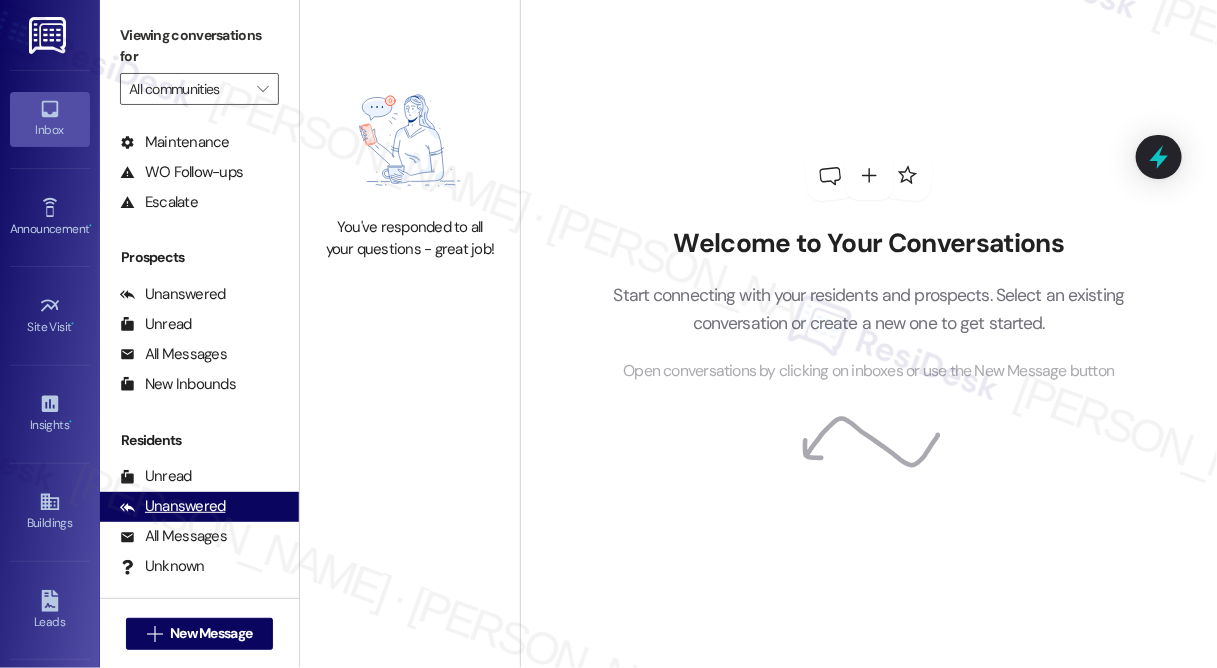 scroll, scrollTop: 234, scrollLeft: 0, axis: vertical 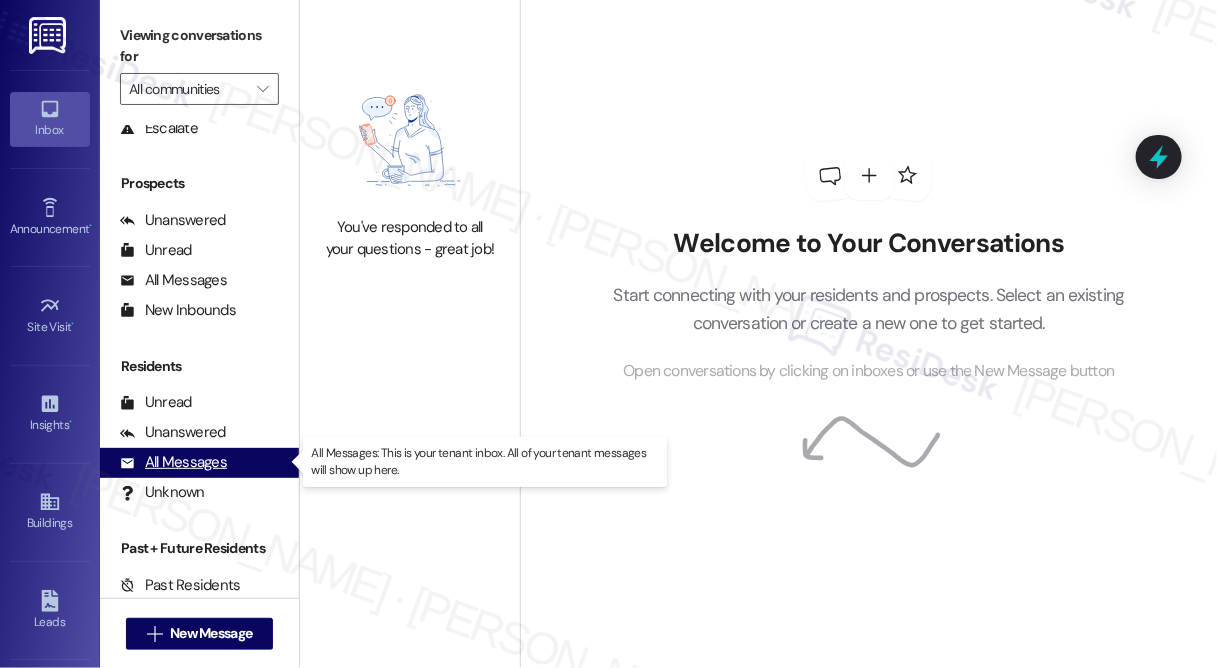 click on "All Messages (undefined)" at bounding box center [199, 463] 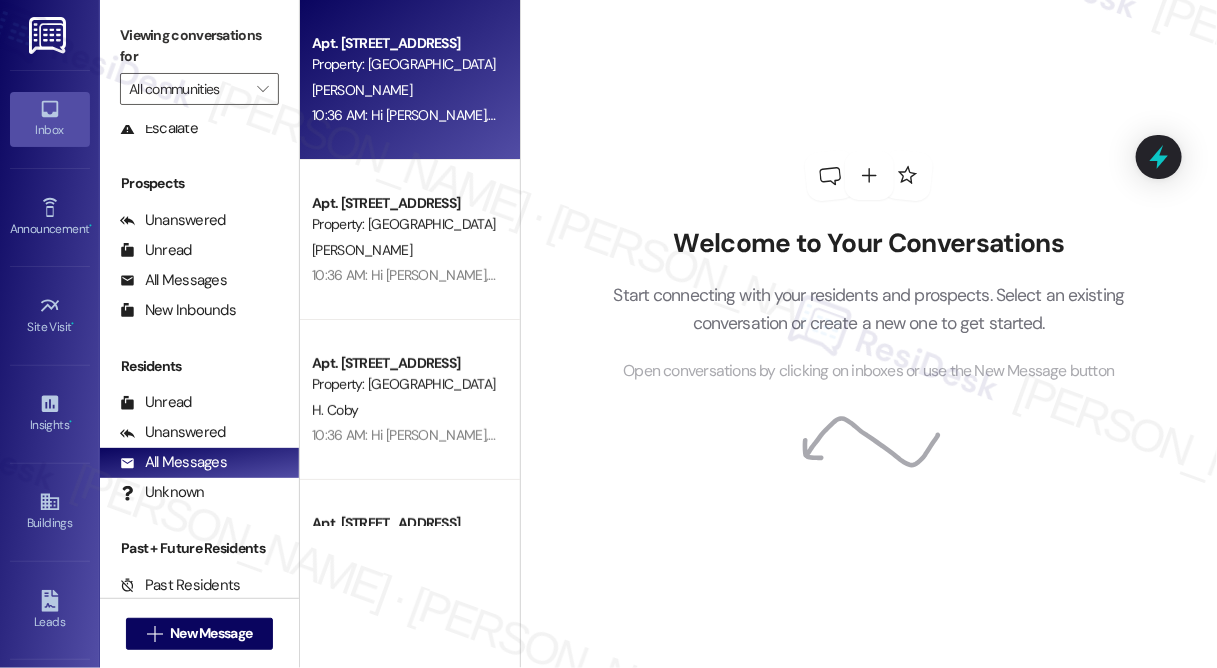 click on "10:36 AM: Hi [PERSON_NAME], we wanted to let you know that our team is currently working on the boiler system. During this time, some buildings may experience a temporary hot water outage. We really appreciate your understanding as we work to fix this as soon as possible! 10:36 AM: Hi [PERSON_NAME], we wanted to let you know that our team is currently working on the boiler system. During this time, some buildings may experience a temporary hot water outage. We really appreciate your understanding as we work to fix this as soon as possible!" at bounding box center [1115, 115] 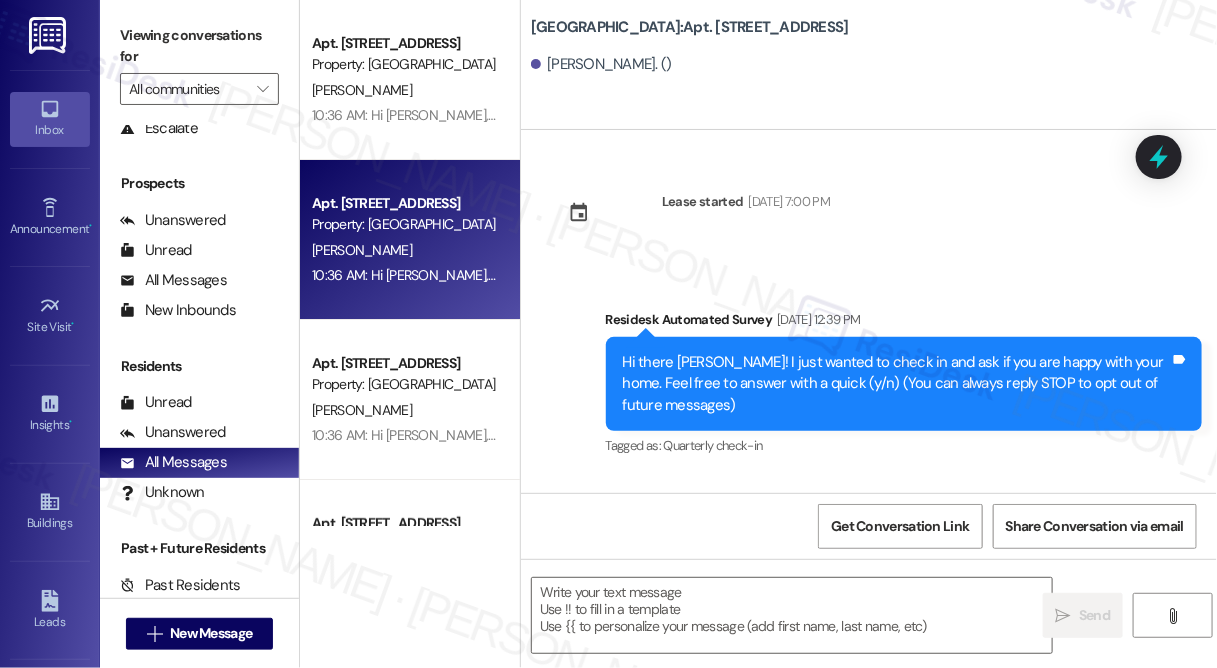 type on "Fetching suggested responses. Please feel free to read through the conversation in the meantime." 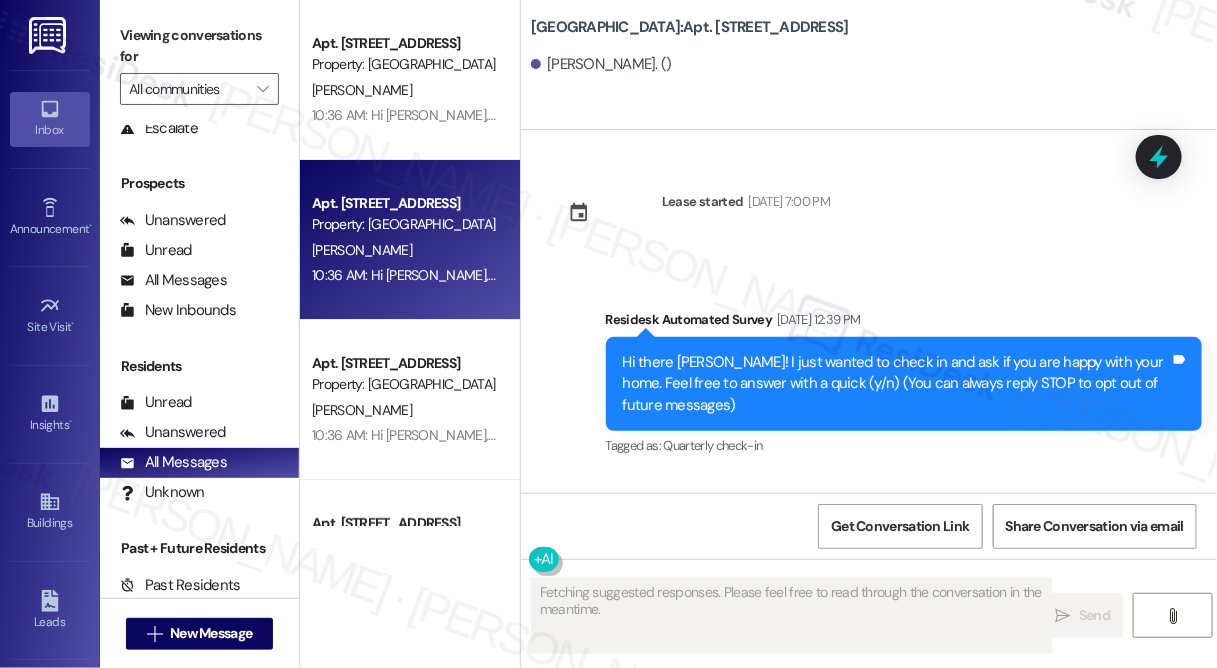type 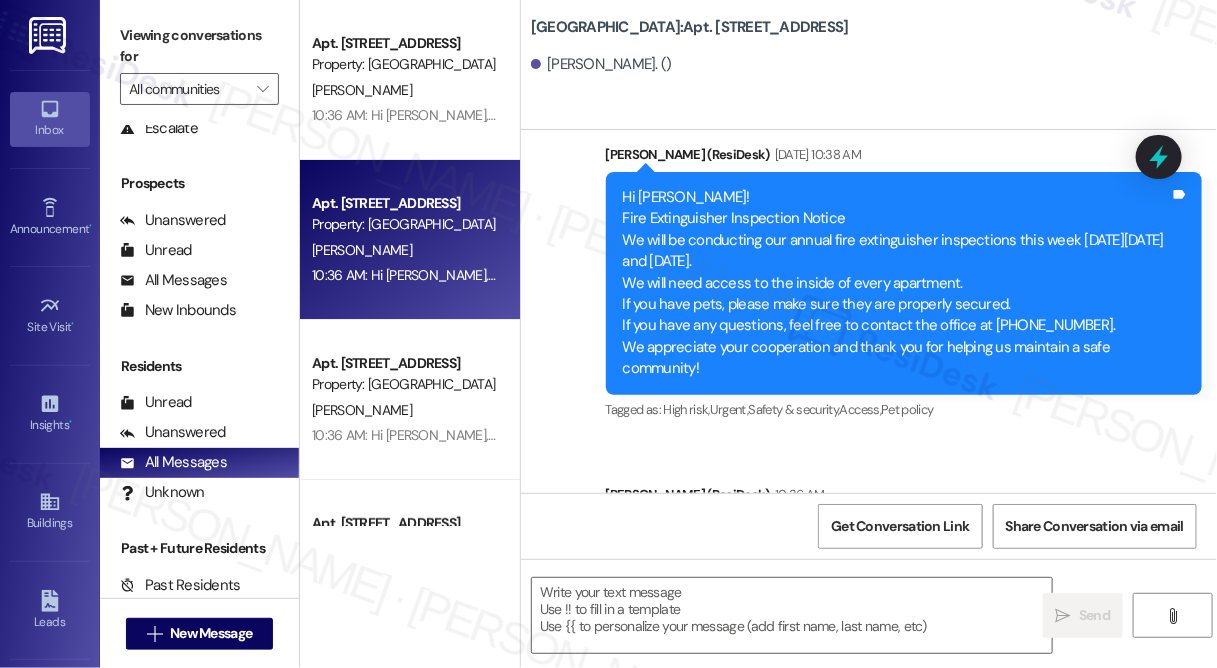 scroll, scrollTop: 4680, scrollLeft: 0, axis: vertical 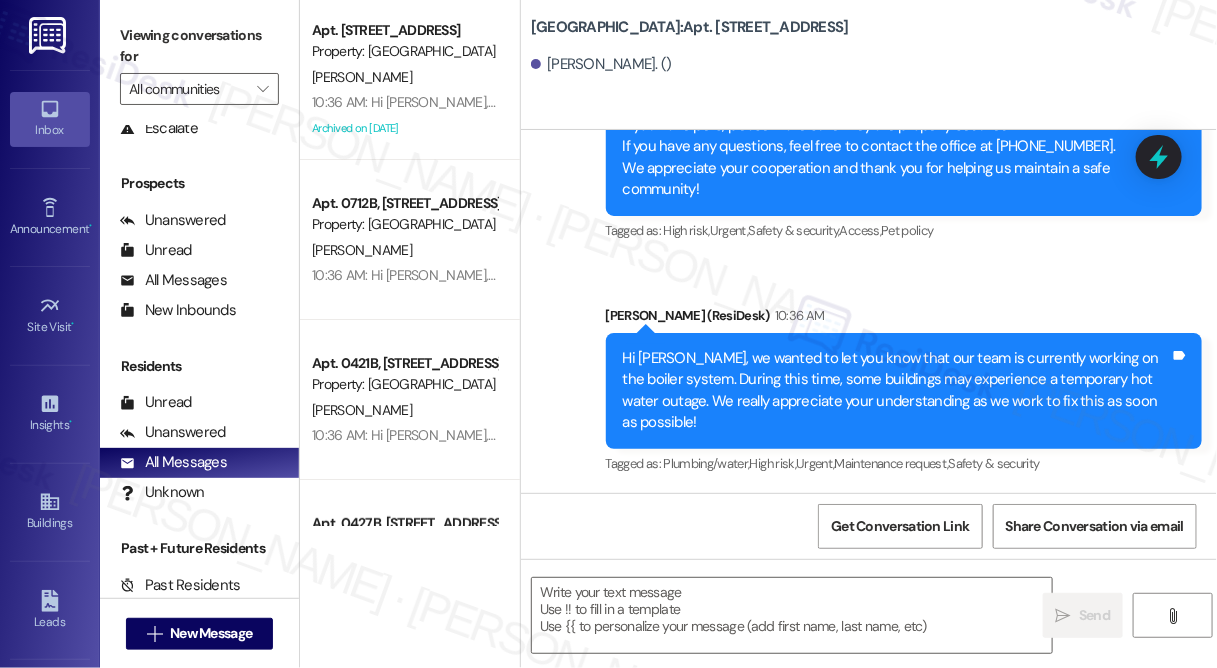 drag, startPoint x: 1119, startPoint y: 65, endPoint x: 1096, endPoint y: 65, distance: 23 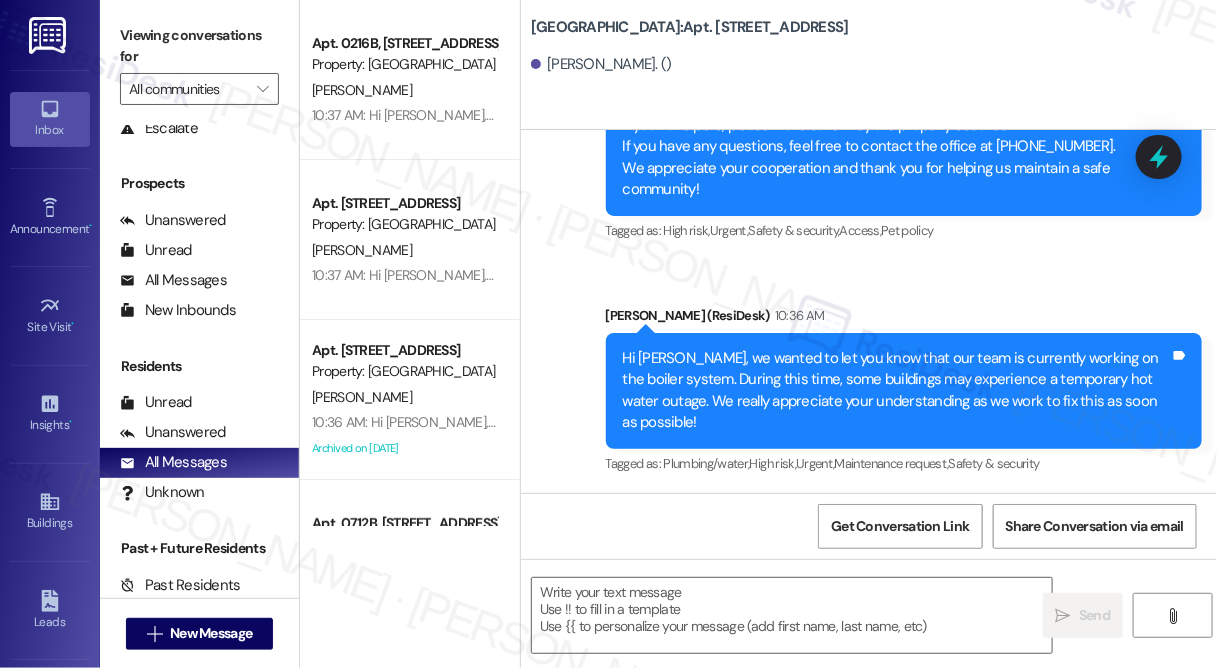 click on "[GEOGRAPHIC_DATA]:  Apt. 215, [STREET_ADDRESS][PERSON_NAME]. ()" at bounding box center (874, 45) 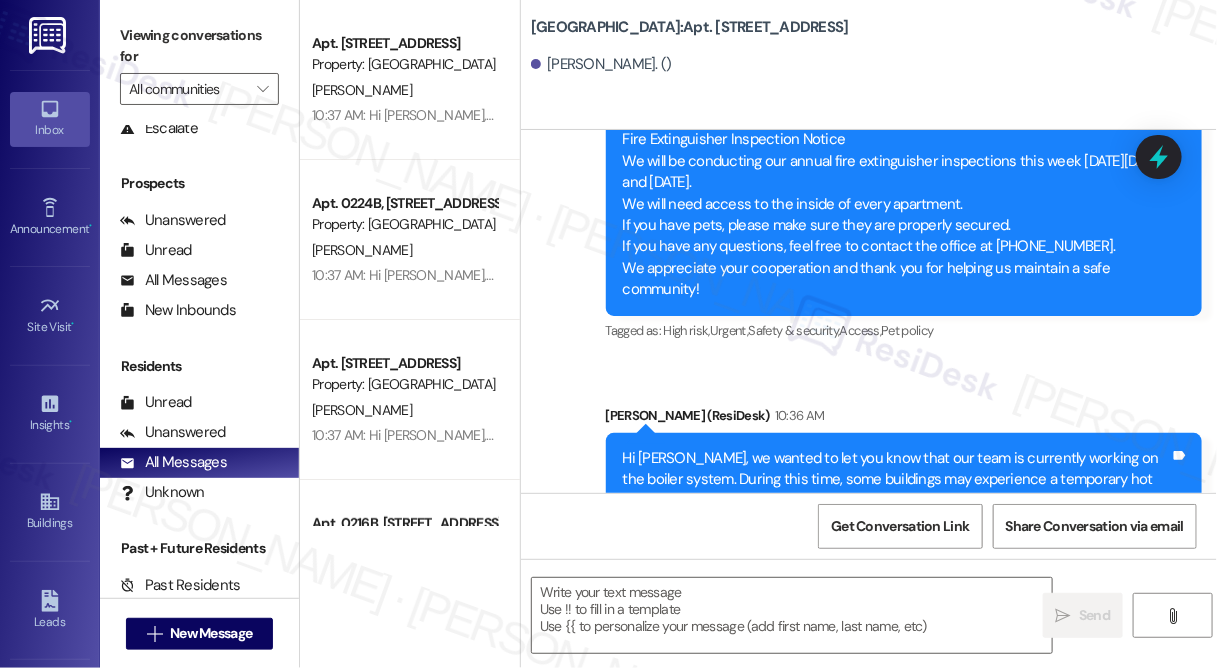 scroll, scrollTop: 4680, scrollLeft: 0, axis: vertical 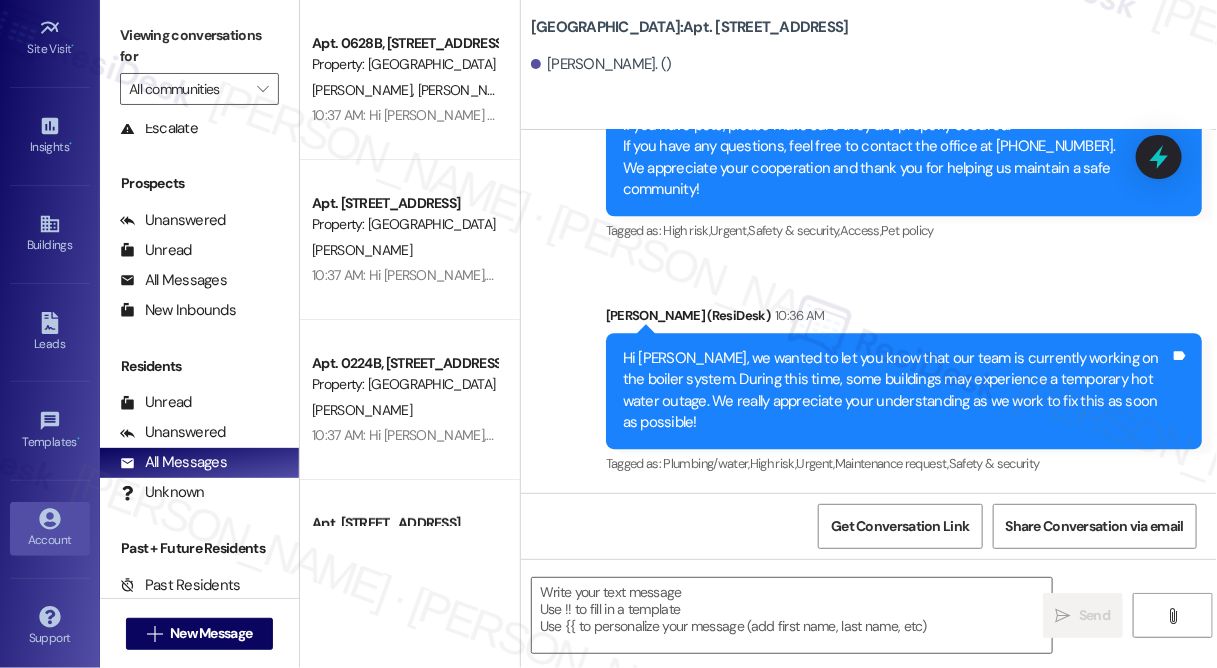 click on "Account" at bounding box center [50, 529] 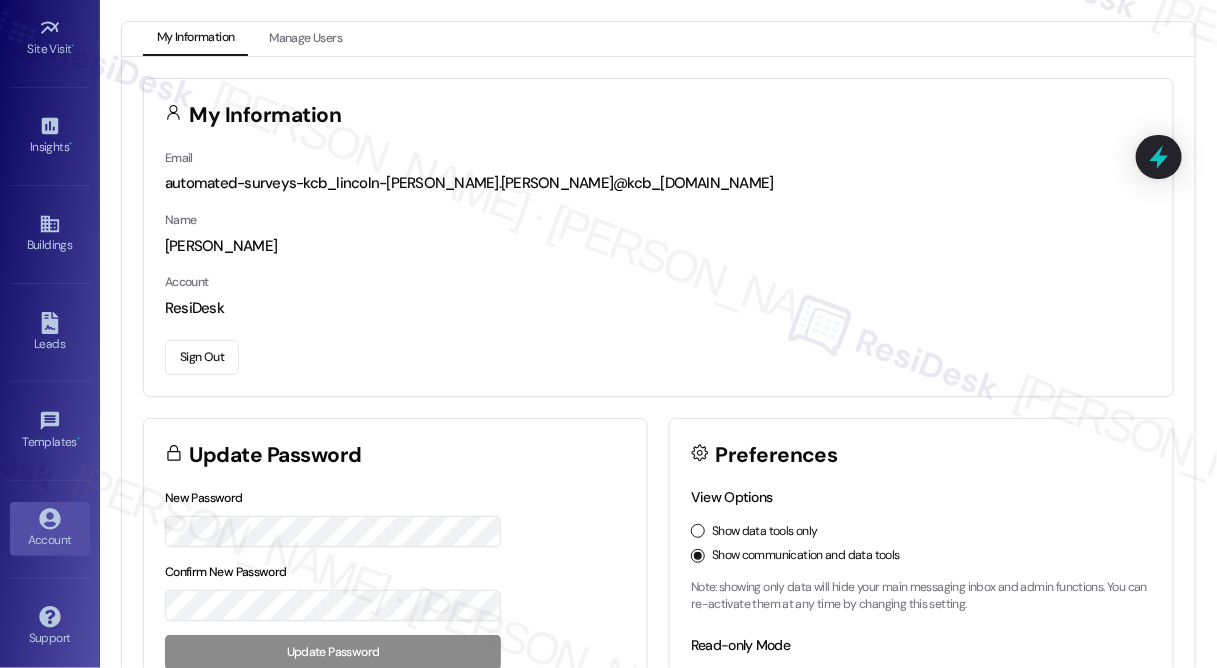 click on "Sign Out" at bounding box center [202, 357] 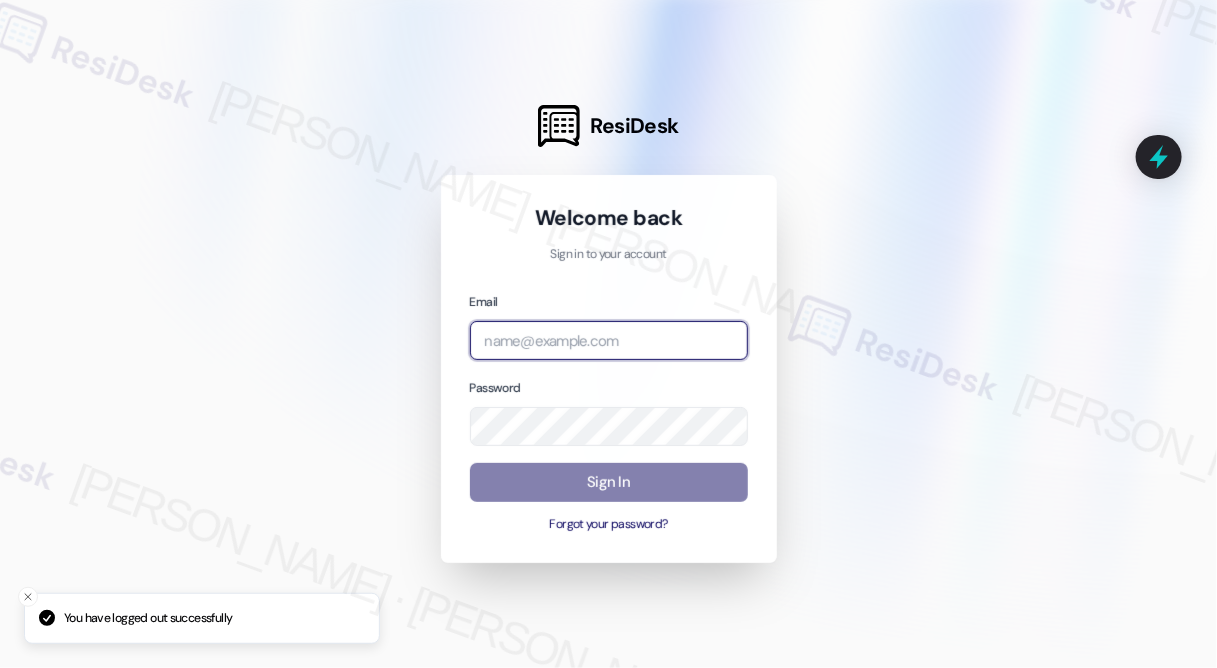 click at bounding box center [609, 340] 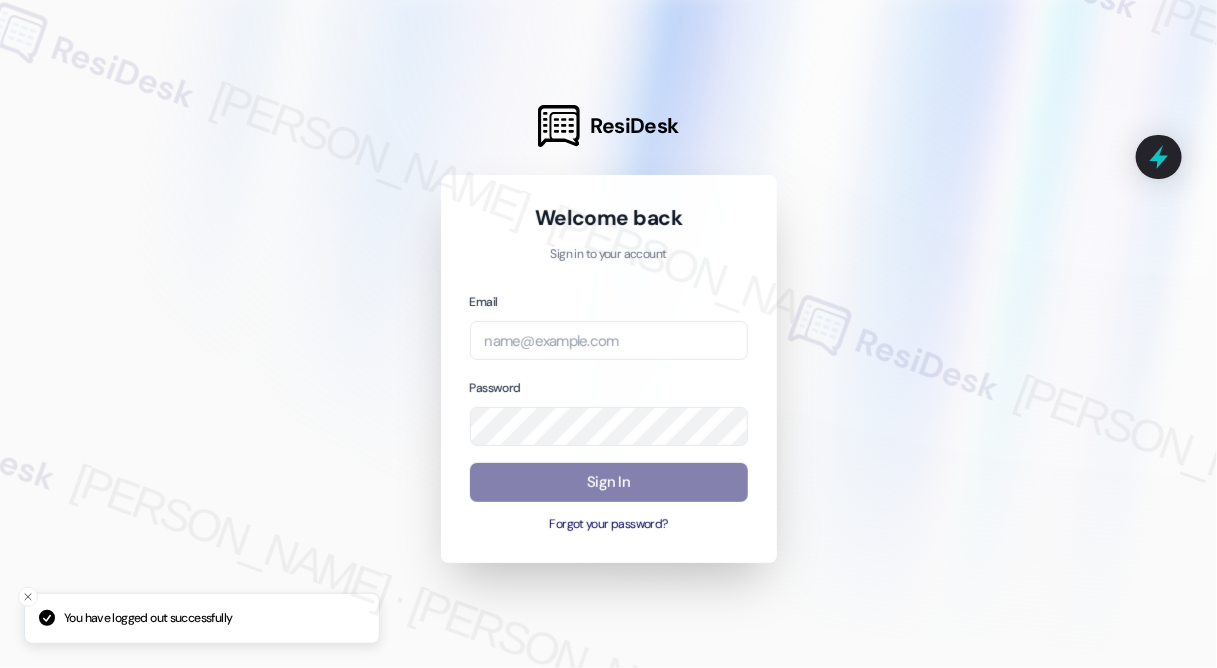 drag, startPoint x: 1143, startPoint y: 74, endPoint x: 1053, endPoint y: 74, distance: 90 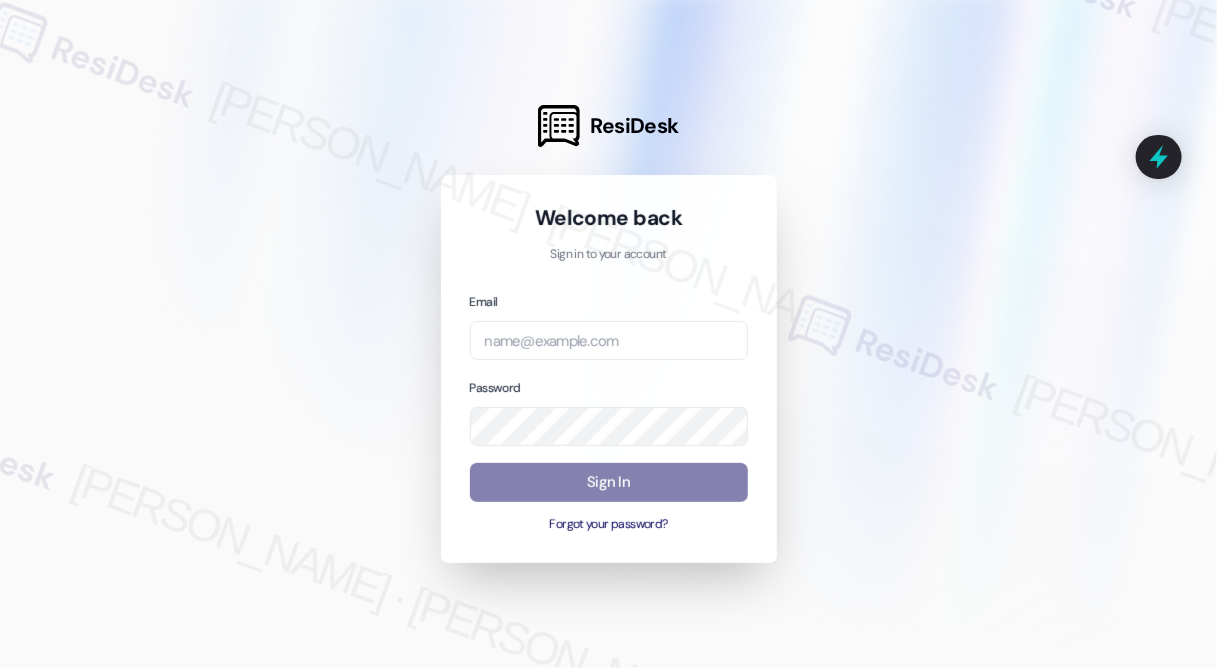 drag, startPoint x: 1108, startPoint y: 36, endPoint x: 1060, endPoint y: 35, distance: 48.010414 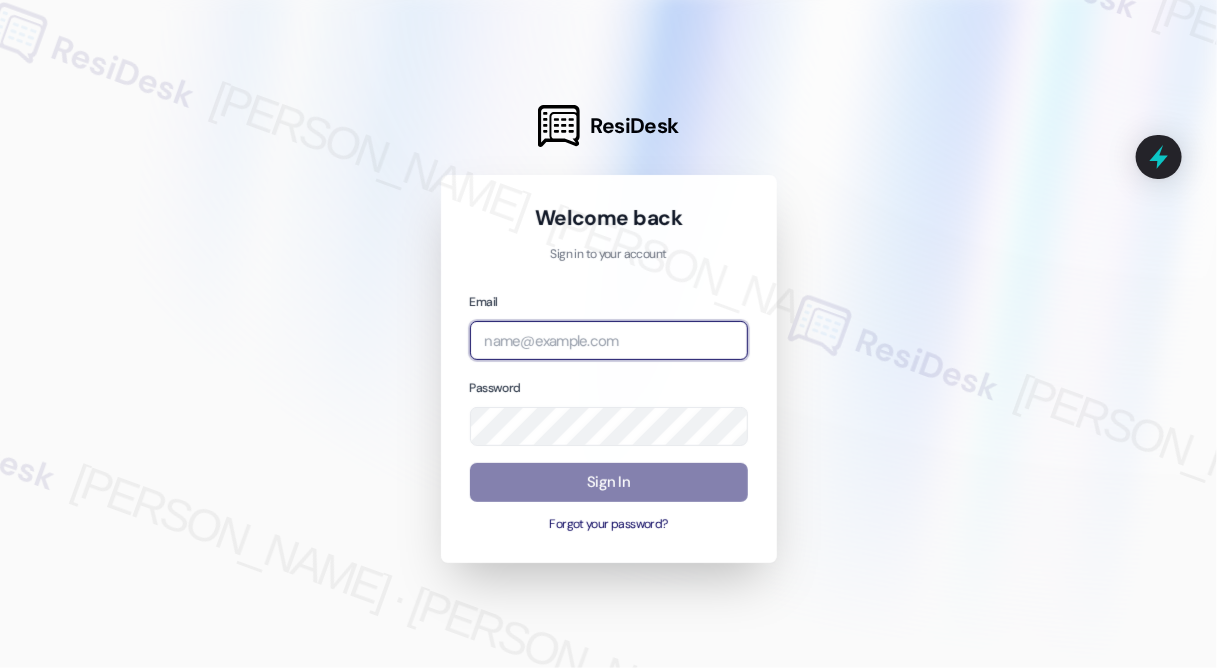 click at bounding box center [609, 340] 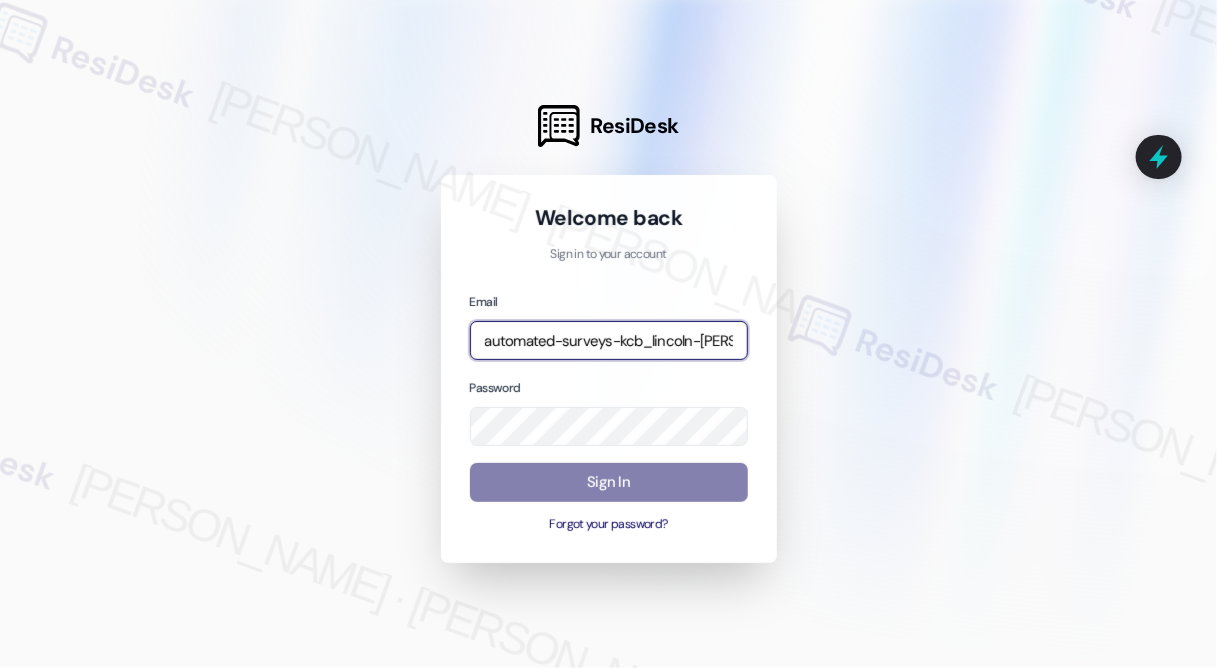 type on "automated-surveys-kcb_lincoln-[PERSON_NAME].[PERSON_NAME]@kcb_[DOMAIN_NAME]" 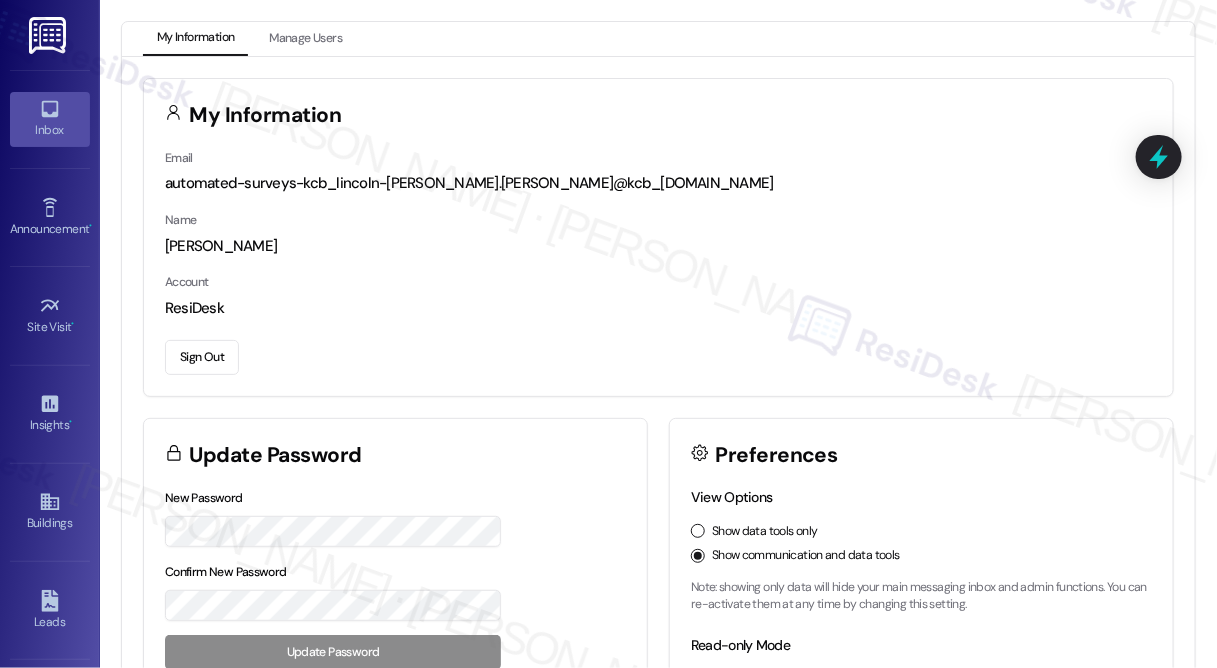 click 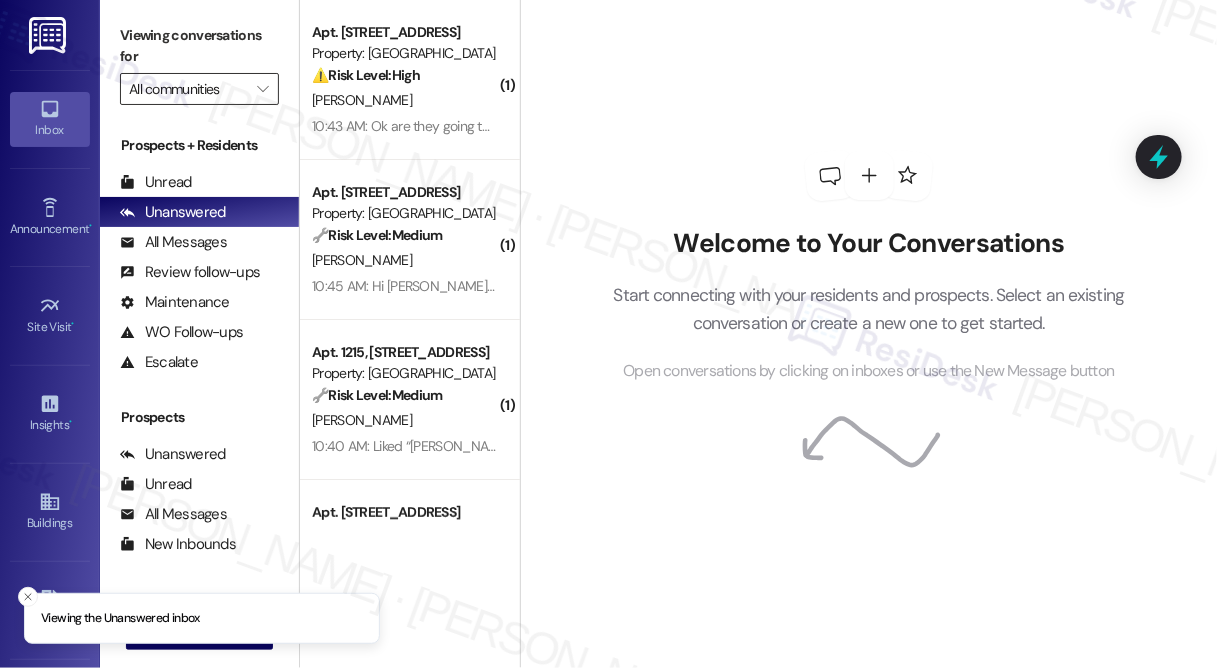 click on "All communities" at bounding box center [188, 89] 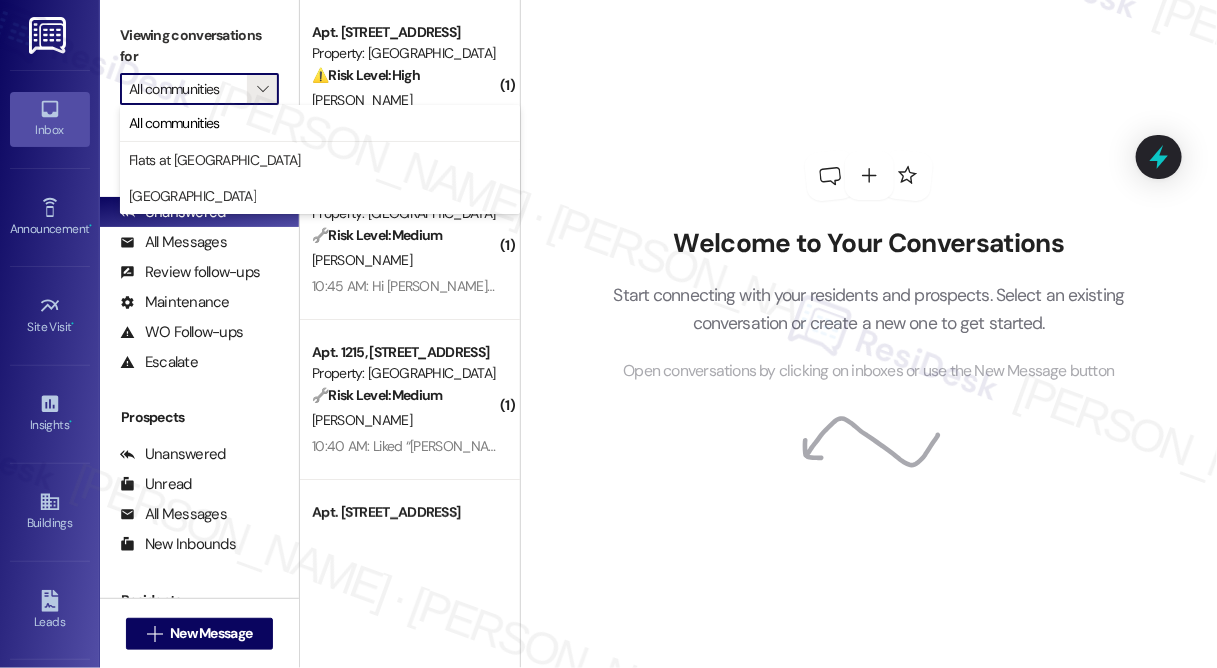 click on "Welcome to Your Conversations Start connecting with your residents and prospects. Select an existing conversation or create a new one to get started. Open conversations by clicking on inboxes or use the New Message button" at bounding box center (869, 267) 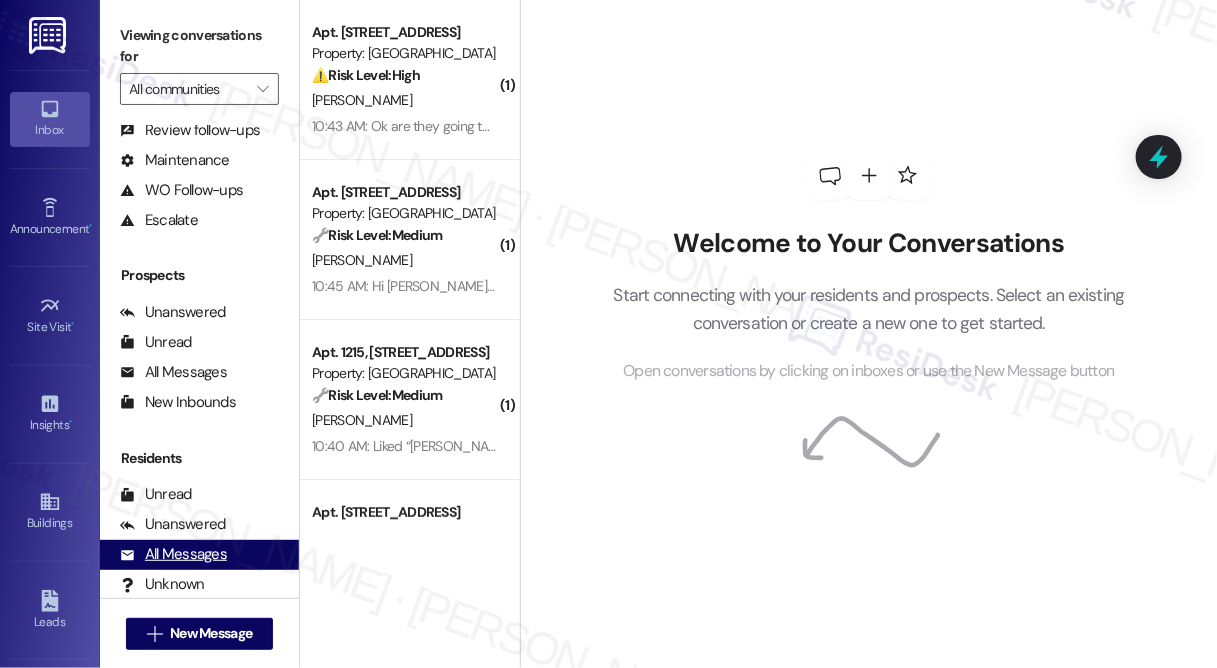scroll, scrollTop: 234, scrollLeft: 0, axis: vertical 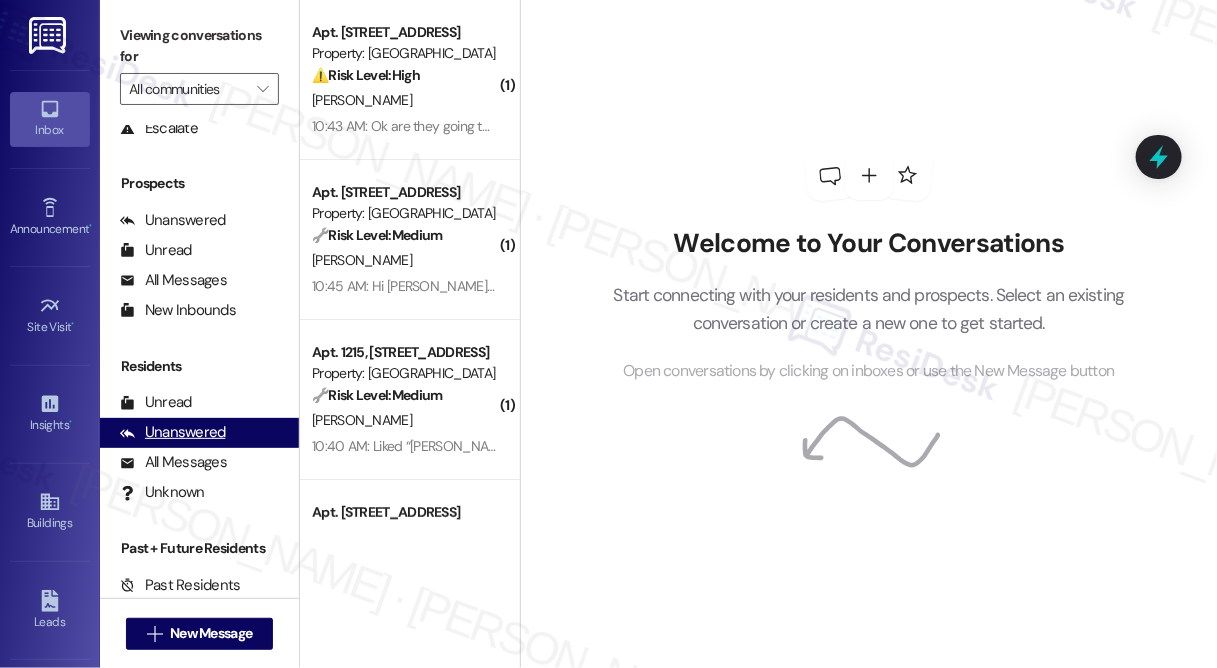 click on "Unanswered" at bounding box center [173, 432] 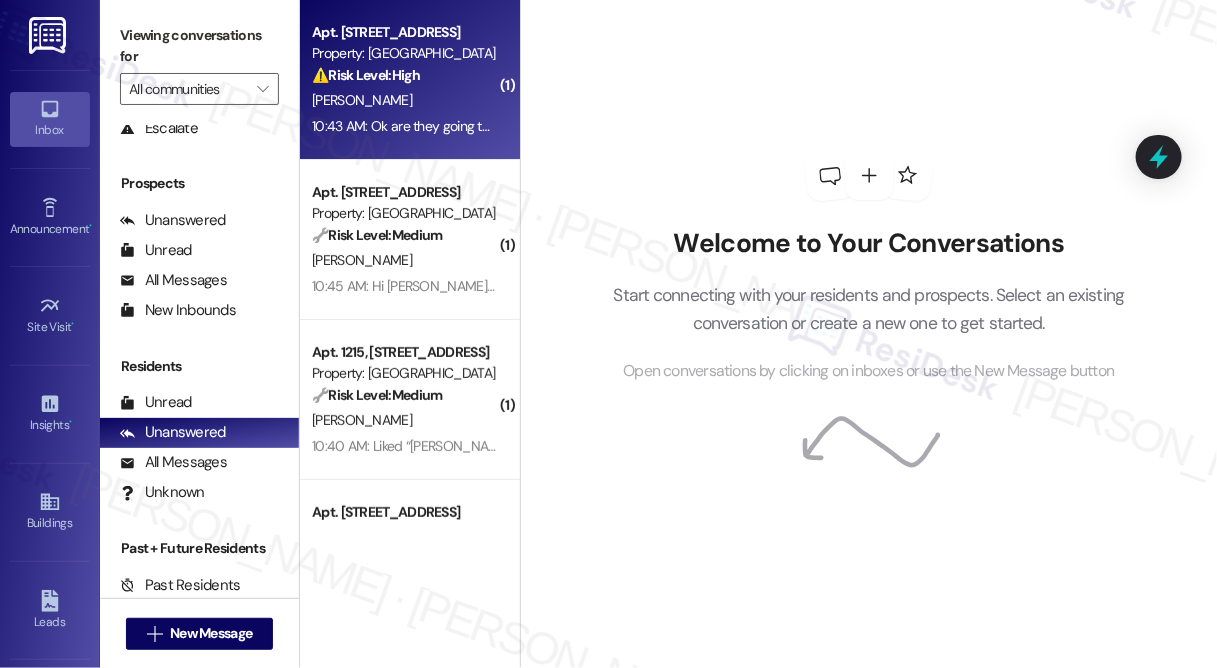 click on "[PERSON_NAME]" at bounding box center (404, 100) 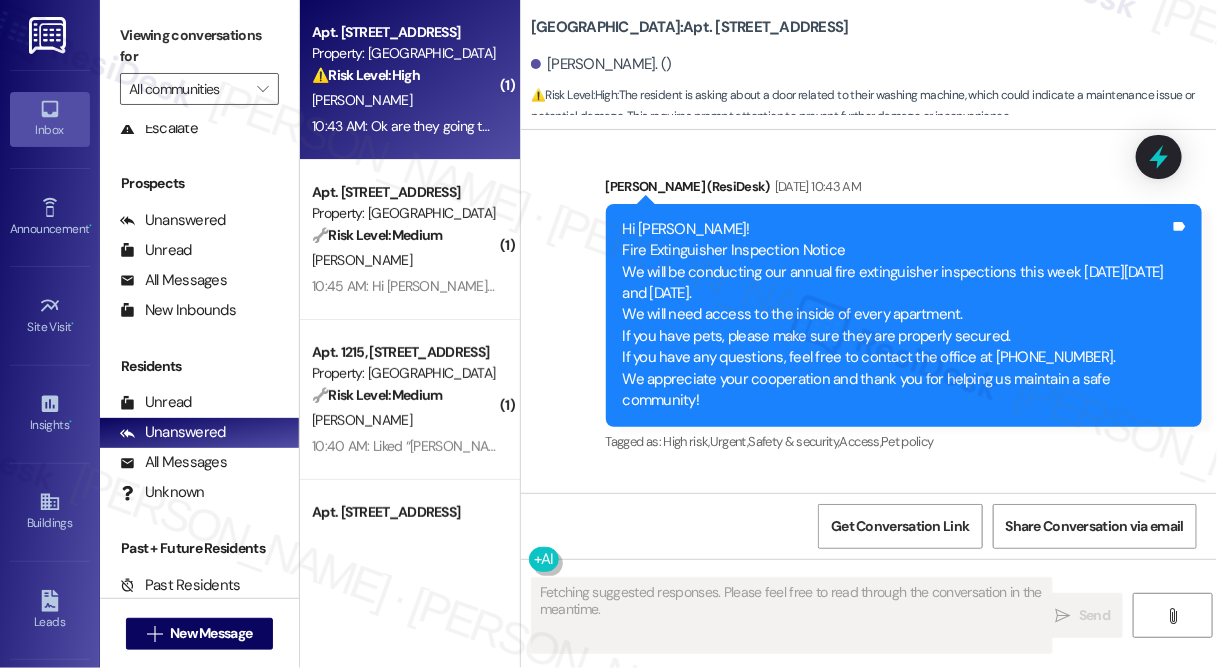 scroll, scrollTop: 31169, scrollLeft: 0, axis: vertical 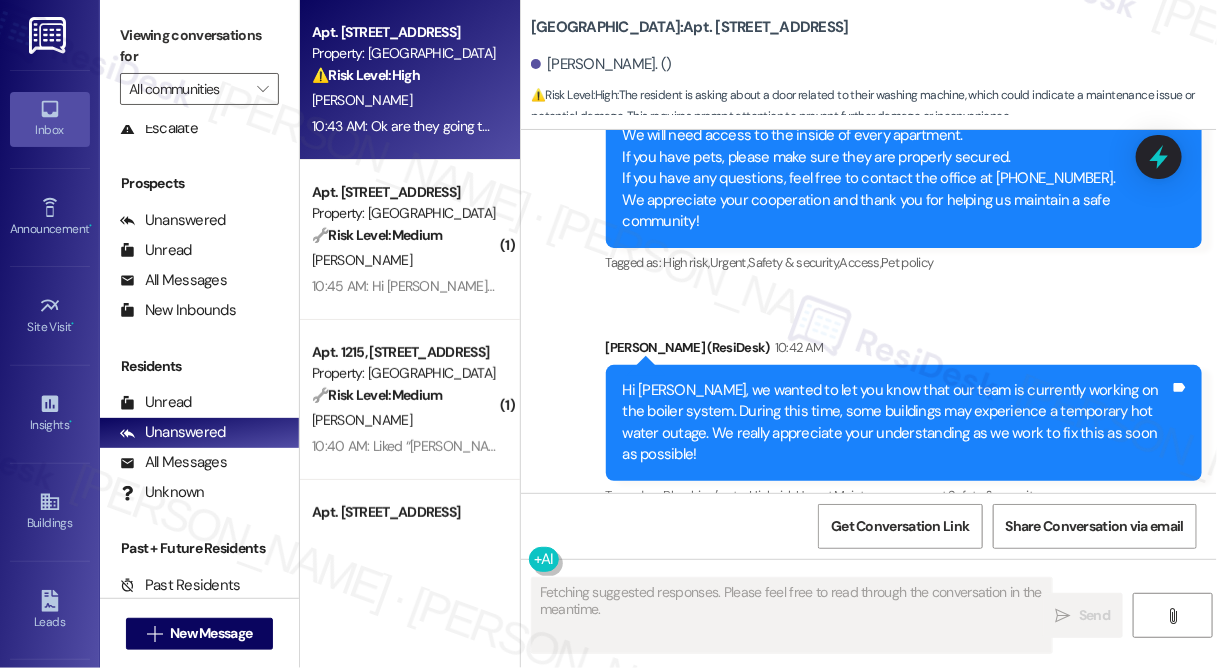 click on "Ok are they going to fix my door where my washing machine is located" at bounding box center [791, 623] 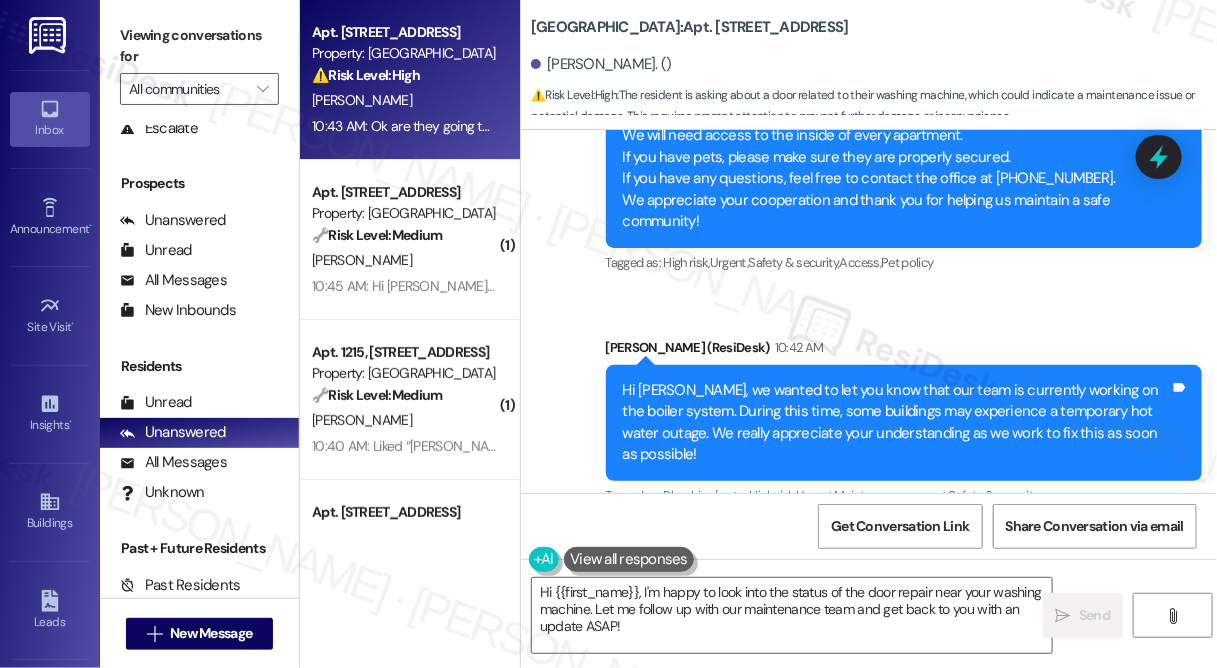 click on "[GEOGRAPHIC_DATA]:  Apt. 328, [STREET_ADDRESS]       [PERSON_NAME]. ()   ⚠️  Risk Level:  High :  The resident is asking about a door related to their washing machine, which could indicate a maintenance issue or potential damage. This requires prompt attention to prevent further damage or inconvenience." at bounding box center (869, 65) 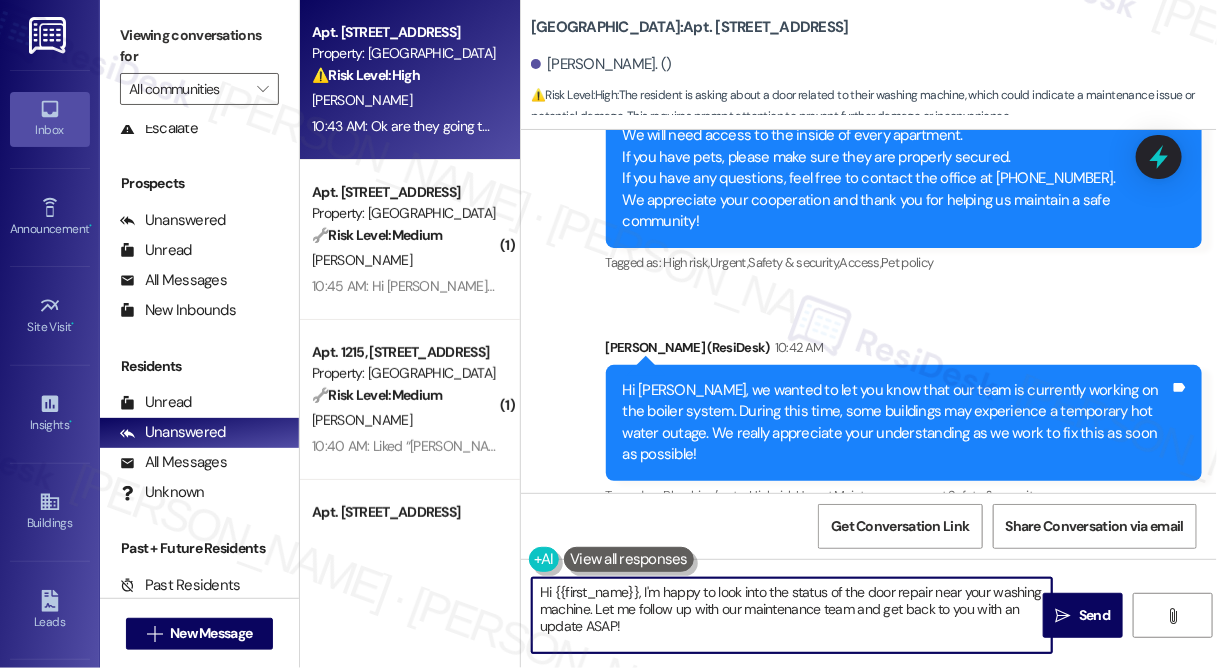 click on "Hi {{first_name}}, I'm happy to look into the status of the door repair near your washing machine. Let me follow up with our maintenance team and get back to you with an update ASAP!" at bounding box center (792, 615) 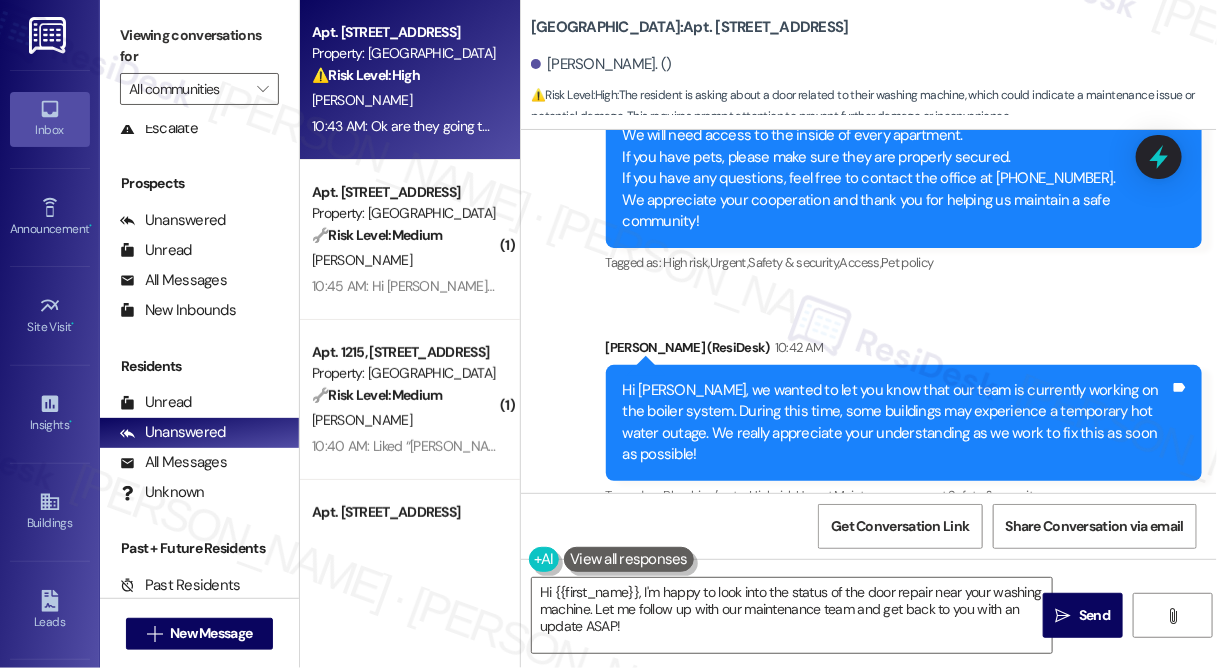 click on "Ok are they going to fix my door where my washing machine is located" at bounding box center [791, 623] 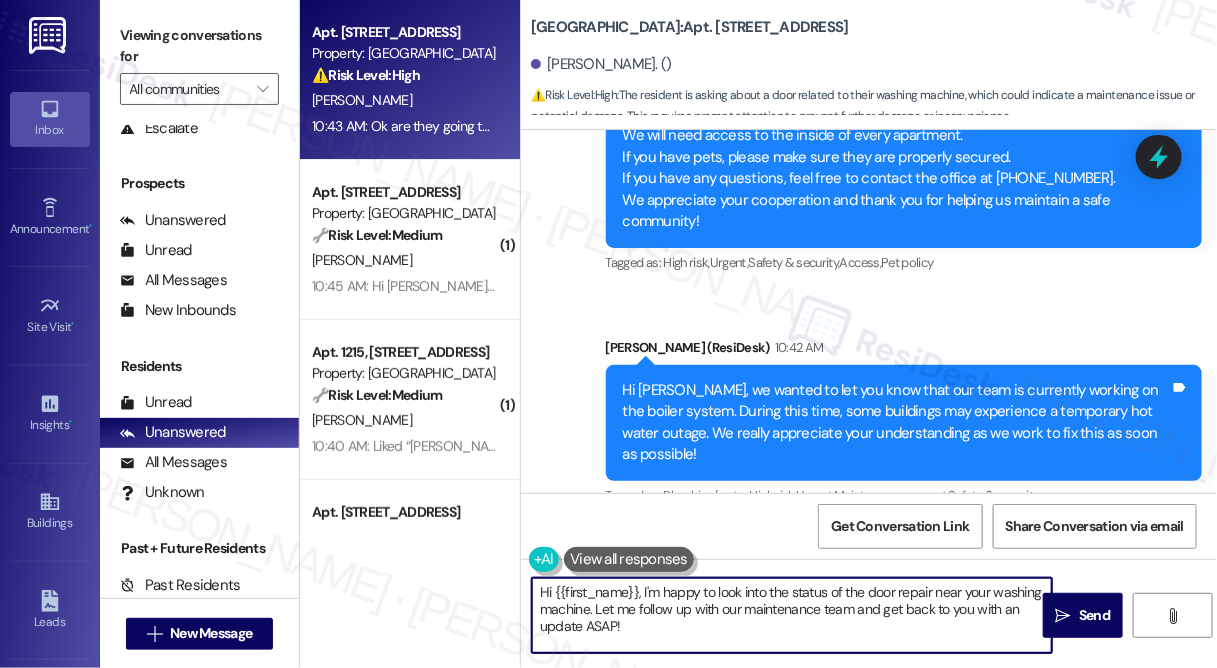 drag, startPoint x: 640, startPoint y: 593, endPoint x: 664, endPoint y: 606, distance: 27.294687 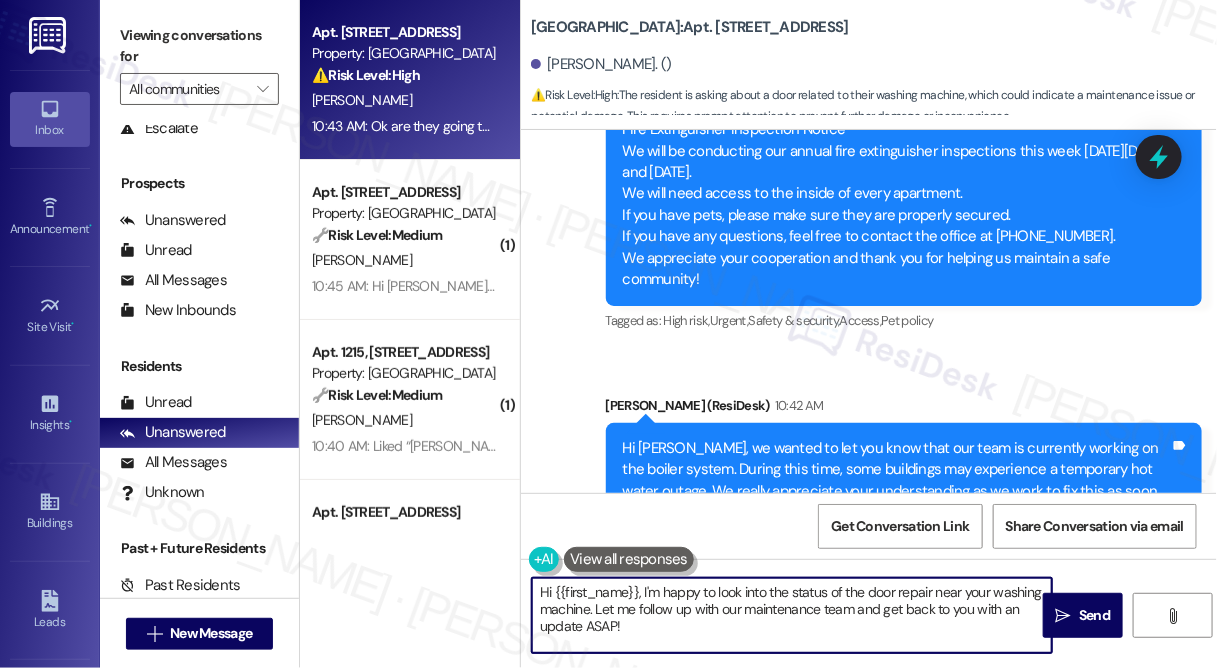 scroll, scrollTop: 31169, scrollLeft: 0, axis: vertical 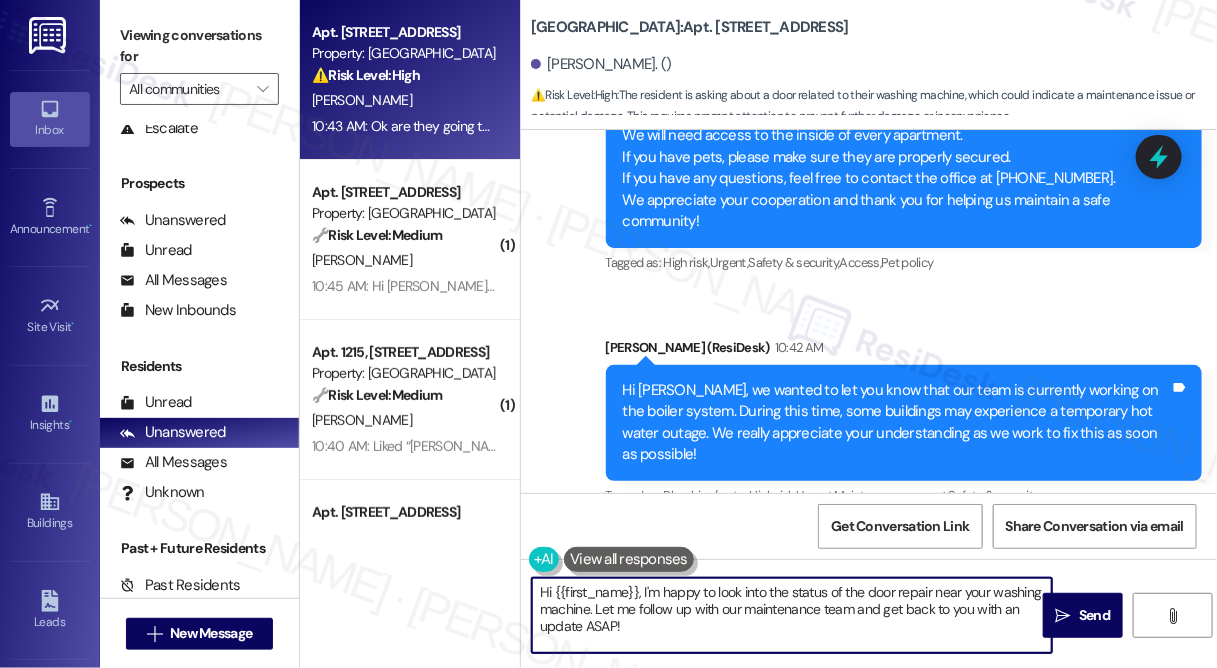 click on "Ok are they going to fix my door where my washing machine is located" at bounding box center (791, 623) 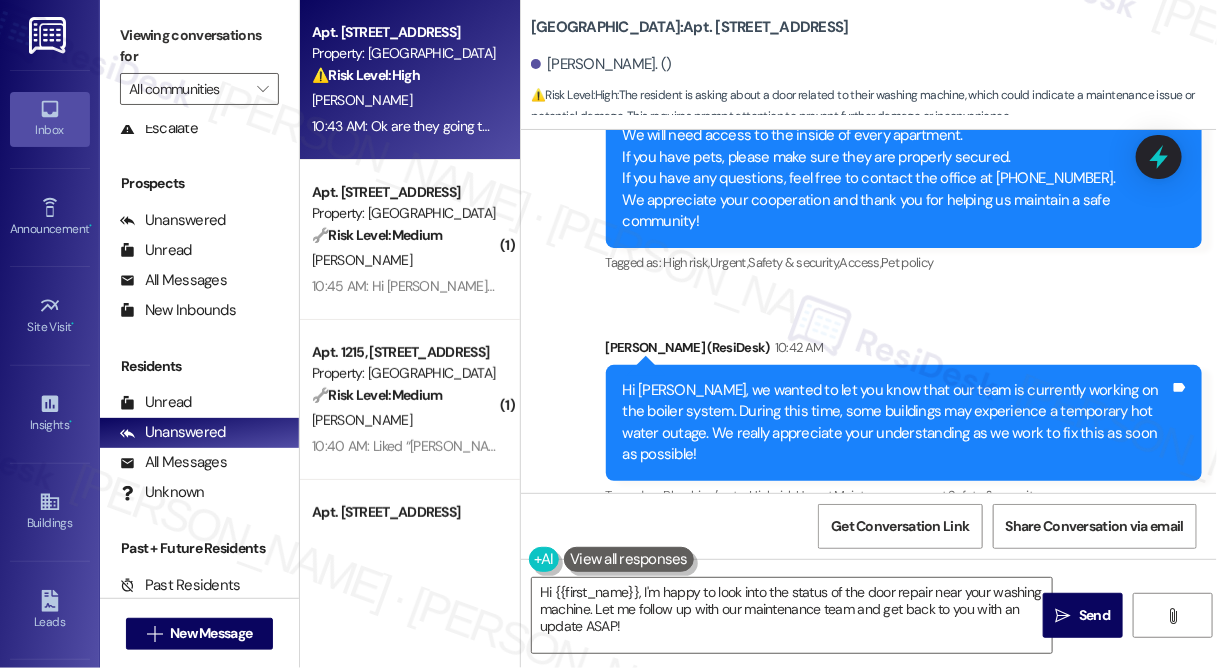 click on "Ok are they going to fix my door where my washing machine is located" at bounding box center (791, 623) 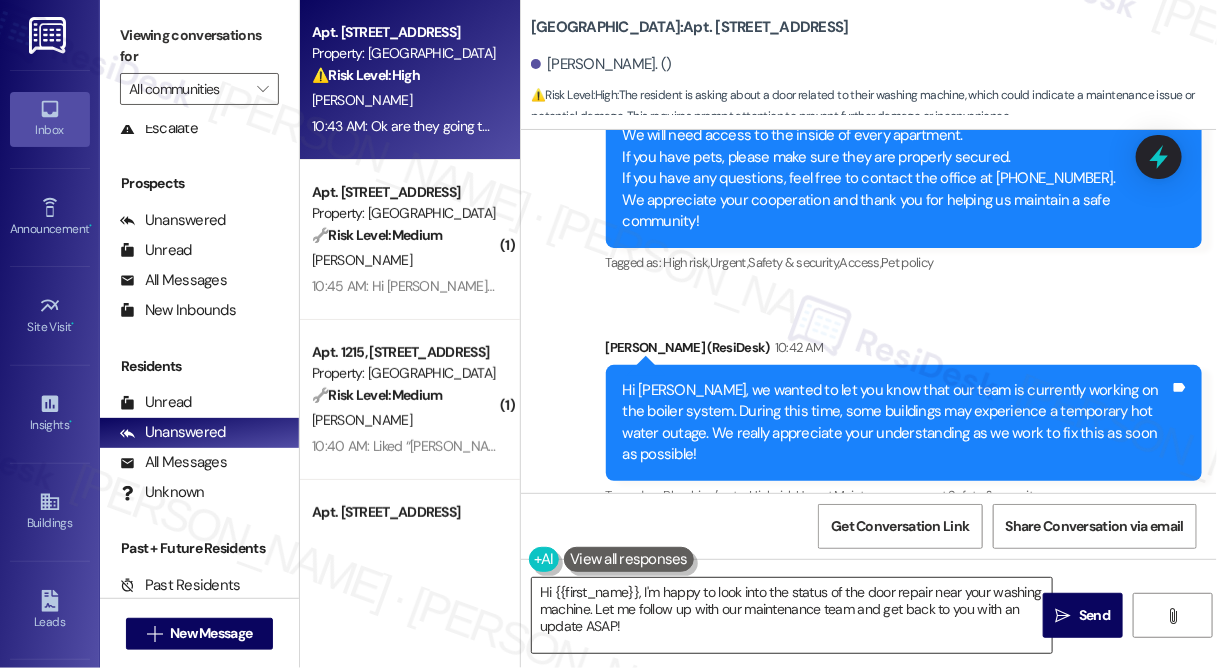 click on "Hi {{first_name}}, I'm happy to look into the status of the door repair near your washing machine. Let me follow up with our maintenance team and get back to you with an update ASAP!" at bounding box center [792, 615] 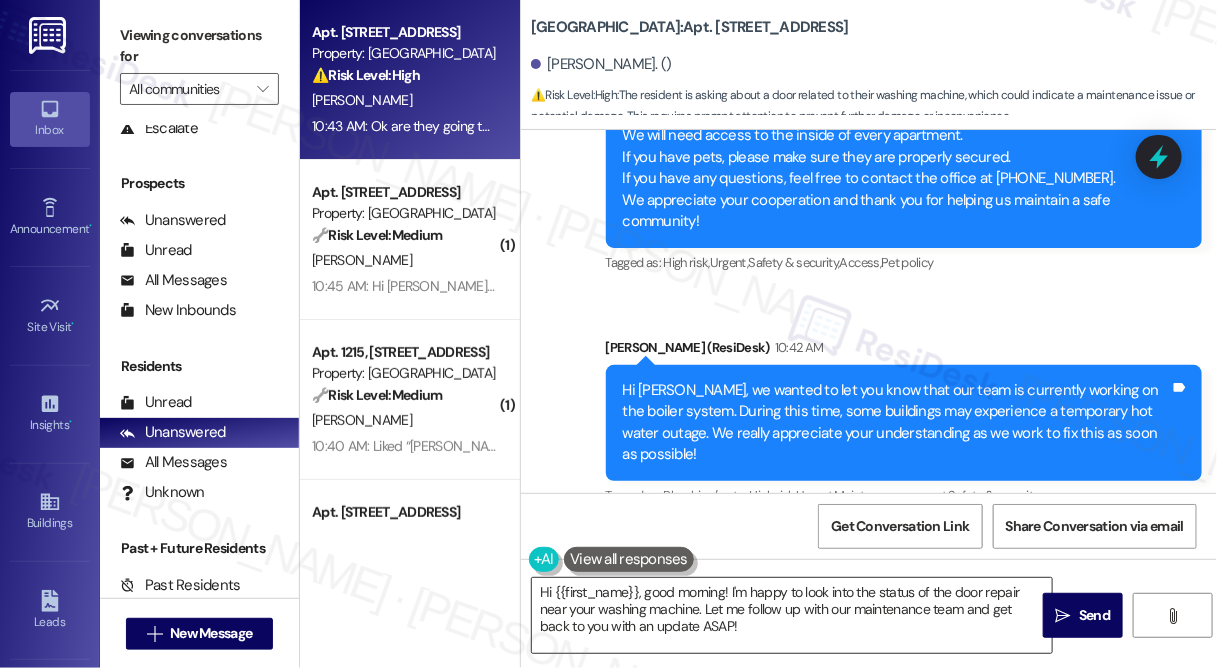 click on "Hi {{first_name}}, good morning! I'm happy to look into the status of the door repair near your washing machine. Let me follow up with our maintenance team and get back to you with an update ASAP!" at bounding box center [792, 615] 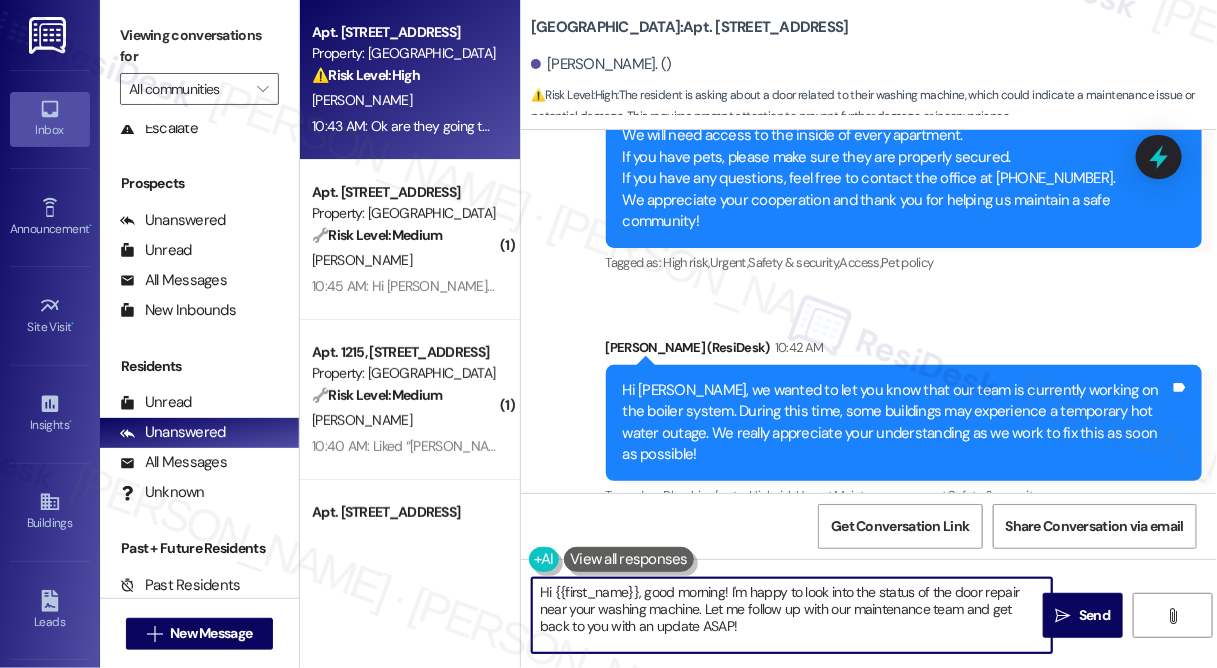 click on "Hi {{first_name}}, good morning! I'm happy to look into the status of the door repair near your washing machine. Let me follow up with our maintenance team and get back to you with an update ASAP!" at bounding box center [792, 615] 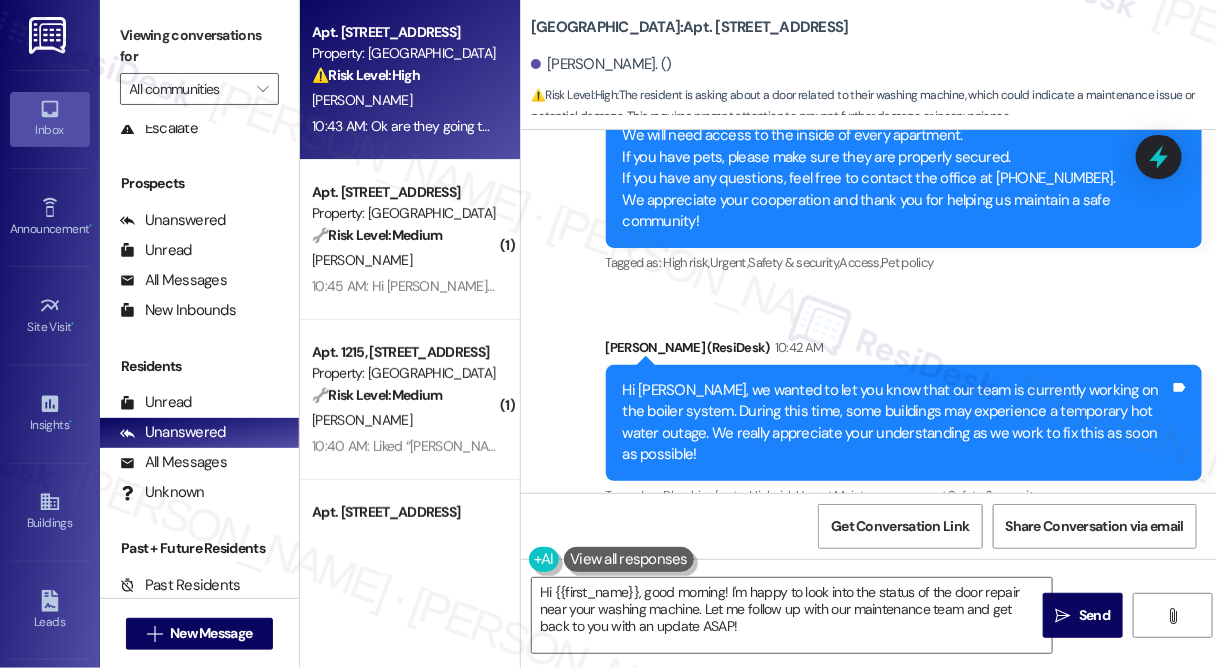 click on "Ok are they going to fix my door where my washing machine is located  Tags and notes" at bounding box center [799, 623] 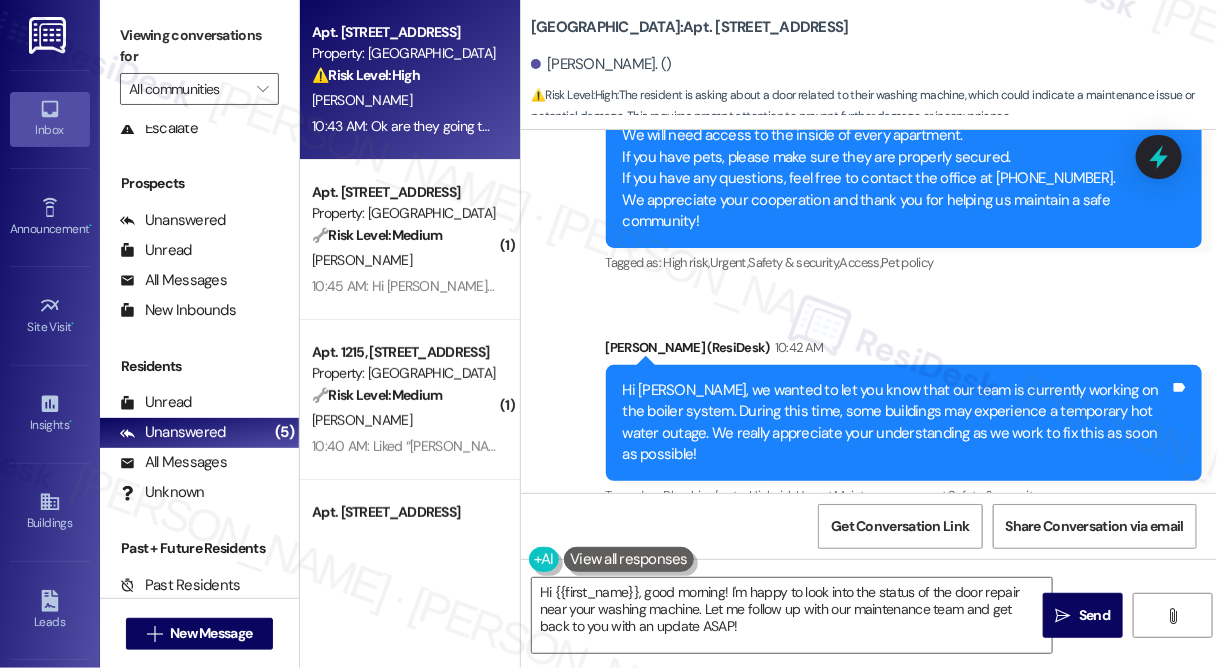 click on "Hi [PERSON_NAME], we wanted to let you know that our team is currently working on the boiler system. During this time, some buildings may experience a temporary hot water outage. We really appreciate your understanding as we work to fix this as soon as possible!" at bounding box center [896, 423] 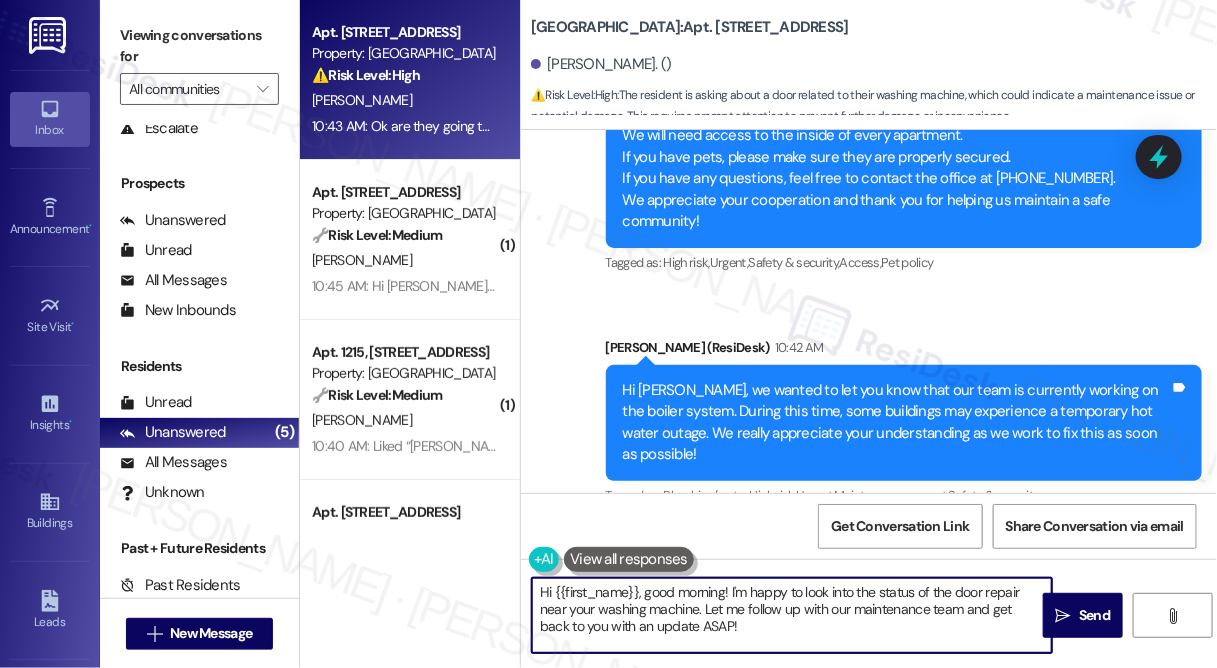 click on "Hi {{first_name}}, good morning! I'm happy to look into the status of the door repair near your washing machine. Let me follow up with our maintenance team and get back to you with an update ASAP!" at bounding box center (792, 615) 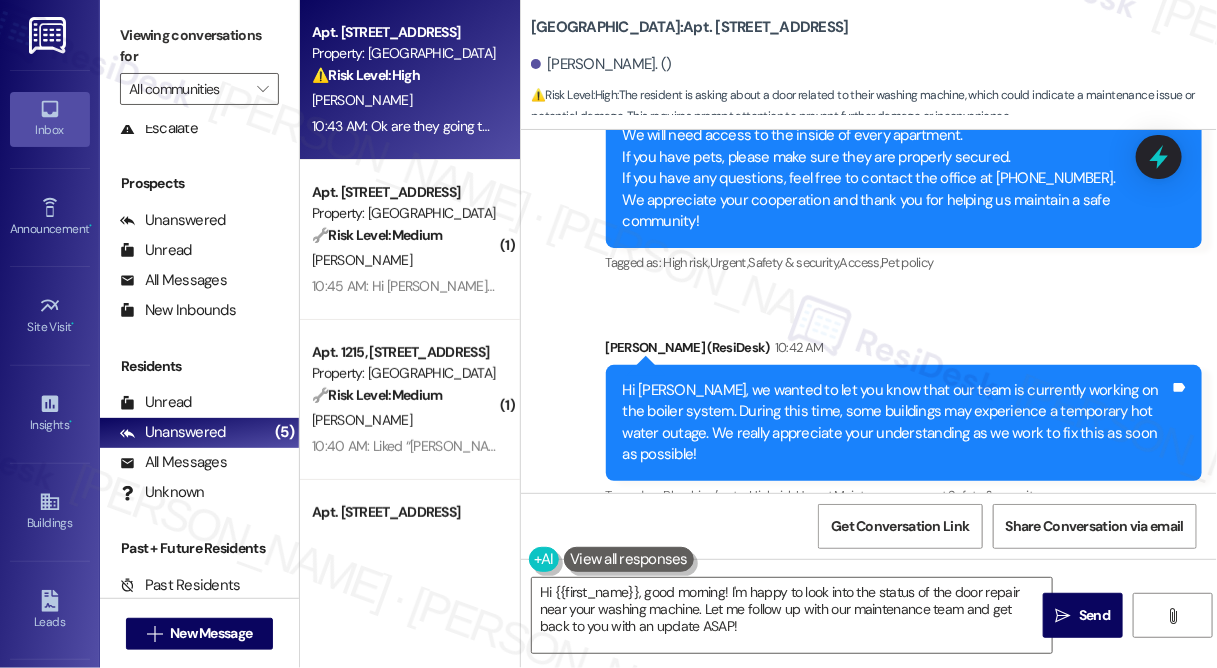 click on "Received via SMS [PERSON_NAME] 10:43 AM Ok are they going to fix my door where my washing machine is located  Tags and notes Tagged as:   Maintenance request ,  Click to highlight conversations about Maintenance request Apartment entry Click to highlight conversations about Apartment entry" at bounding box center [869, 609] 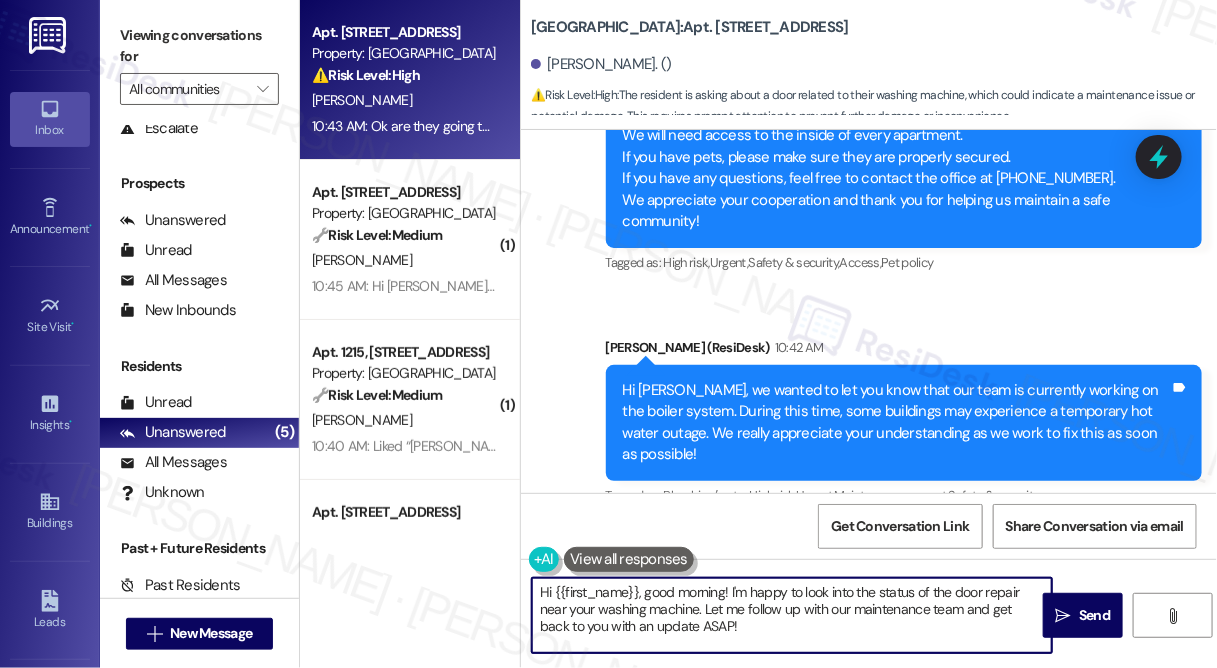 click on "Hi {{first_name}}, good morning! I'm happy to look into the status of the door repair near your washing machine. Let me follow up with our maintenance team and get back to you with an update ASAP!" at bounding box center [792, 615] 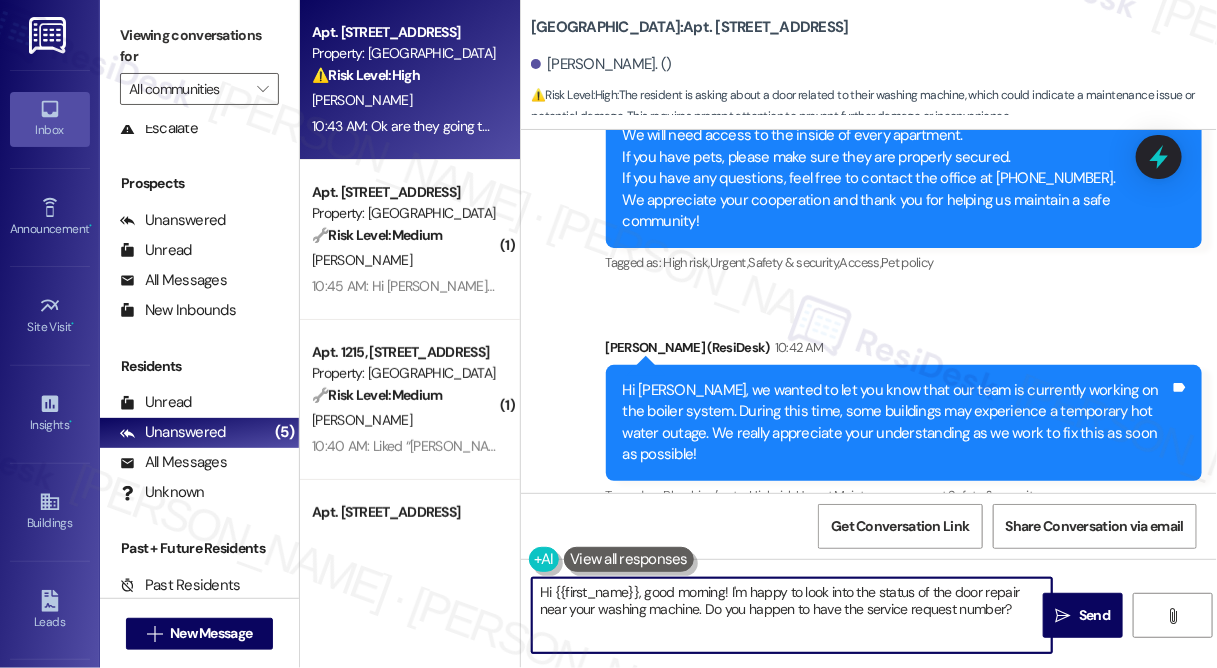 click on "Hi {{first_name}}, good morning! I'm happy to look into the status of the door repair near your washing machine. Do you happen to have the service request number?" at bounding box center [792, 615] 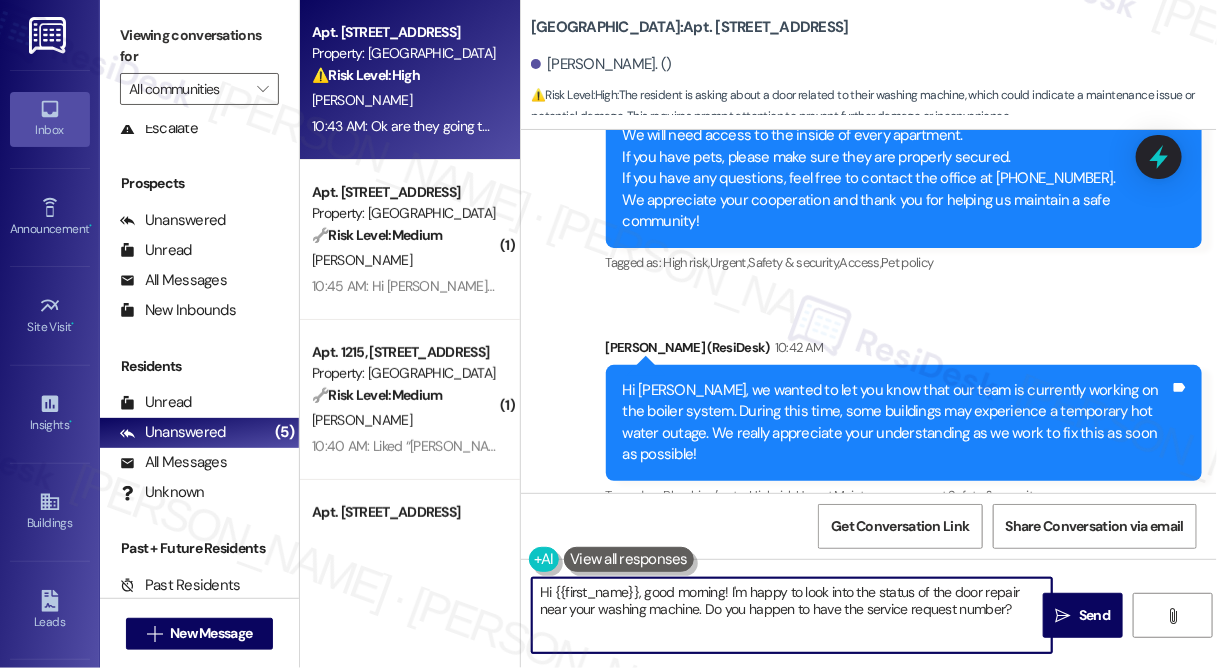 drag, startPoint x: 704, startPoint y: 609, endPoint x: 861, endPoint y: 608, distance: 157.00319 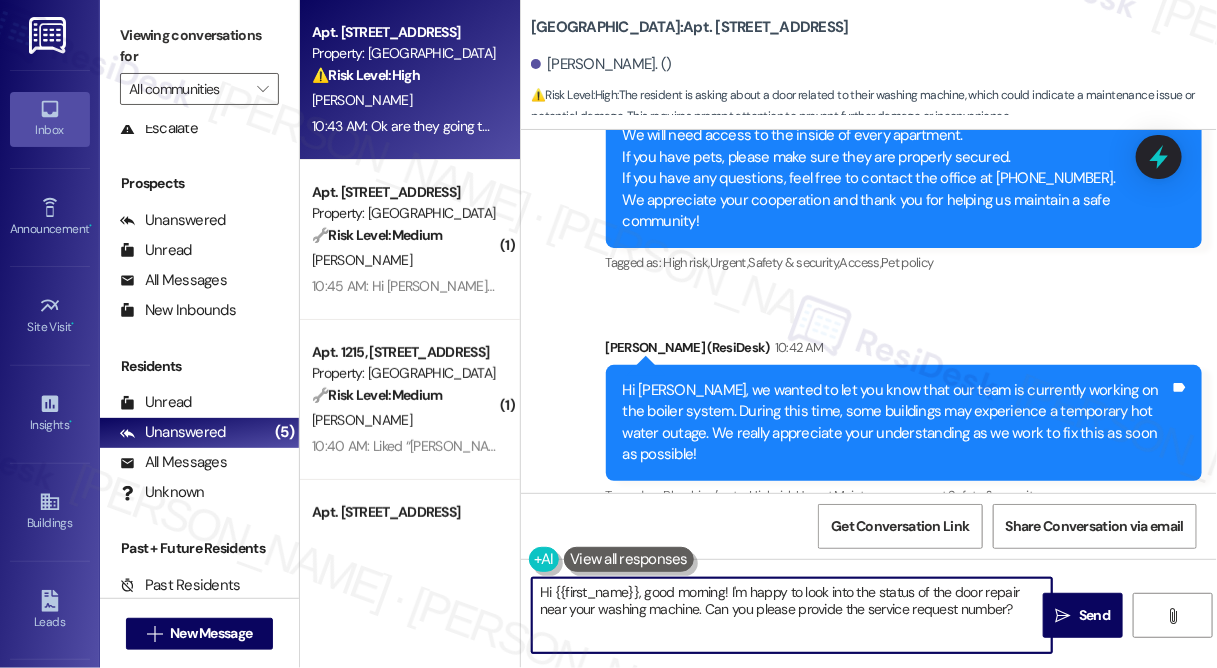 click on "Hi {{first_name}}, good morning! I'm happy to look into the status of the door repair near your washing machine. Can you please provide the service request number?" at bounding box center [792, 615] 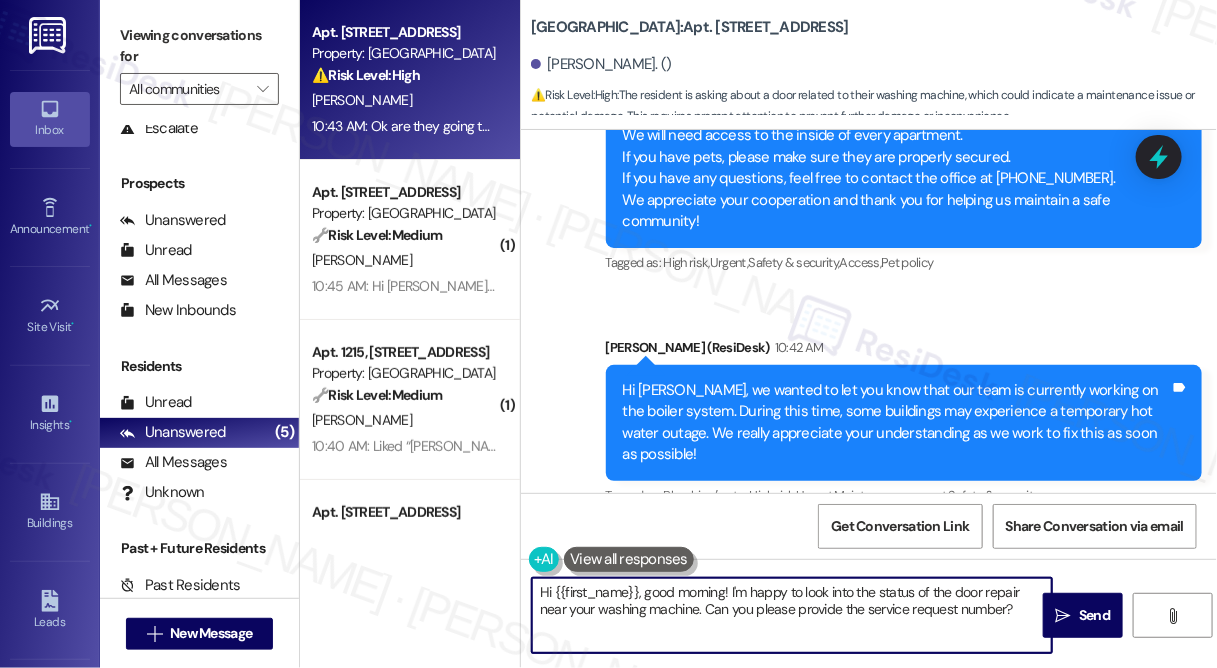 click on "Hi {{first_name}}, good morning! I'm happy to look into the status of the door repair near your washing machine. Can you please provide the service request number?" at bounding box center [792, 615] 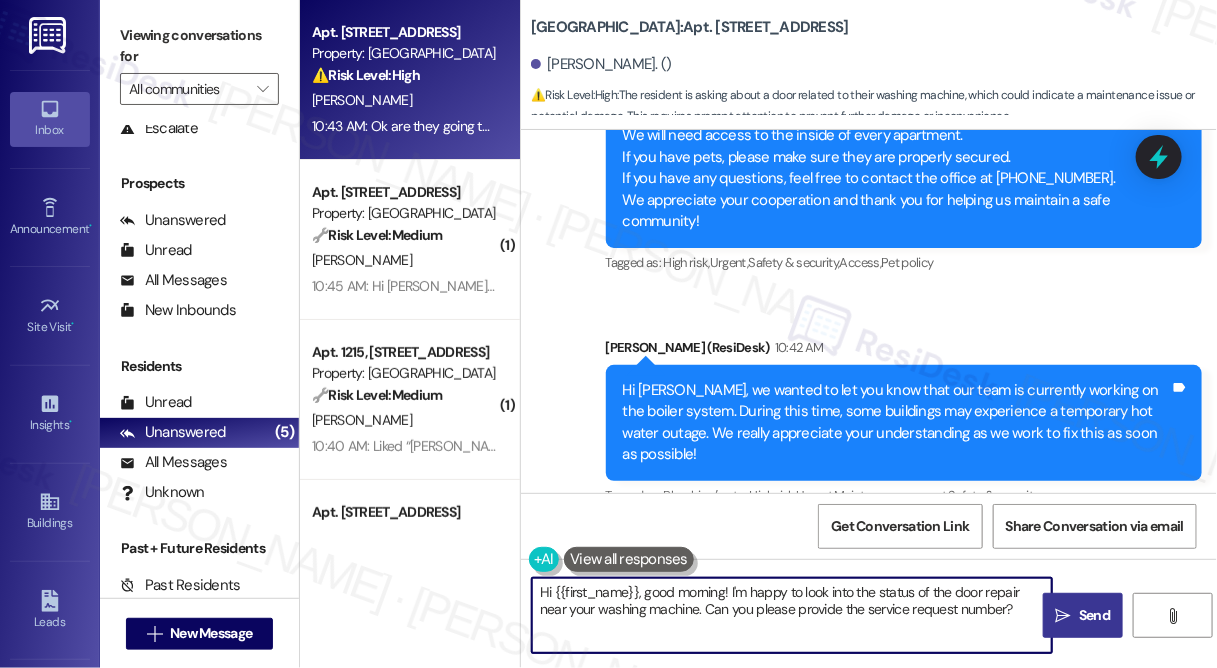 type on "Hi {{first_name}}, good morning! I'm happy to look into the status of the door repair near your washing machine. Can you please provide the service request number?" 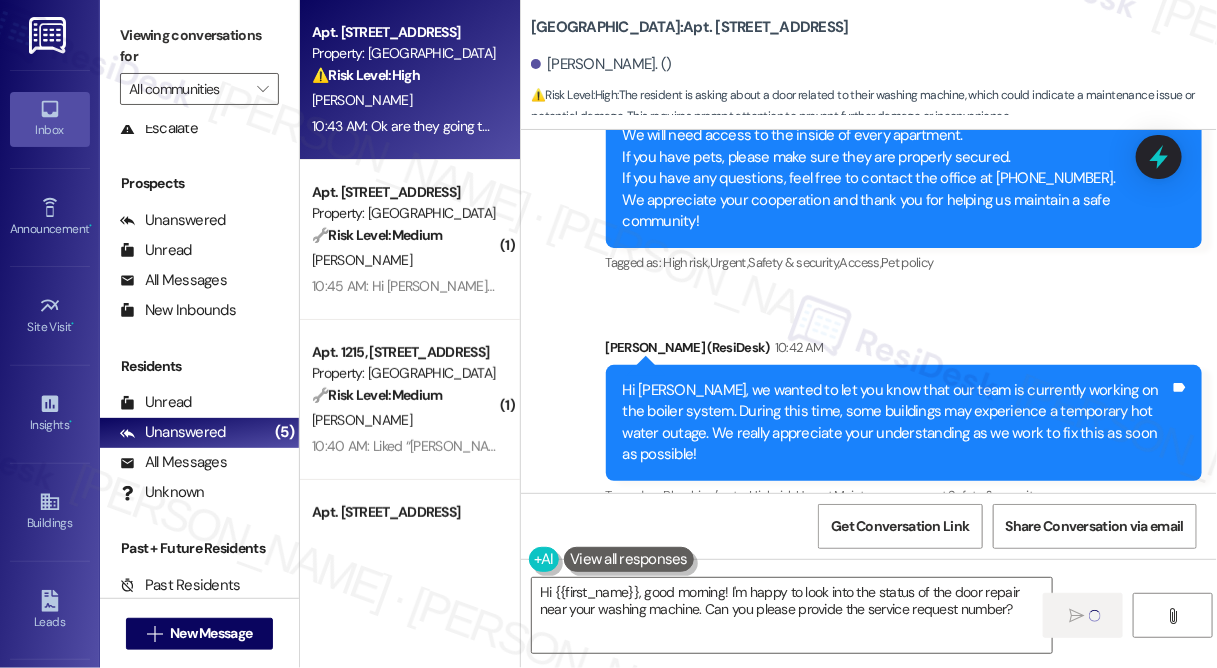 type 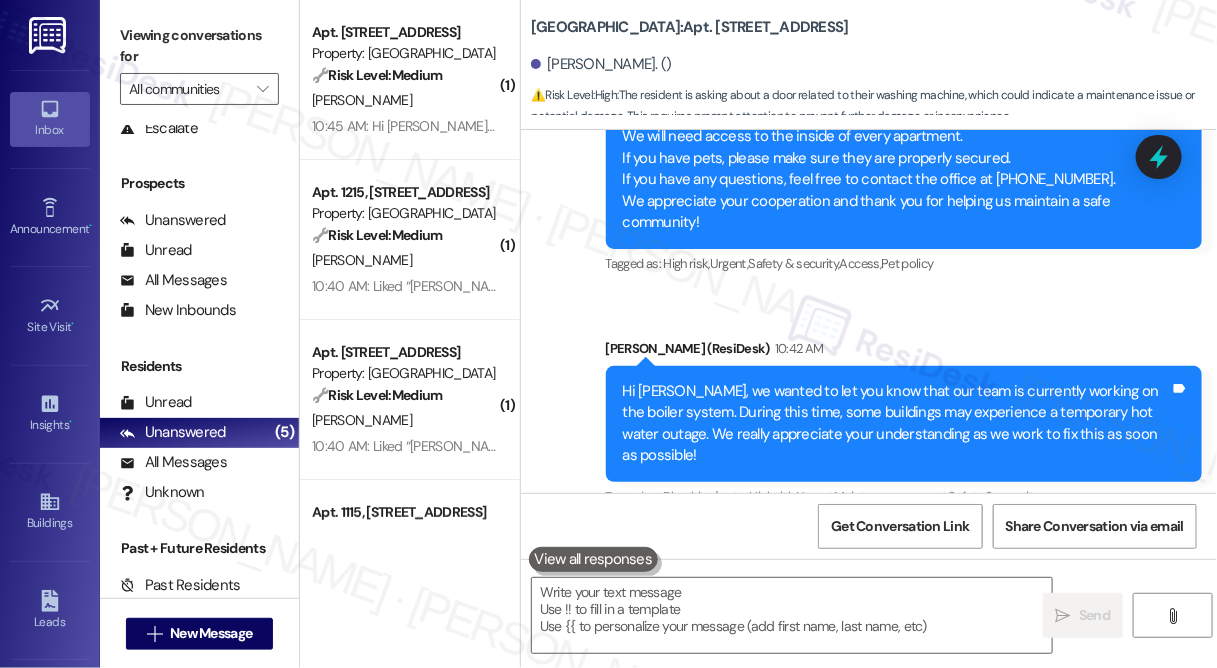 scroll, scrollTop: 31330, scrollLeft: 0, axis: vertical 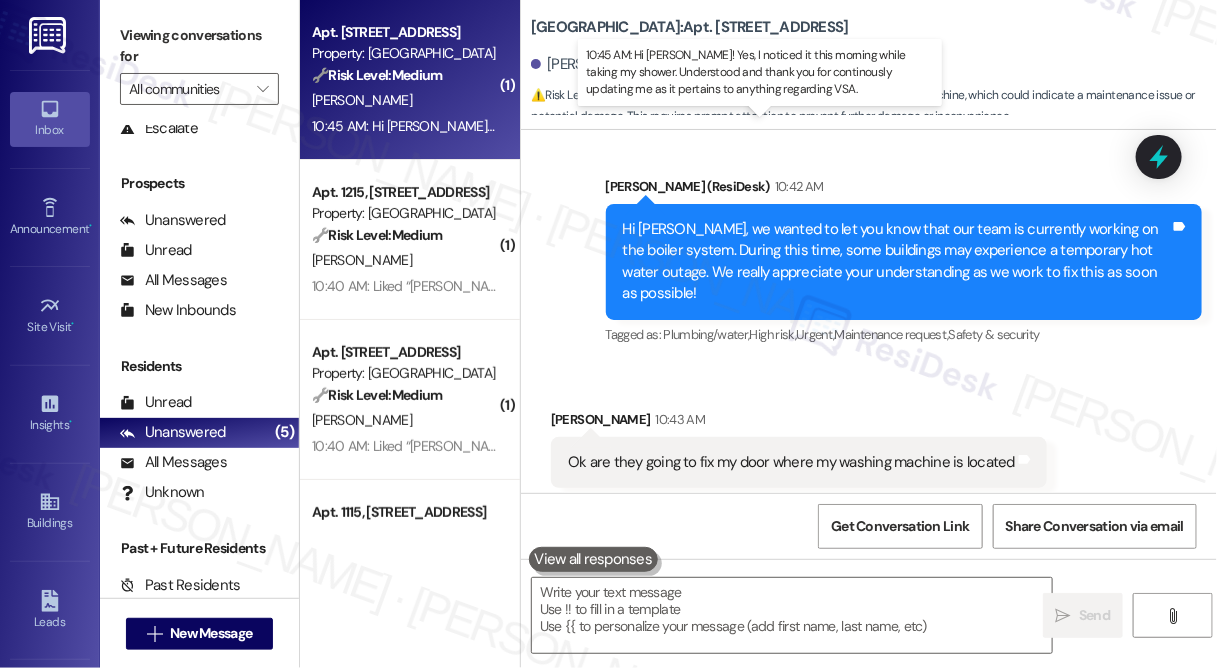 click on "10:45 AM: Hi [PERSON_NAME]! Yes, I  noticed it this morning while taking my shower. Understood and thank you for continously updating me as it pertains to anything regarding VSA. 10:45 AM: Hi [PERSON_NAME]! Yes, I  noticed it this morning while taking my shower. Understood and thank you for continously updating me as it pertains to anything regarding VSA." at bounding box center [832, 126] 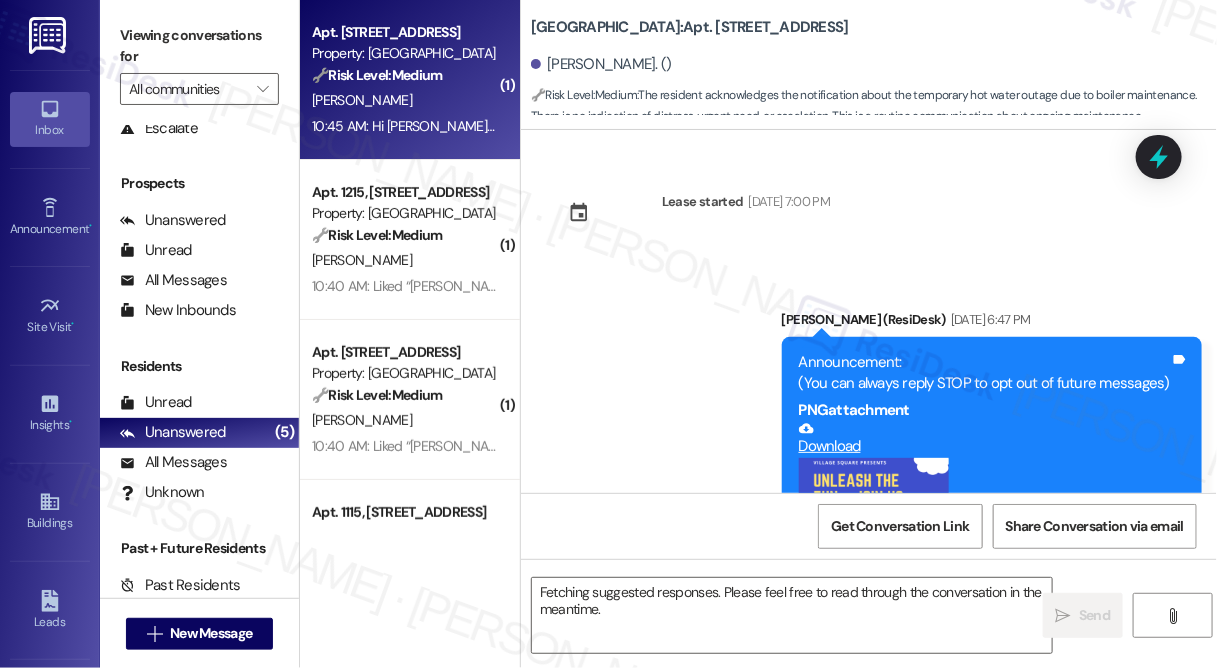 scroll, scrollTop: 24789, scrollLeft: 0, axis: vertical 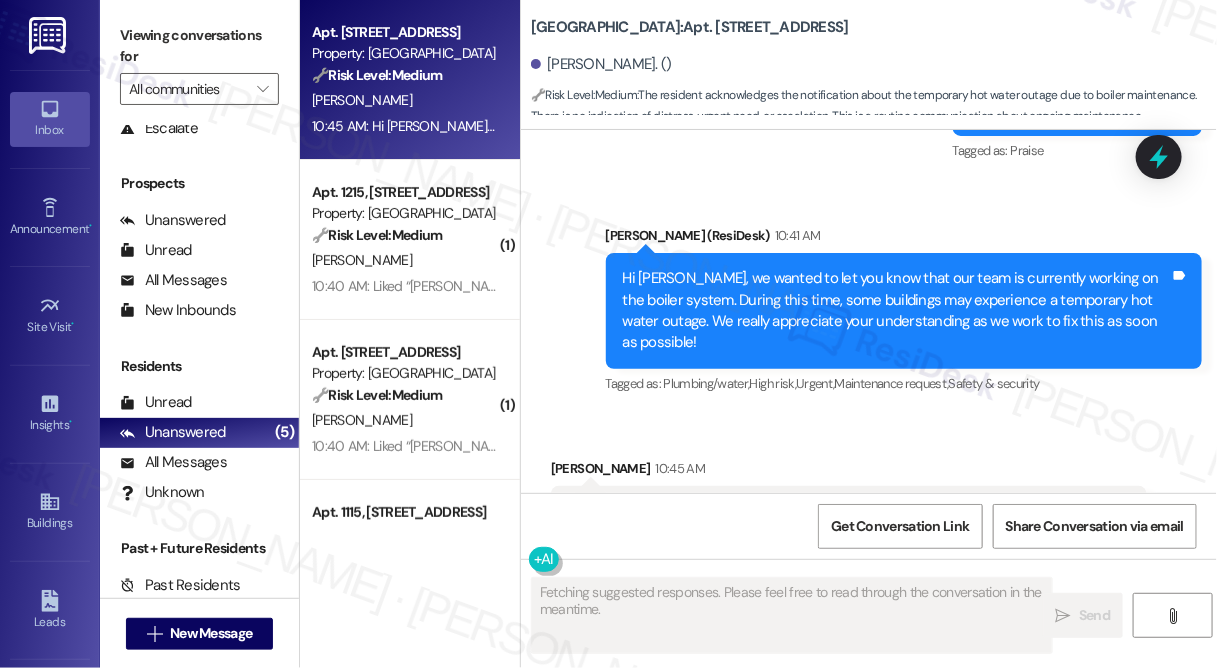 click on "Hi [PERSON_NAME]! Yes, I  noticed it this morning while taking my shower. Understood and thank you for continously updating me as it pertains to anything regarding VSA." at bounding box center (841, 522) 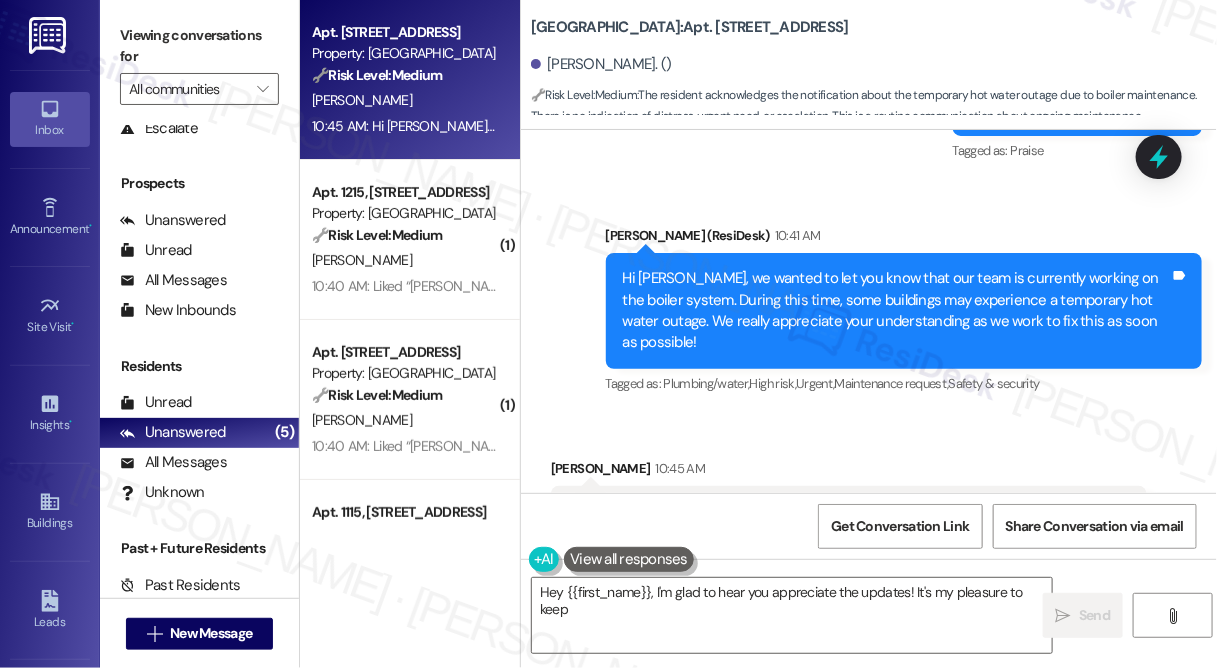 click on "Hi [PERSON_NAME]! Yes, I  noticed it this morning while taking my shower. Understood and thank you for continously updating me as it pertains to anything regarding VSA." at bounding box center (841, 522) 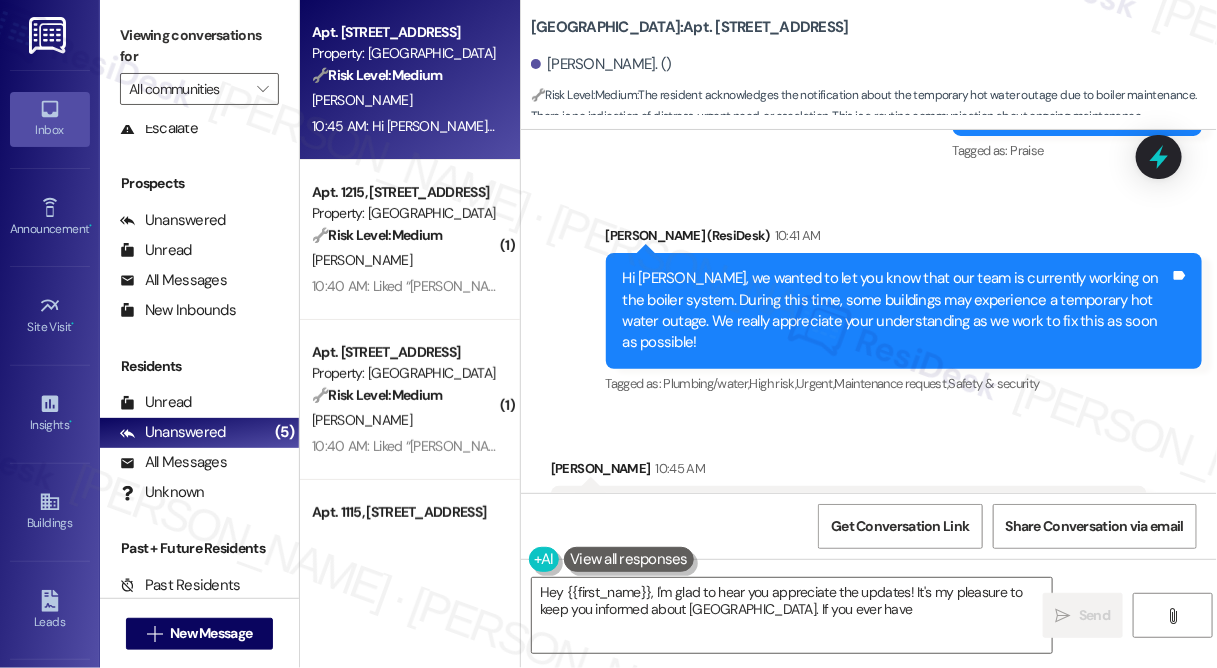 click on "Hi [PERSON_NAME]! Yes, I  noticed it this morning while taking my shower. Understood and thank you for continously updating me as it pertains to anything regarding VSA." at bounding box center [841, 522] 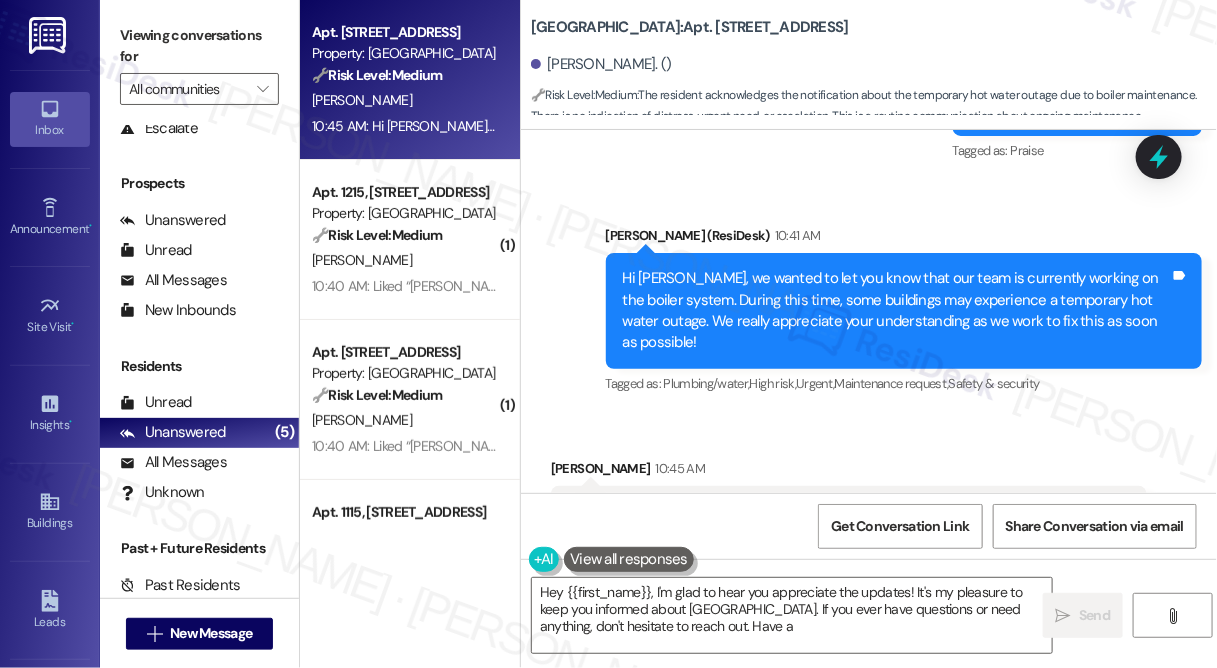click on "Hi [PERSON_NAME]! Yes, I  noticed it this morning while taking my shower. Understood and thank you for continously updating me as it pertains to anything regarding VSA." at bounding box center (841, 522) 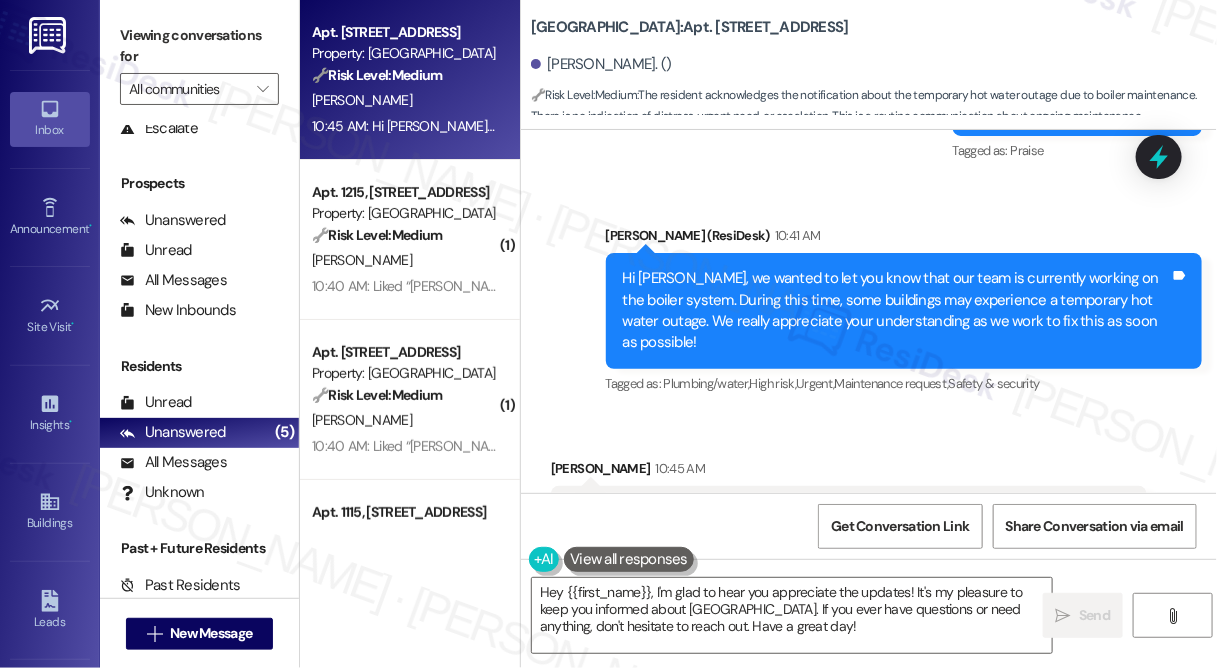 click on "Received via SMS [PERSON_NAME] 10:45 AM Hi [PERSON_NAME]! Yes, I  noticed it this morning while taking my shower. Understood and thank you for continously updating me as it pertains to anything regarding VSA. Tags and notes Tagged as:   Plumbing/water ,  Click to highlight conversations about Plumbing/water High risk ,  Click to highlight conversations about High risk Positive response ,  Click to highlight conversations about Positive response Praise Click to highlight conversations about Praise" at bounding box center [849, 523] 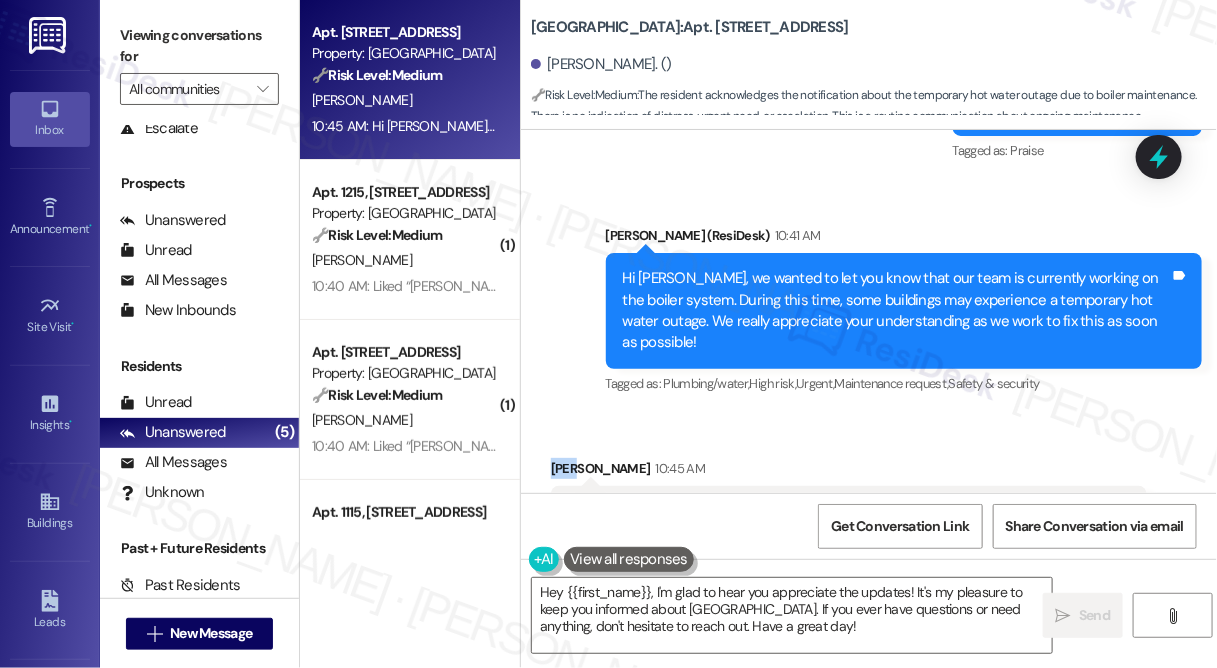 click on "[PERSON_NAME] 10:45 AM" at bounding box center [849, 472] 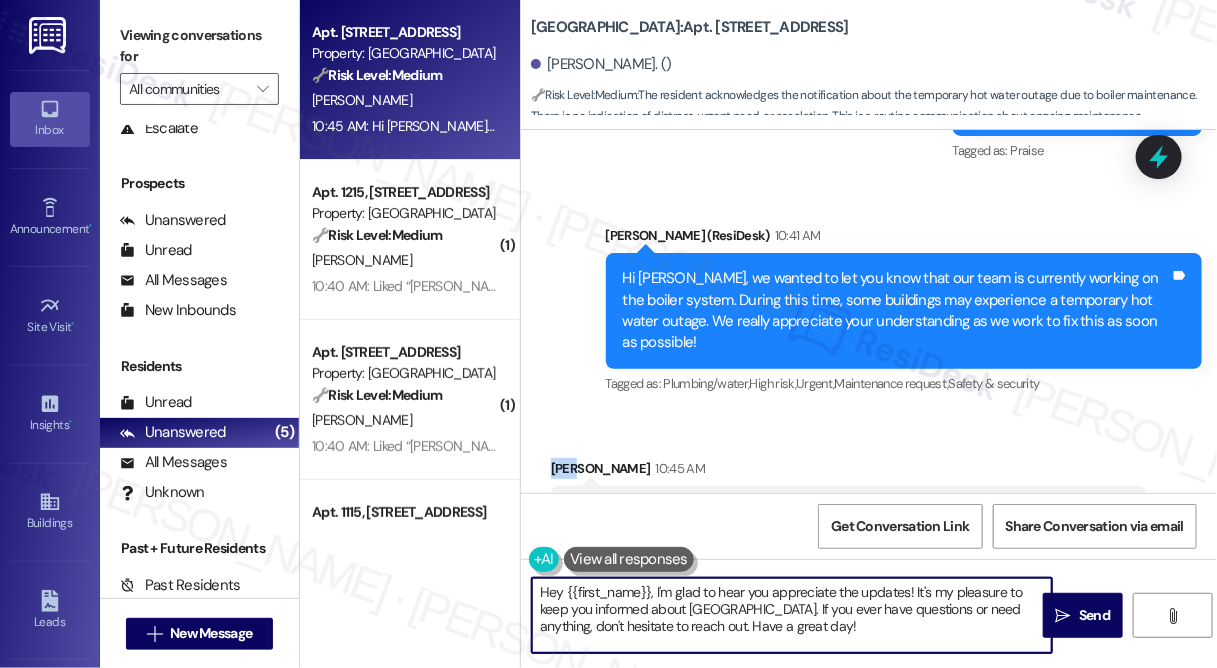 click on "Hey {{first_name}}, I'm glad to hear you appreciate the updates! It's my pleasure to keep you informed about [GEOGRAPHIC_DATA]. If you ever have questions or need anything, don't hesitate to reach out. Have a great day!" at bounding box center [792, 615] 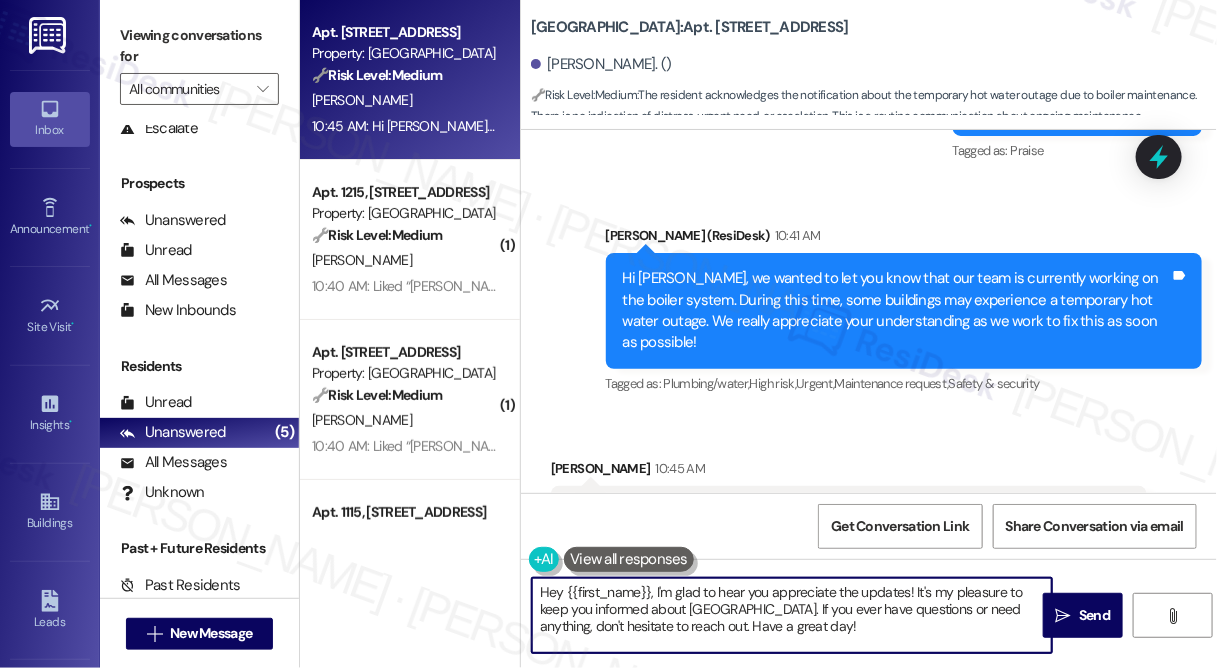 click on "Hey {{first_name}}, I'm glad to hear you appreciate the updates! It's my pleasure to keep you informed about [GEOGRAPHIC_DATA]. If you ever have questions or need anything, don't hesitate to reach out. Have a great day!" at bounding box center [792, 615] 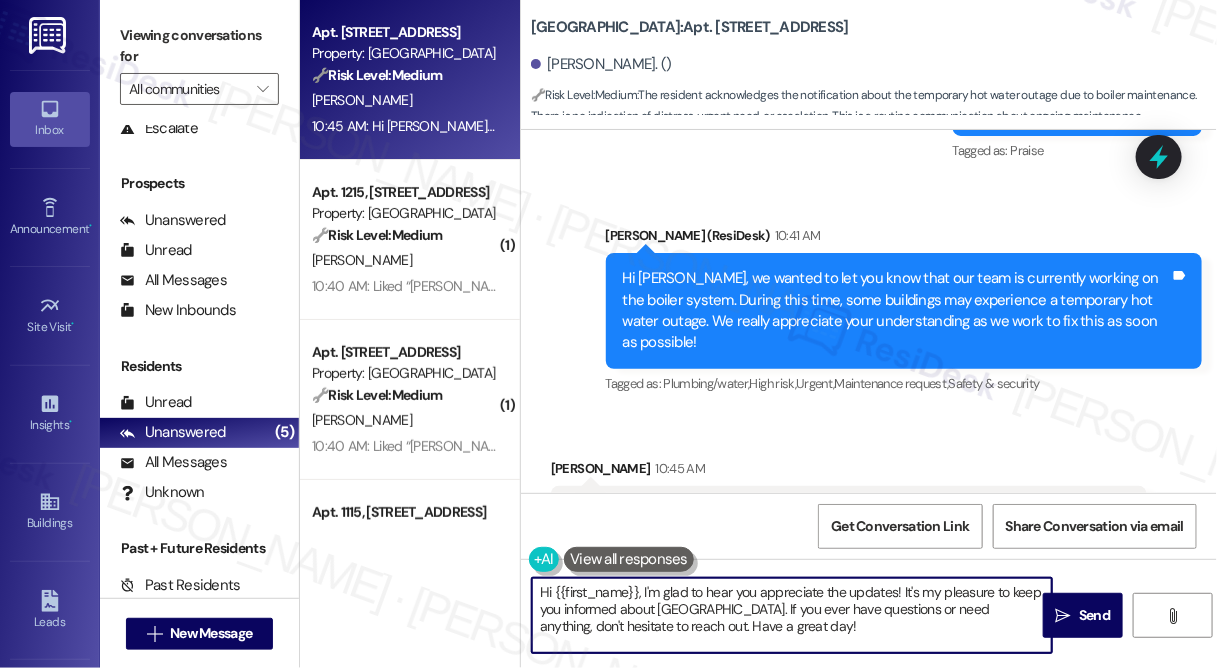 drag, startPoint x: 663, startPoint y: 590, endPoint x: 850, endPoint y: 617, distance: 188.93915 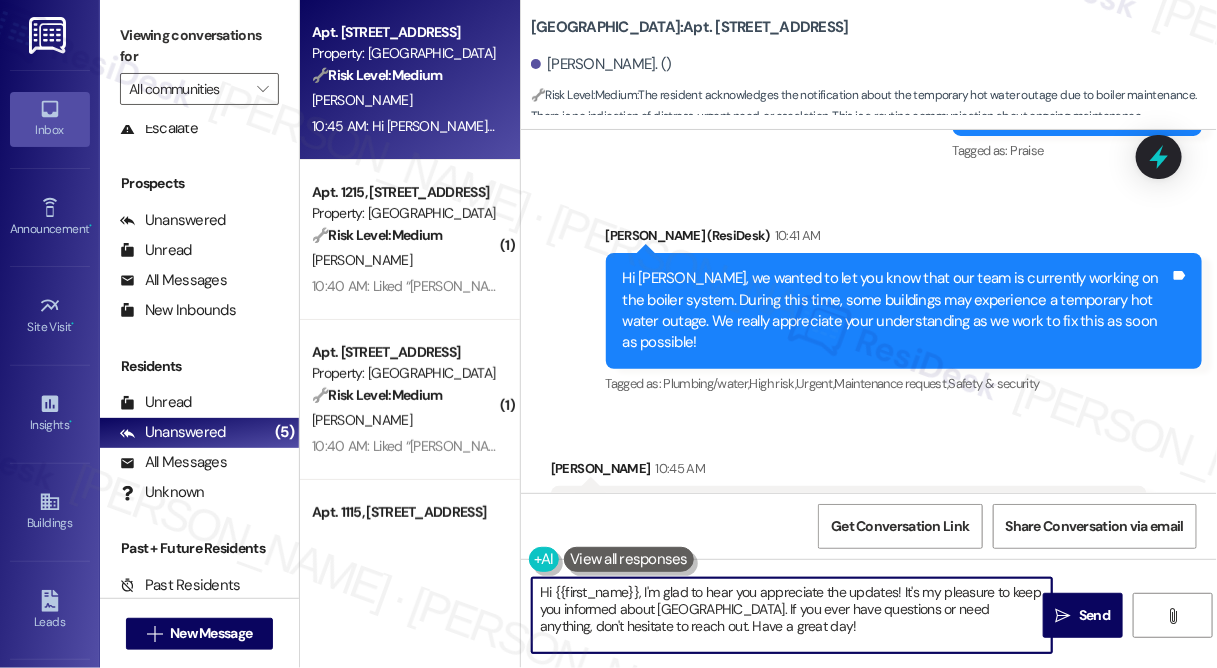 click on "Hi [PERSON_NAME]! Yes, I  noticed it this morning while taking my shower. Understood and thank you for continously updating me as it pertains to anything regarding VSA." at bounding box center [841, 522] 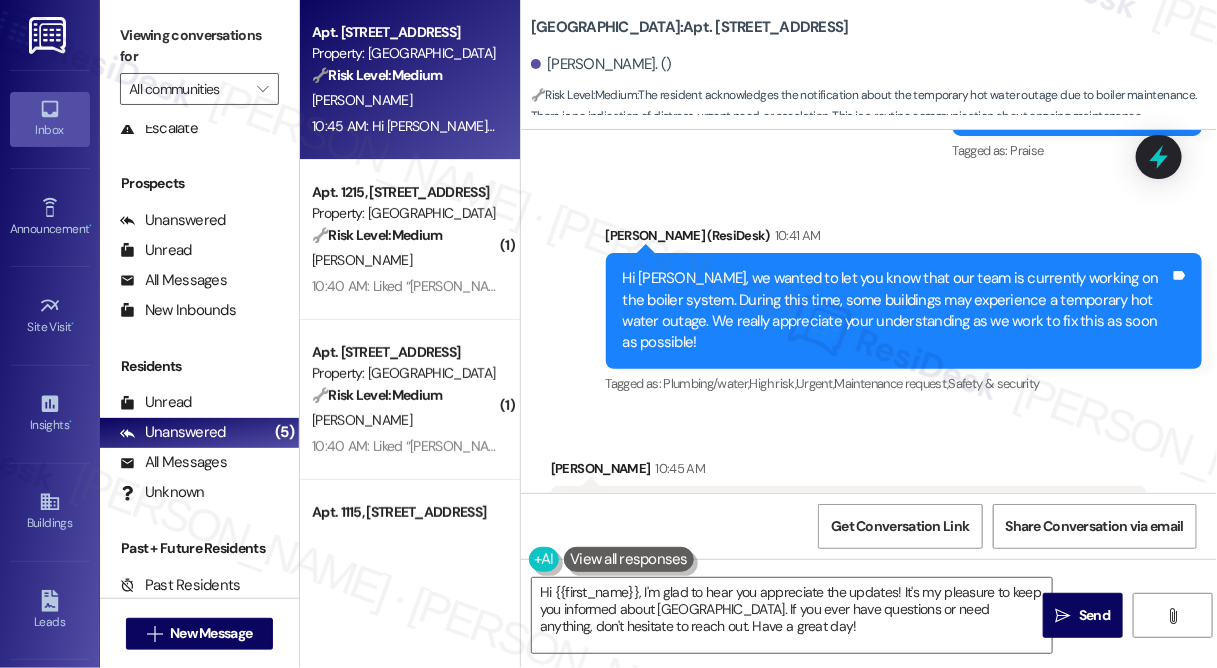 click on "Hi [PERSON_NAME]! Yes, I  noticed it this morning while taking my shower. Understood and thank you for continously updating me as it pertains to anything regarding VSA." at bounding box center (841, 522) 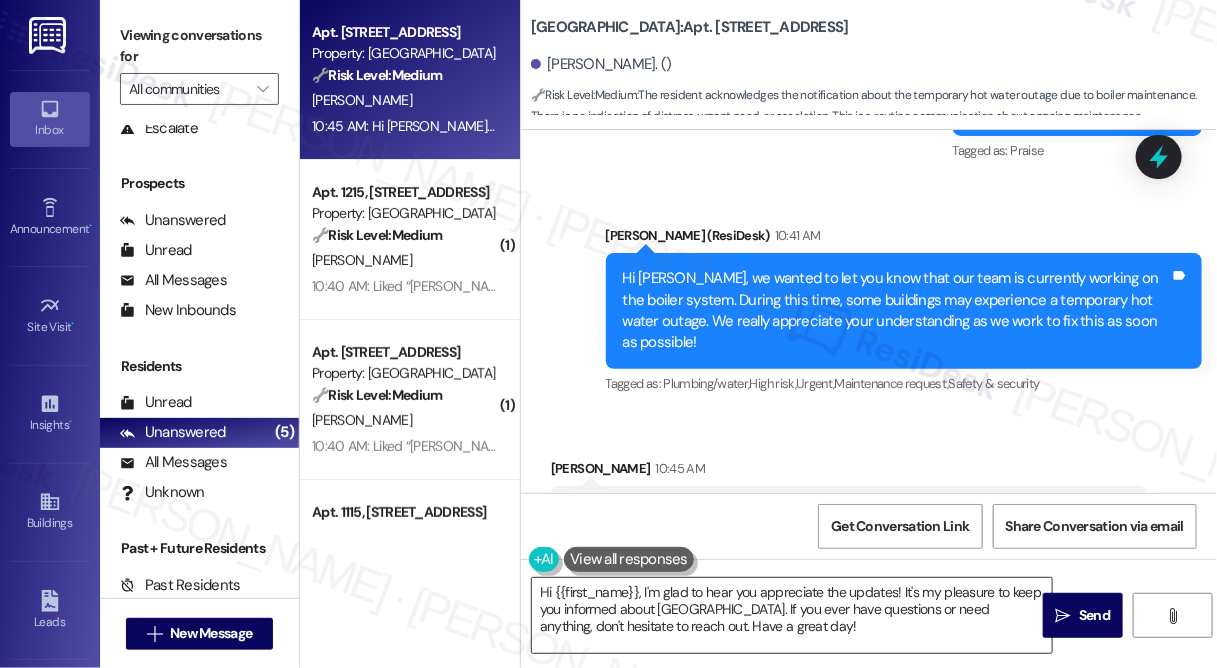 click on "Hi {{first_name}}, I'm glad to hear you appreciate the updates! It's my pleasure to keep you informed about [GEOGRAPHIC_DATA]. If you ever have questions or need anything, don't hesitate to reach out. Have a great day!" at bounding box center [792, 615] 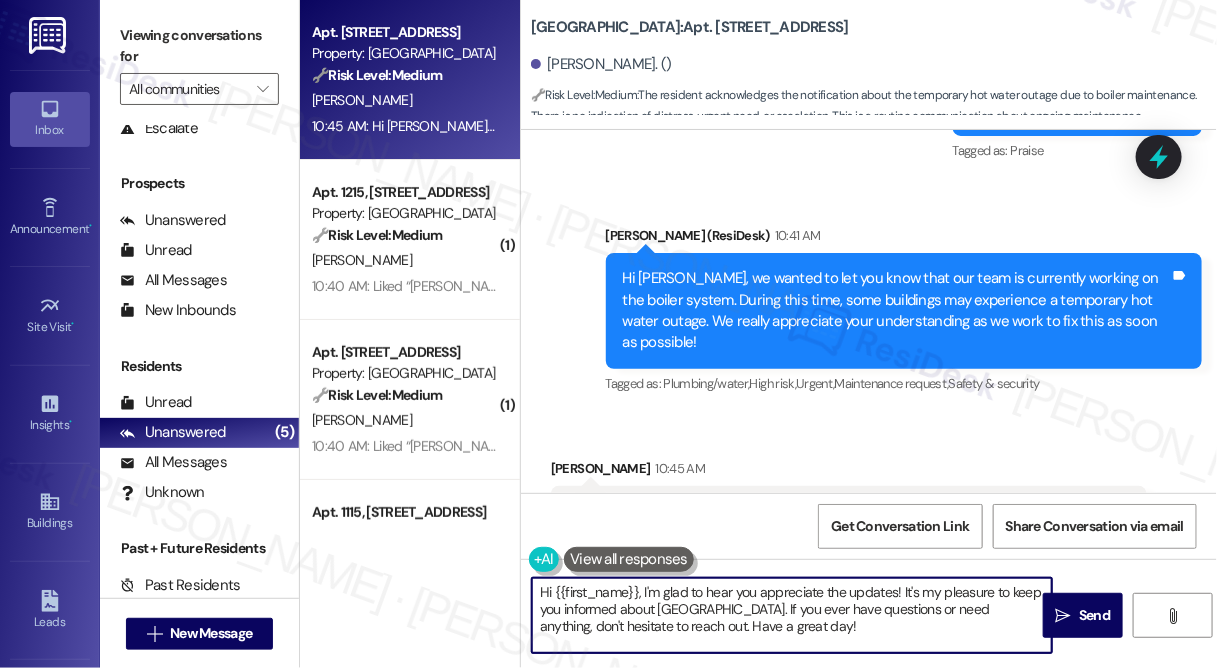 click on "Hi {{first_name}}, I'm glad to hear you appreciate the updates! It's my pleasure to keep you informed about [GEOGRAPHIC_DATA]. If you ever have questions or need anything, don't hesitate to reach out. Have a great day!" at bounding box center (792, 615) 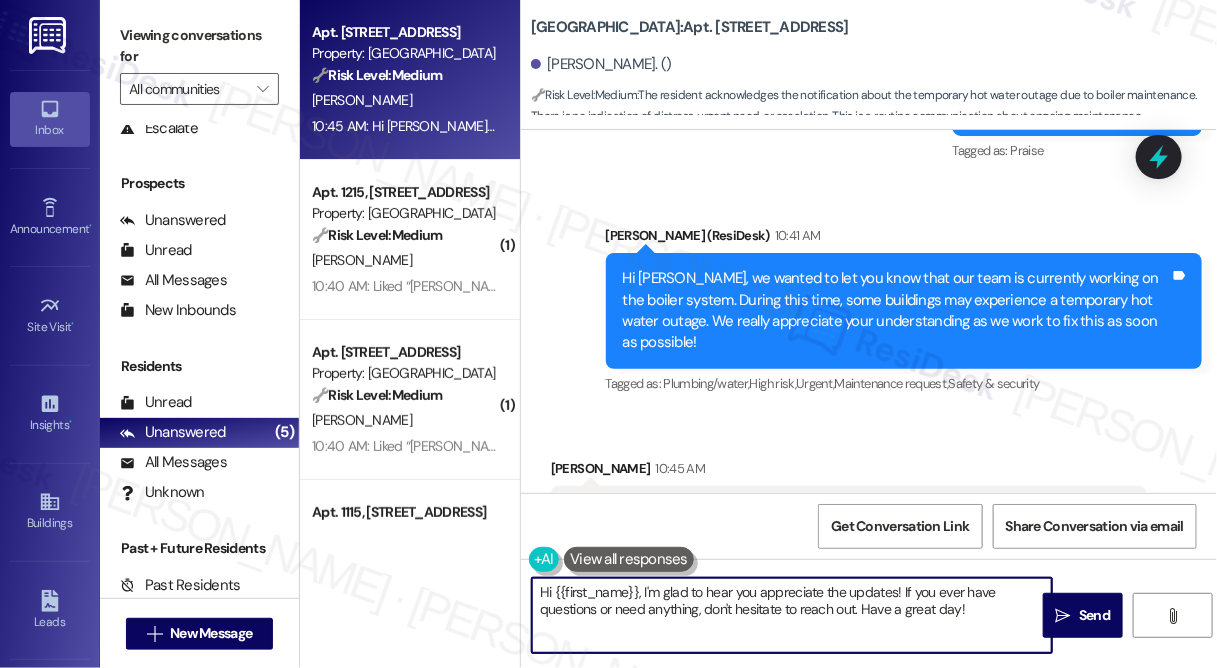 click on "Hi {{first_name}}, I'm glad to hear you appreciate the updates! If you ever have questions or need anything, don't hesitate to reach out. Have a great day!" at bounding box center (792, 615) 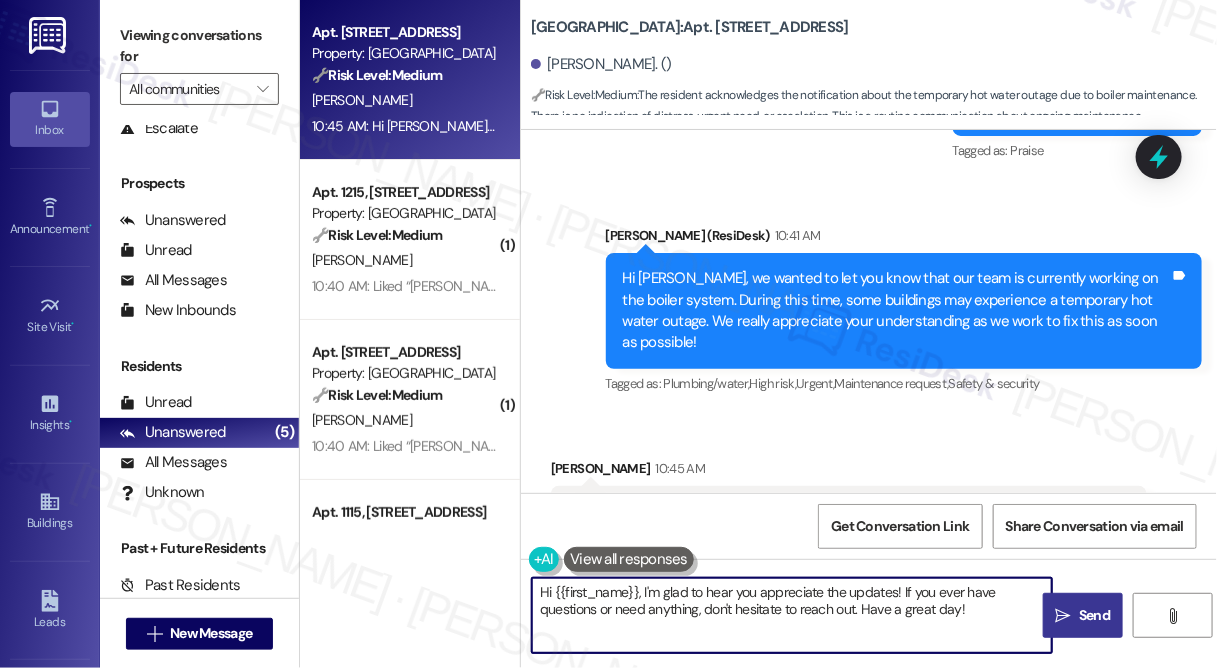 type on "Hi {{first_name}}, I'm glad to hear you appreciate the updates! If you ever have questions or need anything, don't hesitate to reach out. Have a great day!" 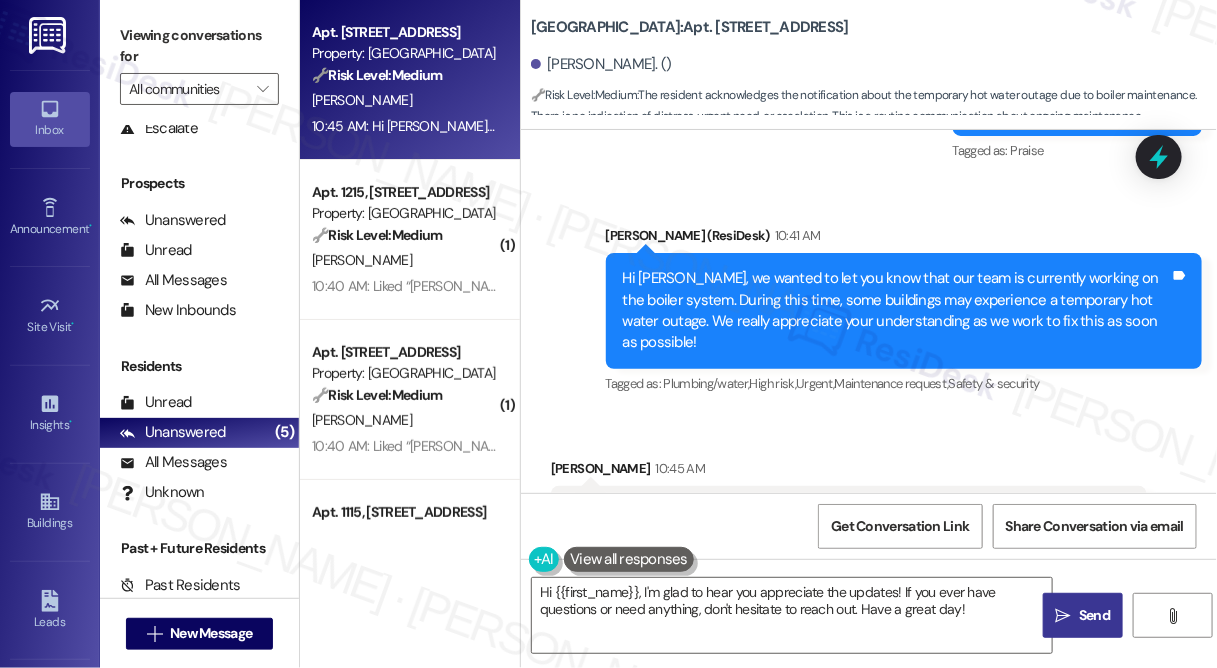 click on " Send" at bounding box center (1083, 615) 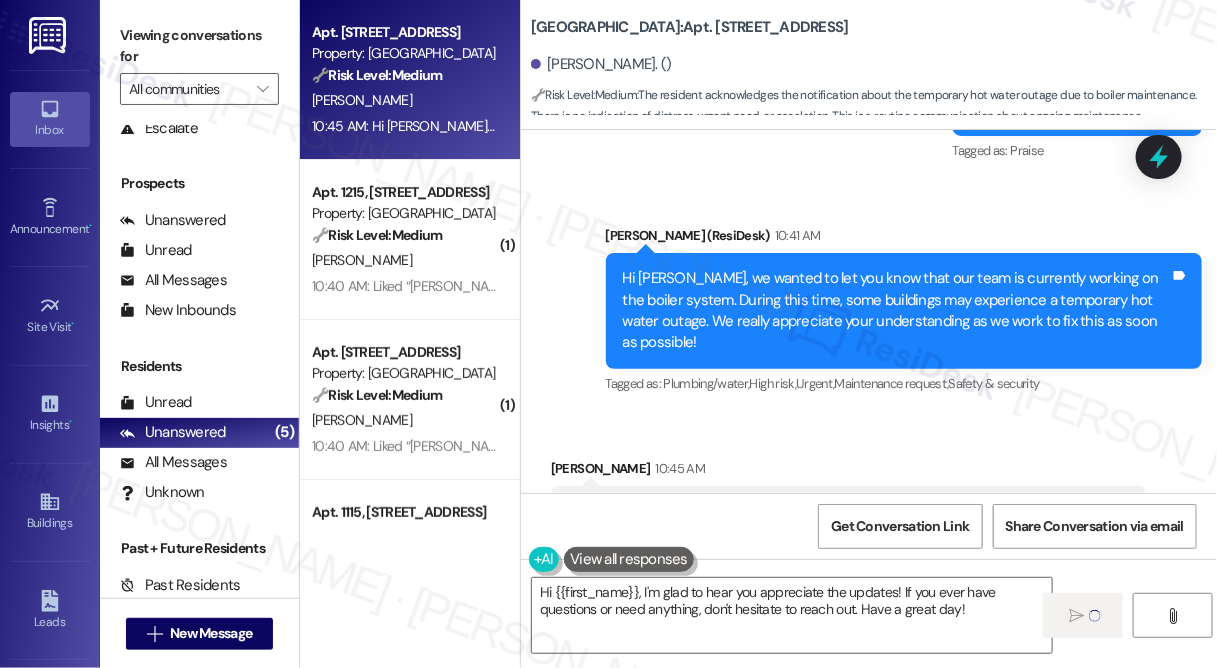 type 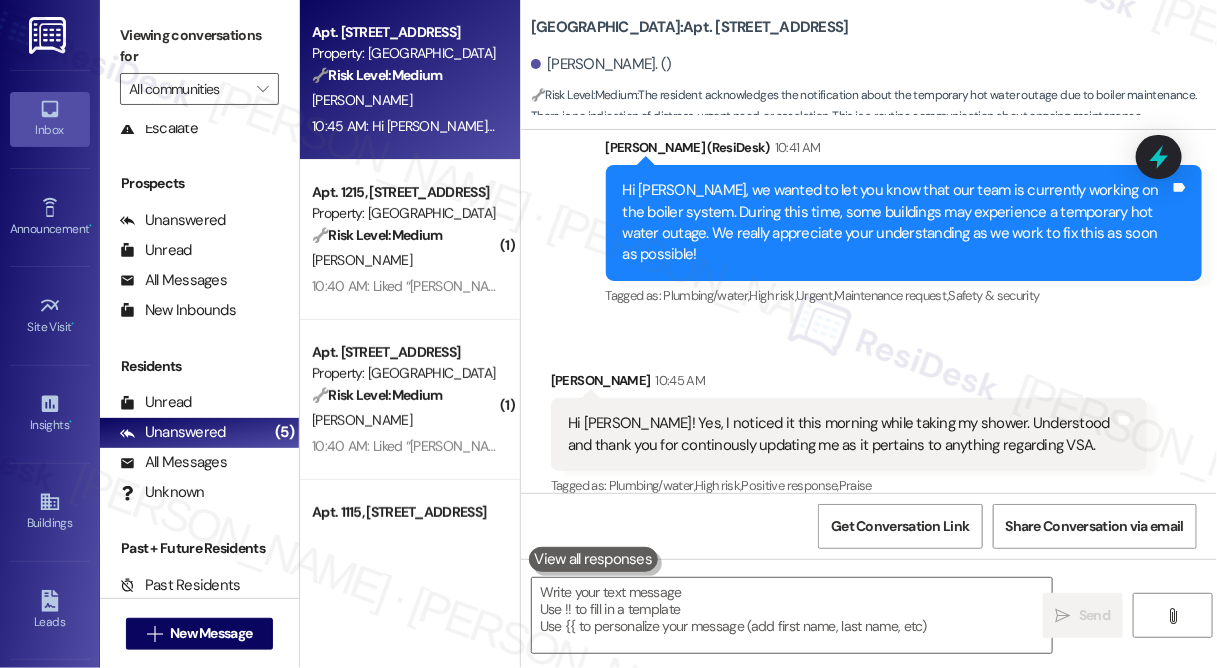 scroll, scrollTop: 24950, scrollLeft: 0, axis: vertical 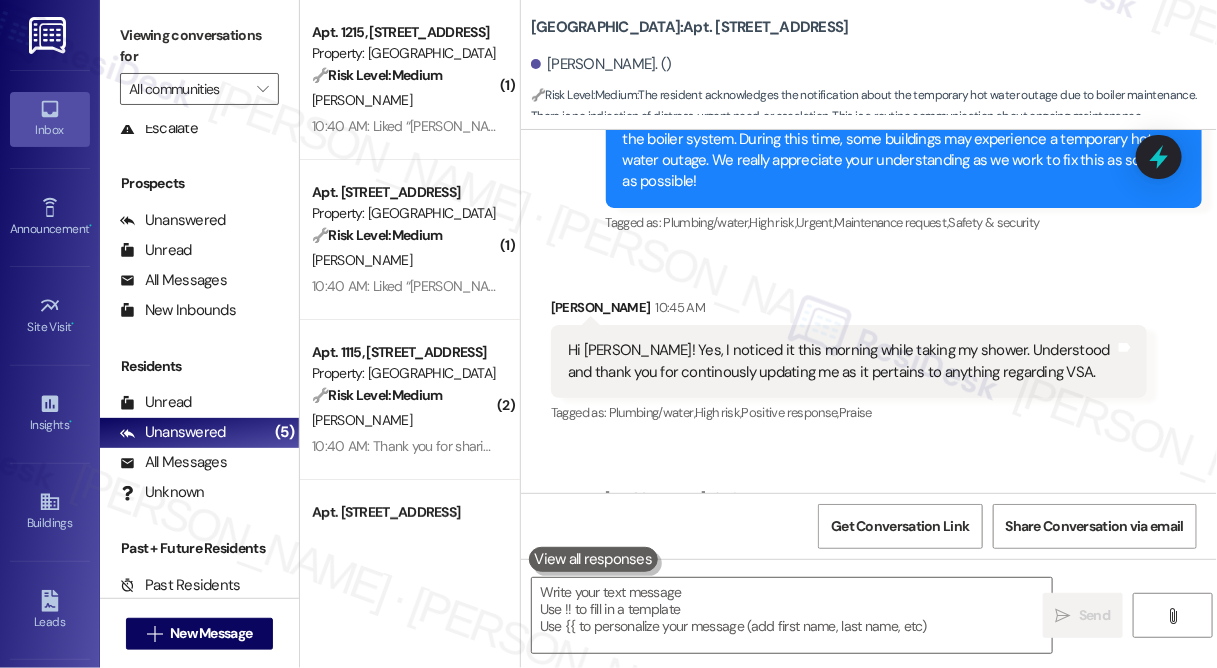 click on "Hi [PERSON_NAME], I'm glad to hear you appreciate the updates! If you ever have questions or need anything, don't hesitate to reach out. Have a great day!" at bounding box center [896, 551] 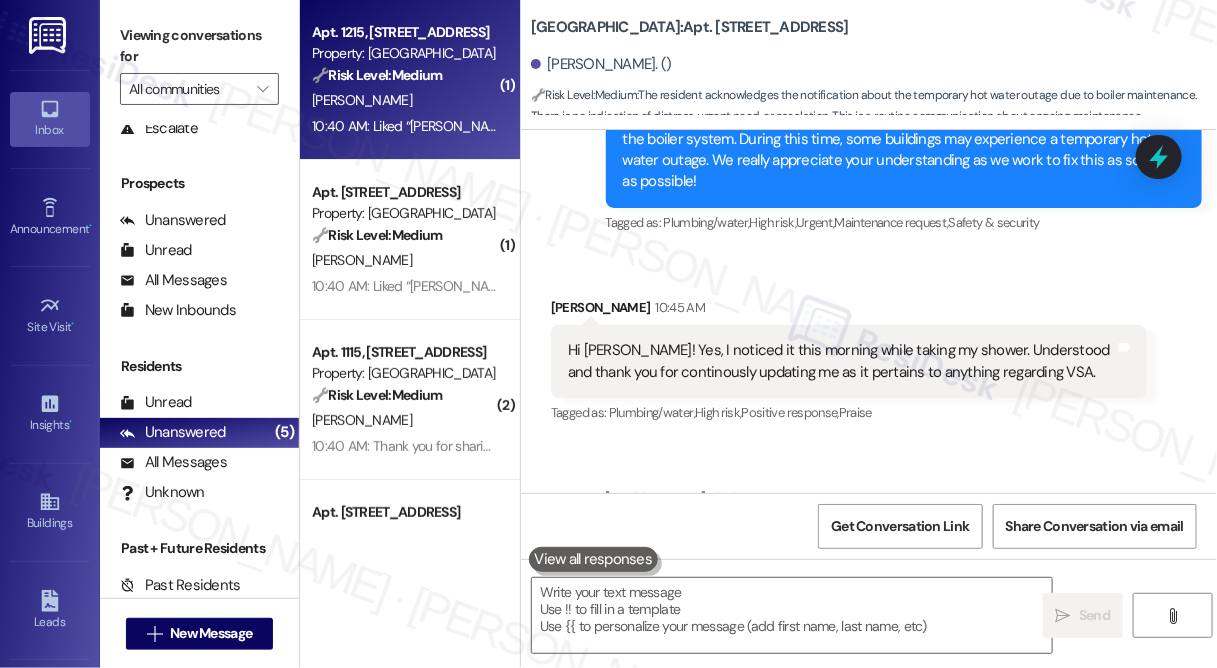 click on "[PERSON_NAME]" at bounding box center (404, 100) 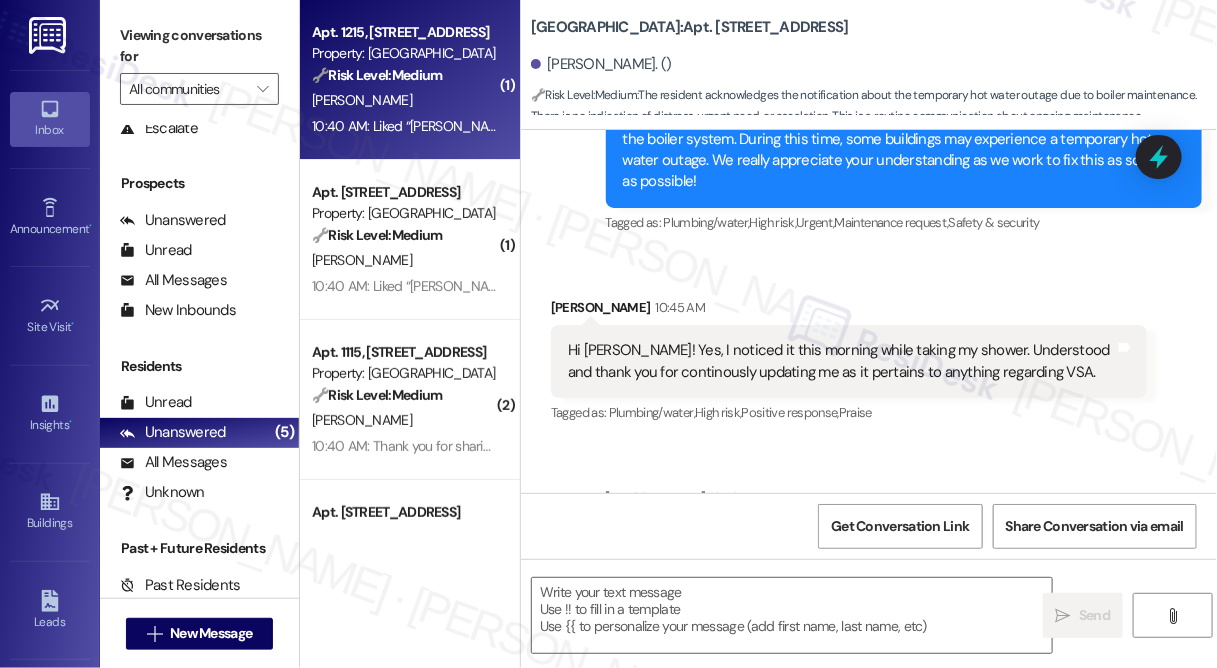 type on "Fetching suggested responses. Please feel free to read through the conversation in the meantime." 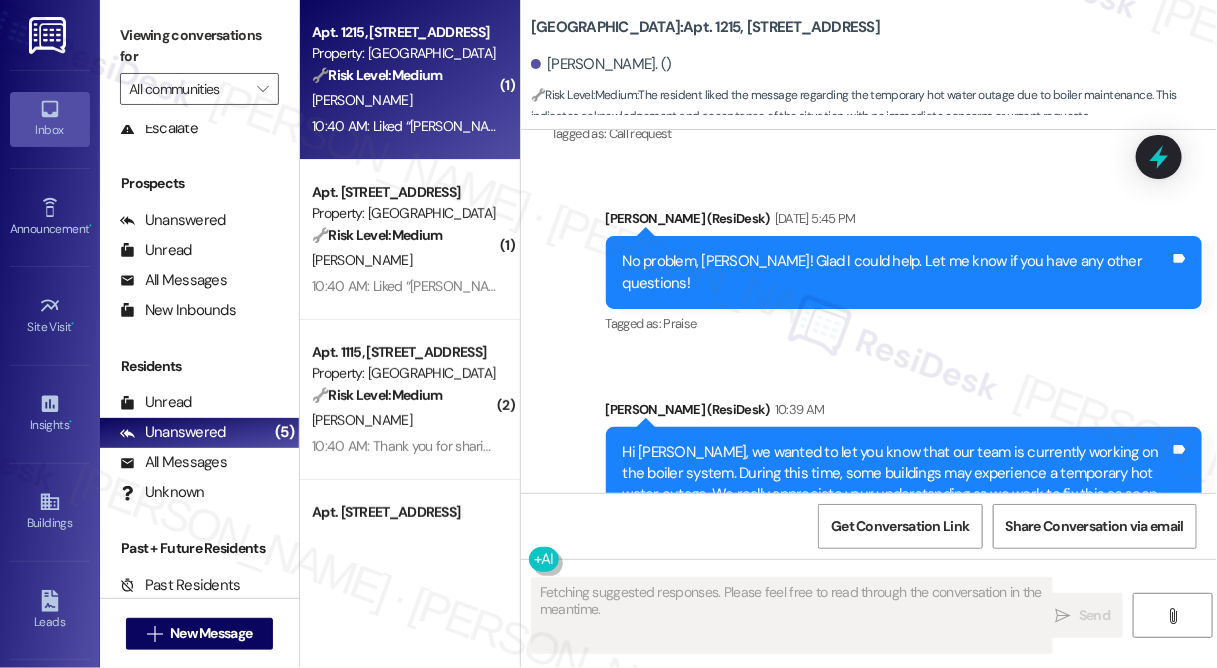 scroll, scrollTop: 15666, scrollLeft: 0, axis: vertical 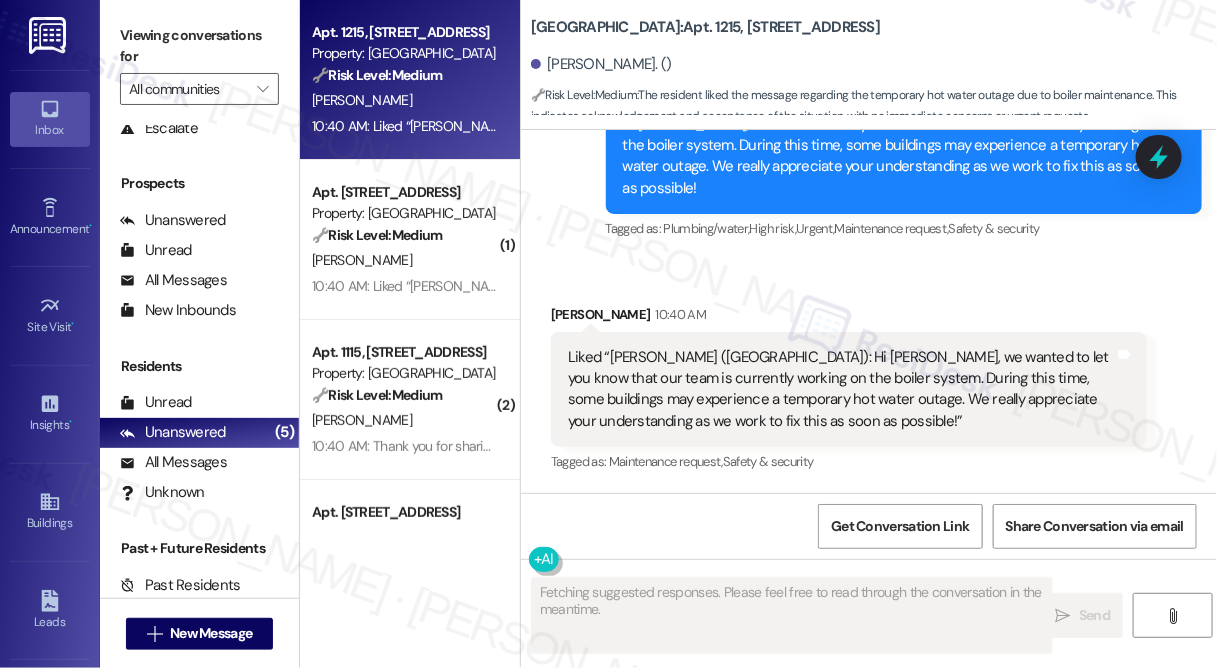 click on "Liked “[PERSON_NAME] ([GEOGRAPHIC_DATA]): Hi [PERSON_NAME], we wanted to let you know that our team is currently working on the boiler system. During this time, some buildings may experience a temporary hot water outage. We really appreciate your understanding as we work to fix this as soon as possible!” Tags and notes" at bounding box center (849, 390) 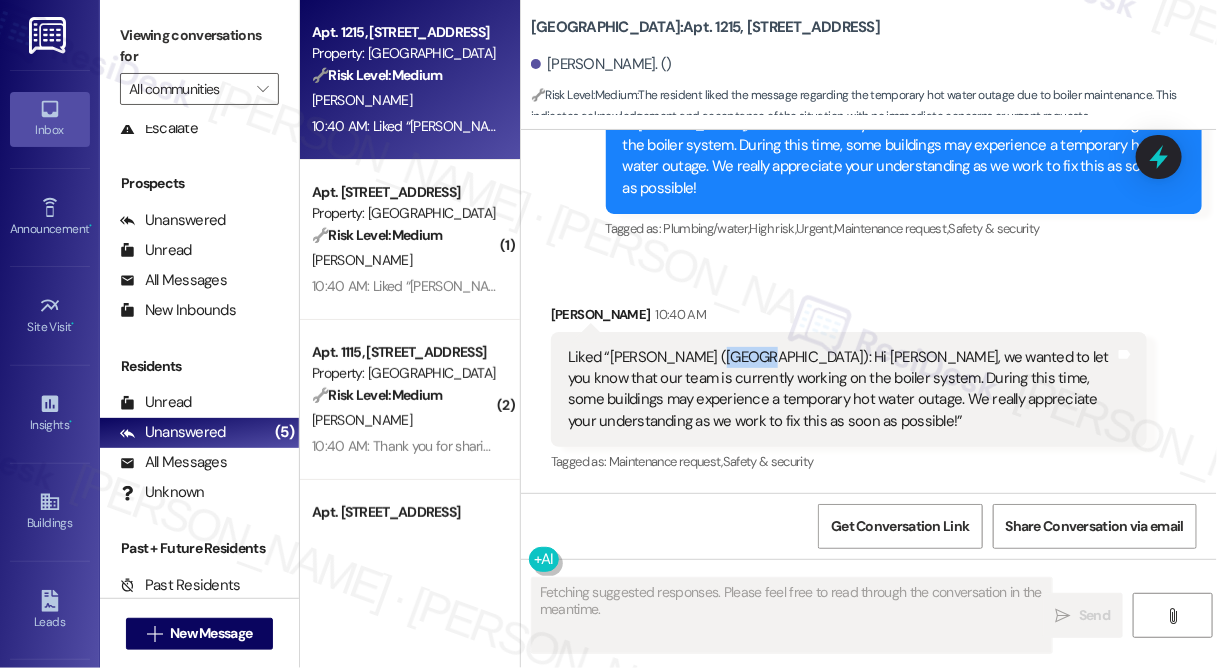 click on "Liked “[PERSON_NAME] ([GEOGRAPHIC_DATA]): Hi [PERSON_NAME], we wanted to let you know that our team is currently working on the boiler system. During this time, some buildings may experience a temporary hot water outage. We really appreciate your understanding as we work to fix this as soon as possible!” Tags and notes" at bounding box center [849, 390] 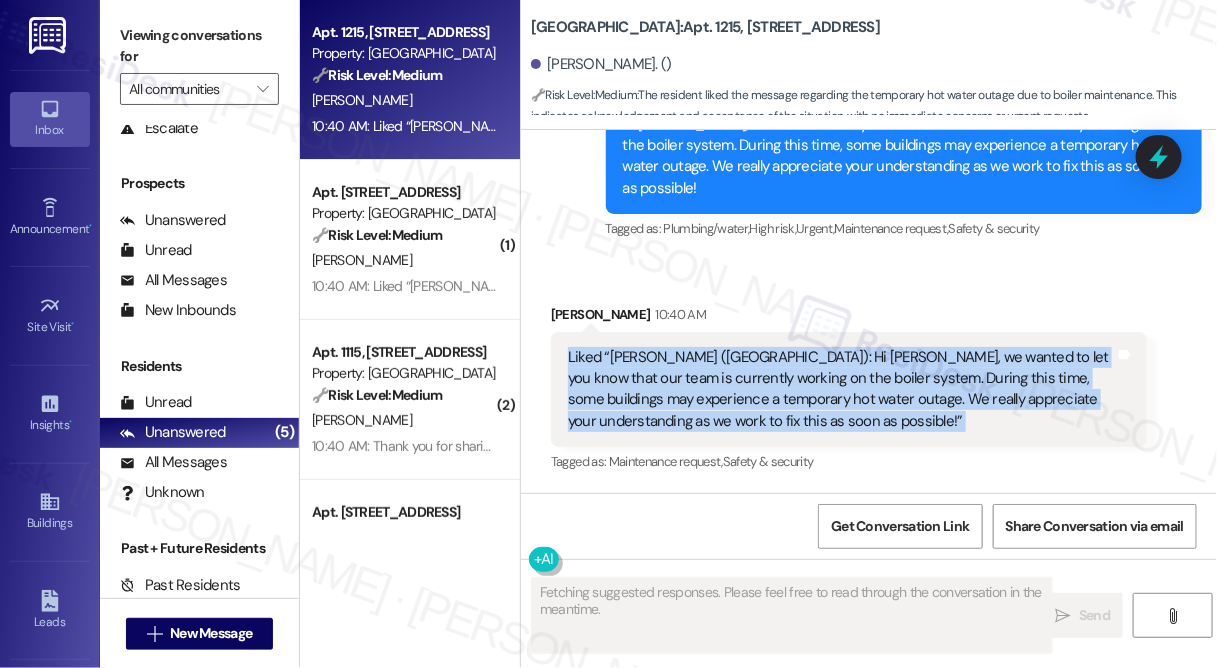 click on "Liked “[PERSON_NAME] ([GEOGRAPHIC_DATA]): Hi [PERSON_NAME], we wanted to let you know that our team is currently working on the boiler system. During this time, some buildings may experience a temporary hot water outage. We really appreciate your understanding as we work to fix this as soon as possible!” Tags and notes" at bounding box center (849, 390) 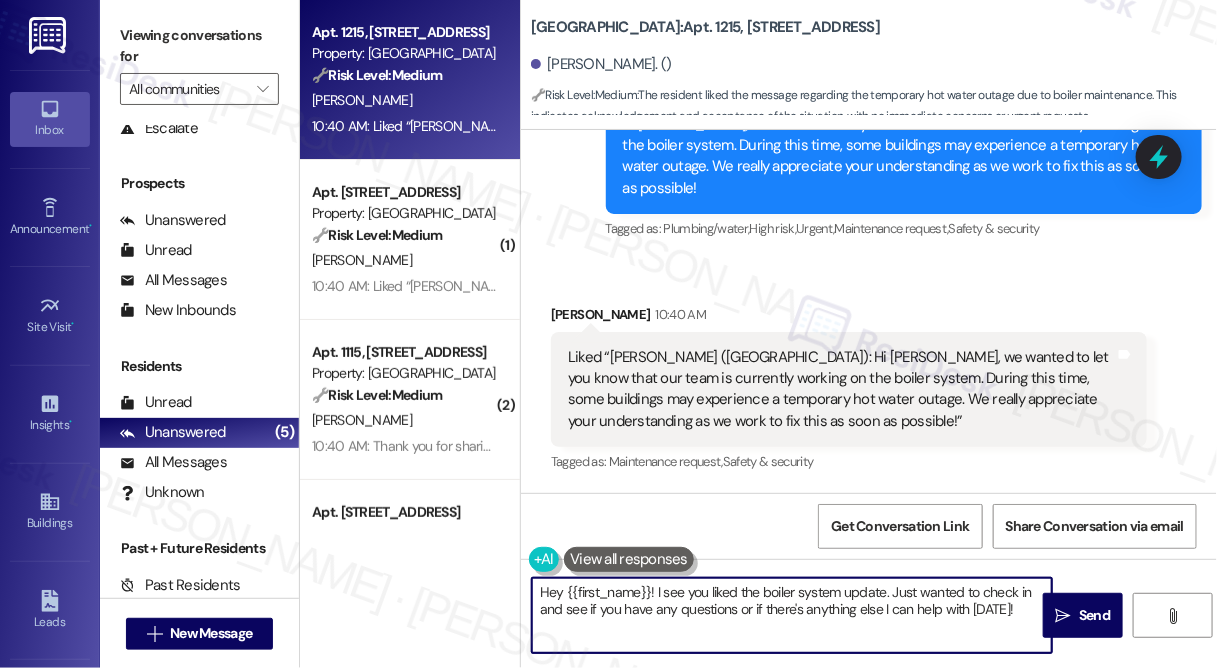 click on "Hey {{first_name}}! I see you liked the boiler system update. Just wanted to check in and see if you have any questions or if there's anything else I can help with [DATE]!" at bounding box center [792, 615] 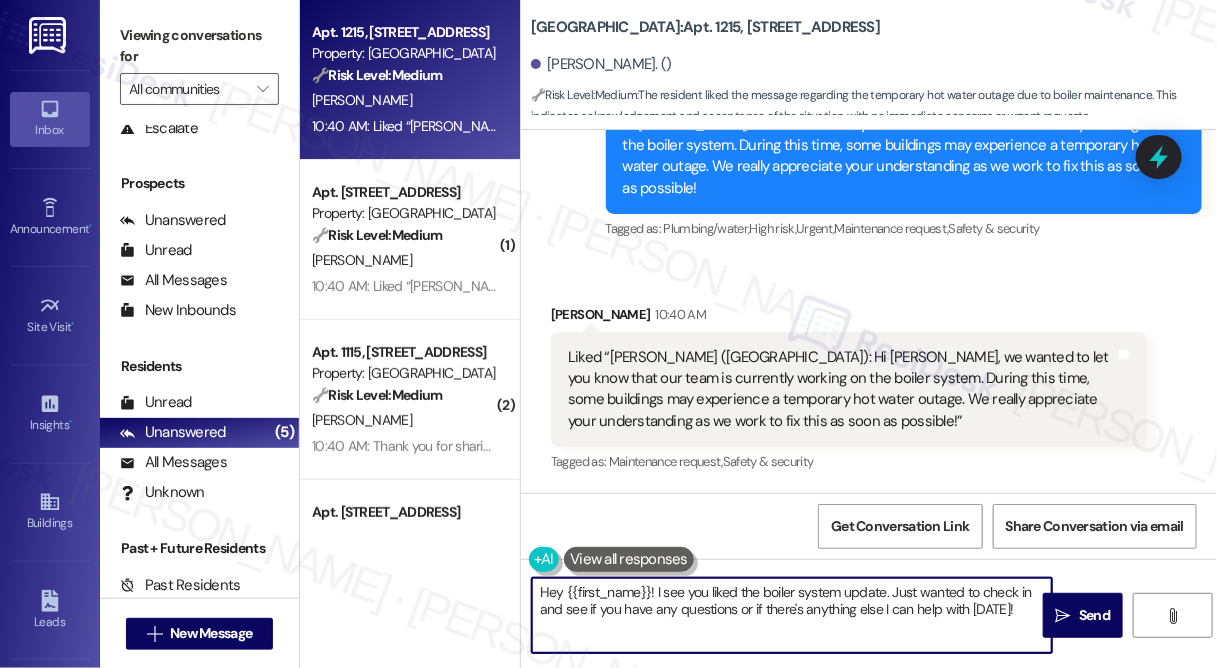 click on "Hey {{first_name}}! I see you liked the boiler system update. Just wanted to check in and see if you have any questions or if there's anything else I can help with [DATE]!" at bounding box center (792, 615) 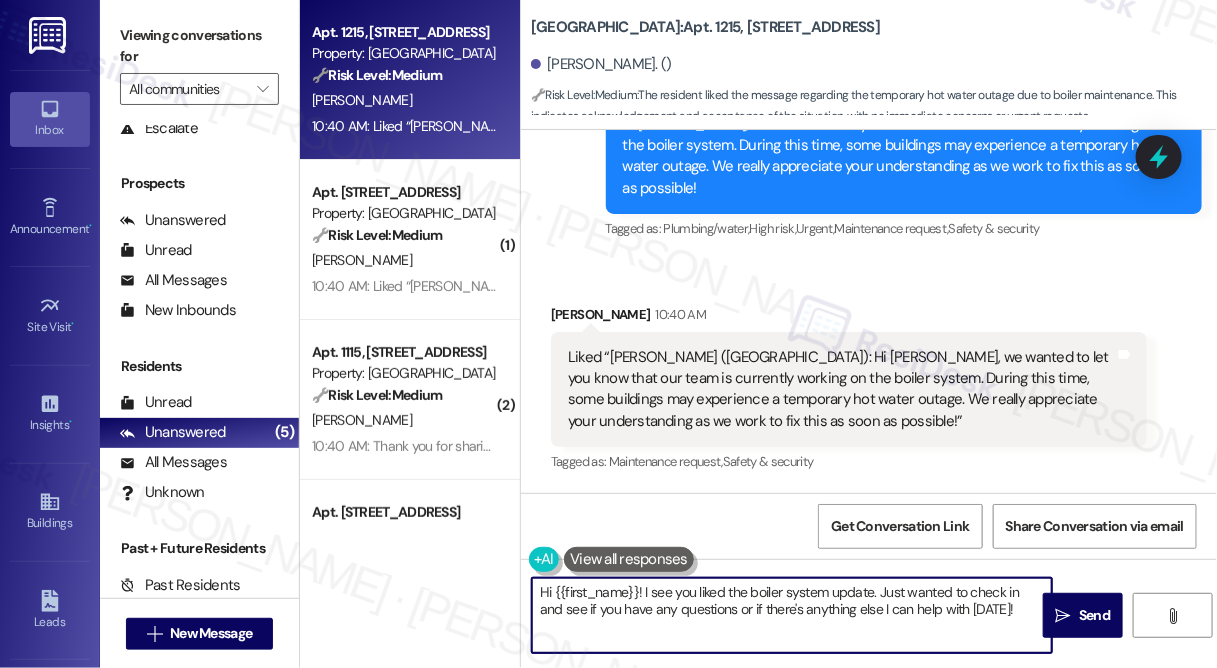 click on "Hi {{first_name}}! I see you liked the boiler system update. Just wanted to check in and see if you have any questions or if there's anything else I can help with [DATE]!" at bounding box center [792, 615] 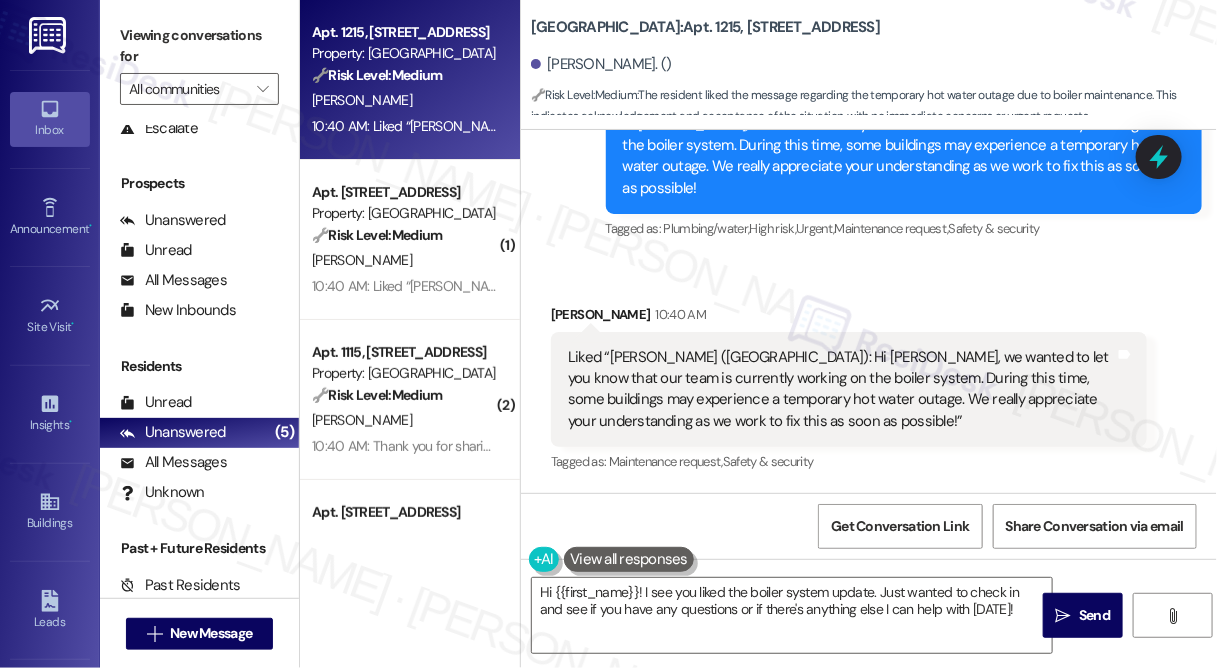 click on "Tagged as:   Maintenance request ,  Click to highlight conversations about Maintenance request Safety & security Click to highlight conversations about Safety & security" at bounding box center (849, 461) 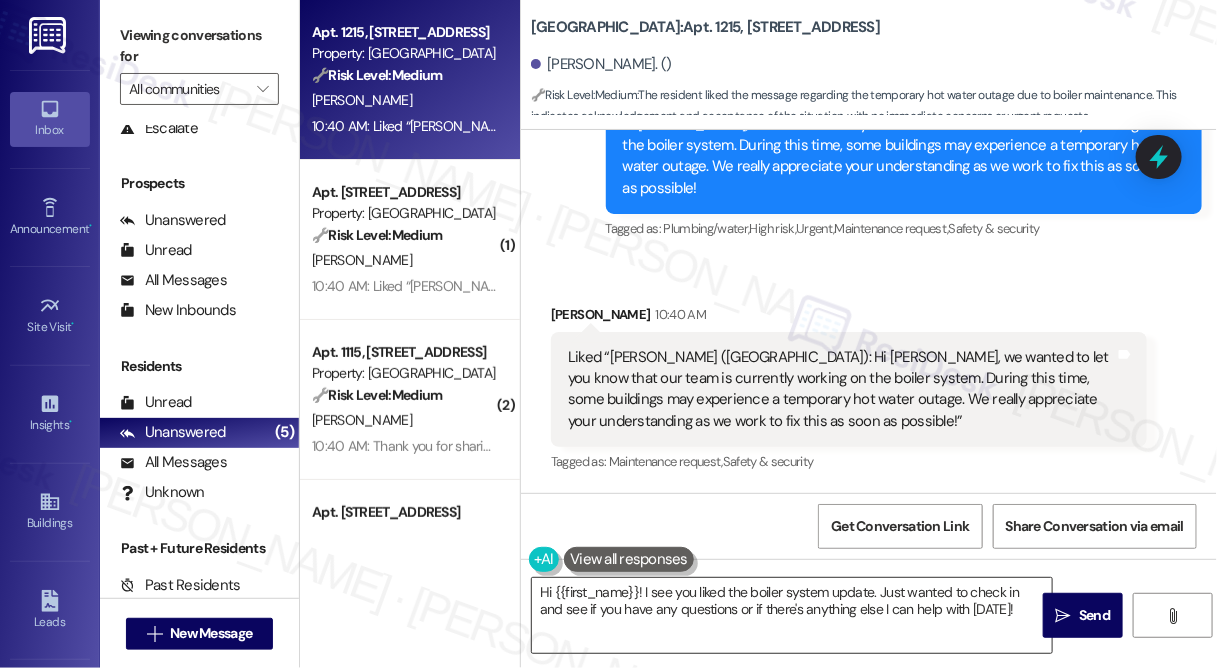 click on "Hi {{first_name}}! I see you liked the boiler system update. Just wanted to check in and see if you have any questions or if there's anything else I can help with [DATE]!" at bounding box center [792, 615] 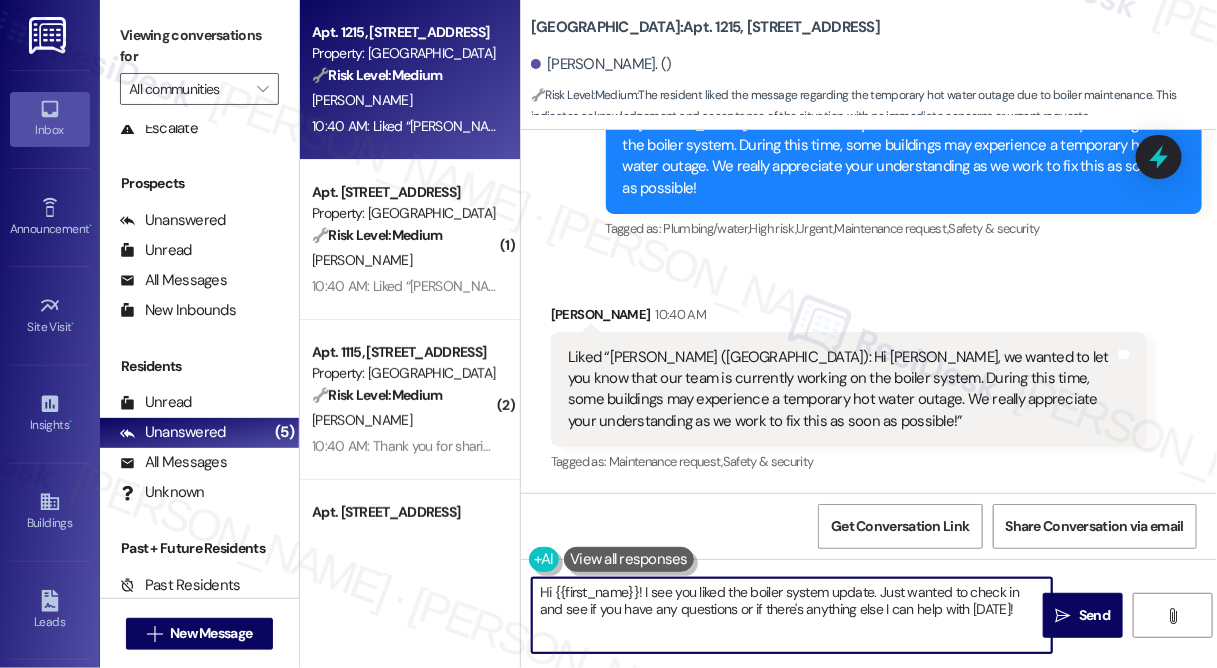 click on "Hi {{first_name}}! I see you liked the boiler system update. Just wanted to check in and see if you have any questions or if there's anything else I can help with [DATE]!" at bounding box center (792, 615) 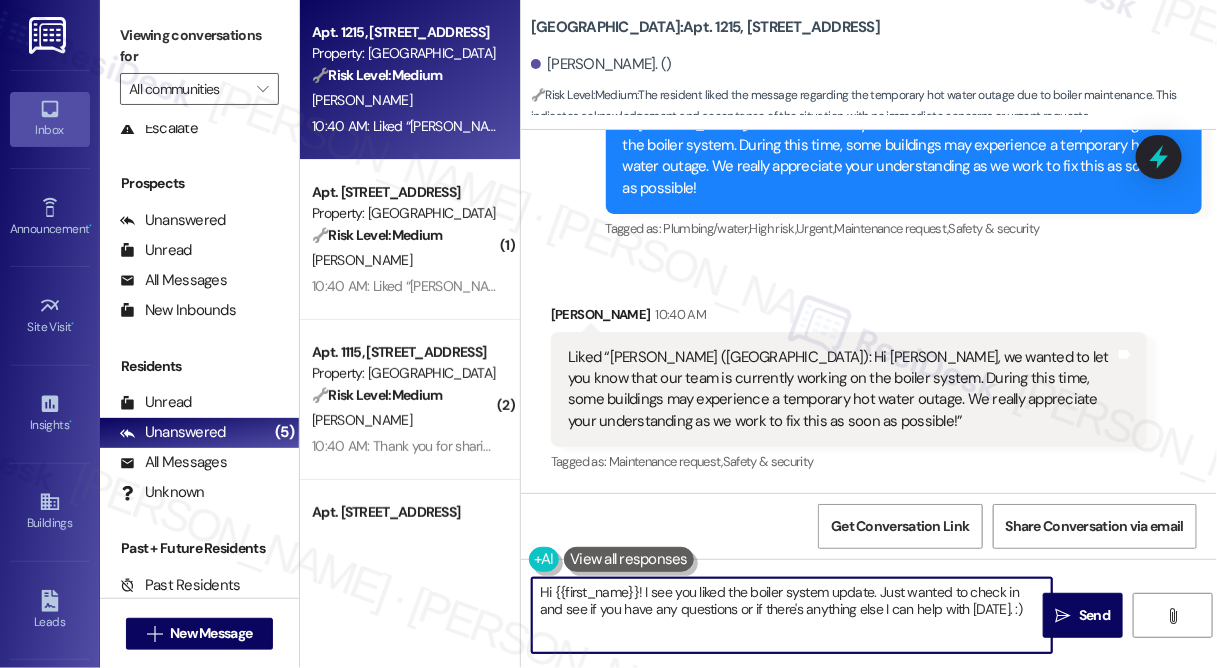 type on "Hi {{first_name}}! I see you liked the boiler system update. Just wanted to check in and see if you have any questions or if there's anything else I can help with [DATE] :)" 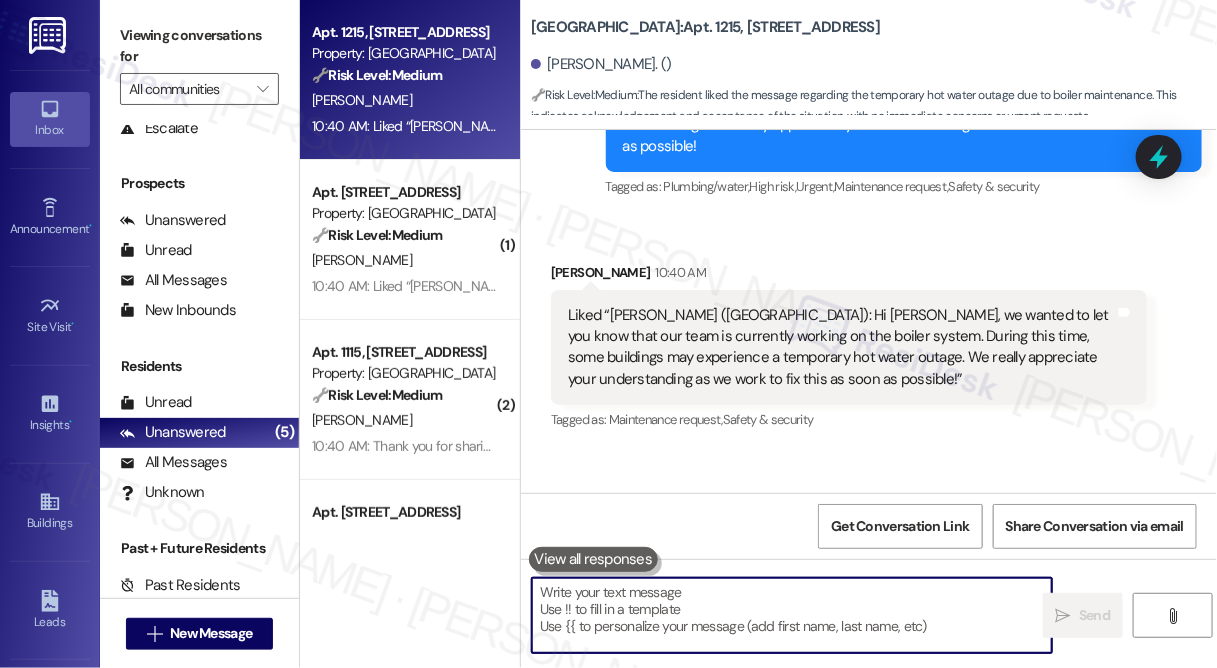 scroll, scrollTop: 15666, scrollLeft: 0, axis: vertical 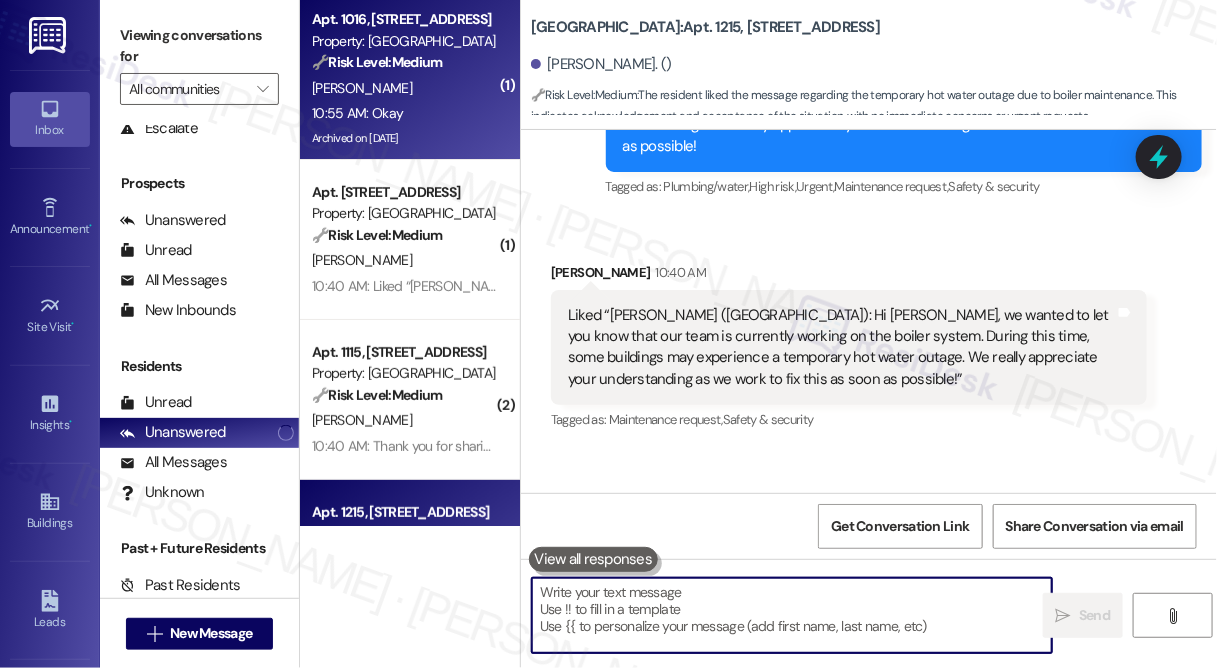 type 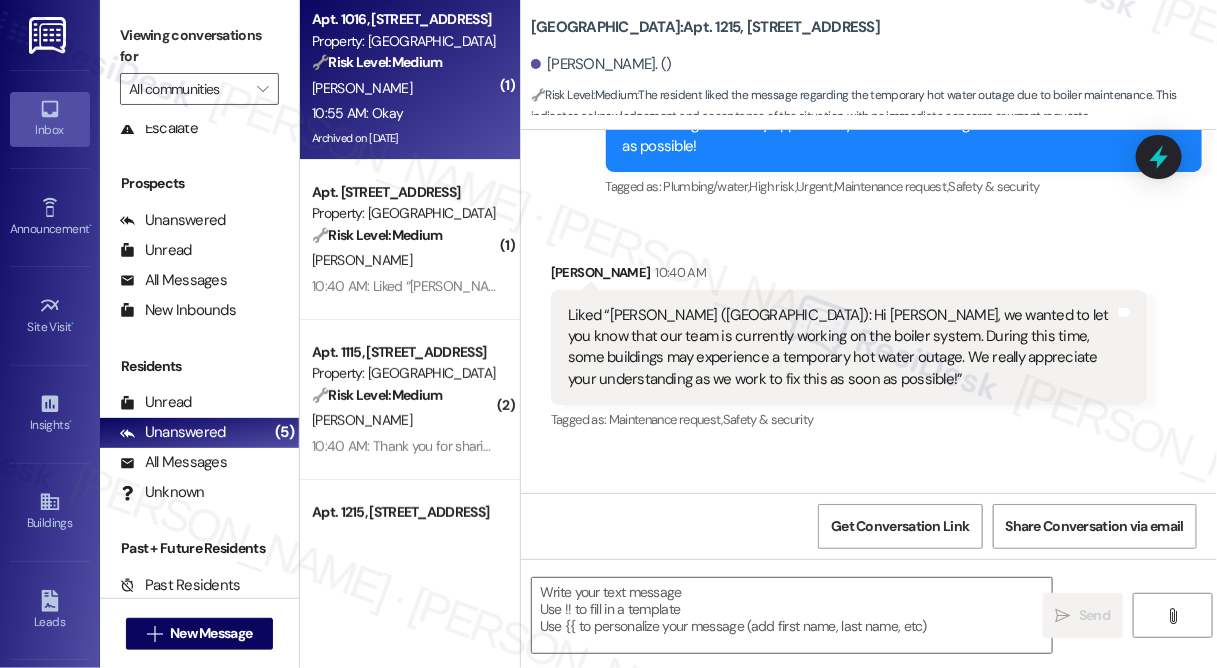 type on "Fetching suggested responses. Please feel free to read through the conversation in the meantime." 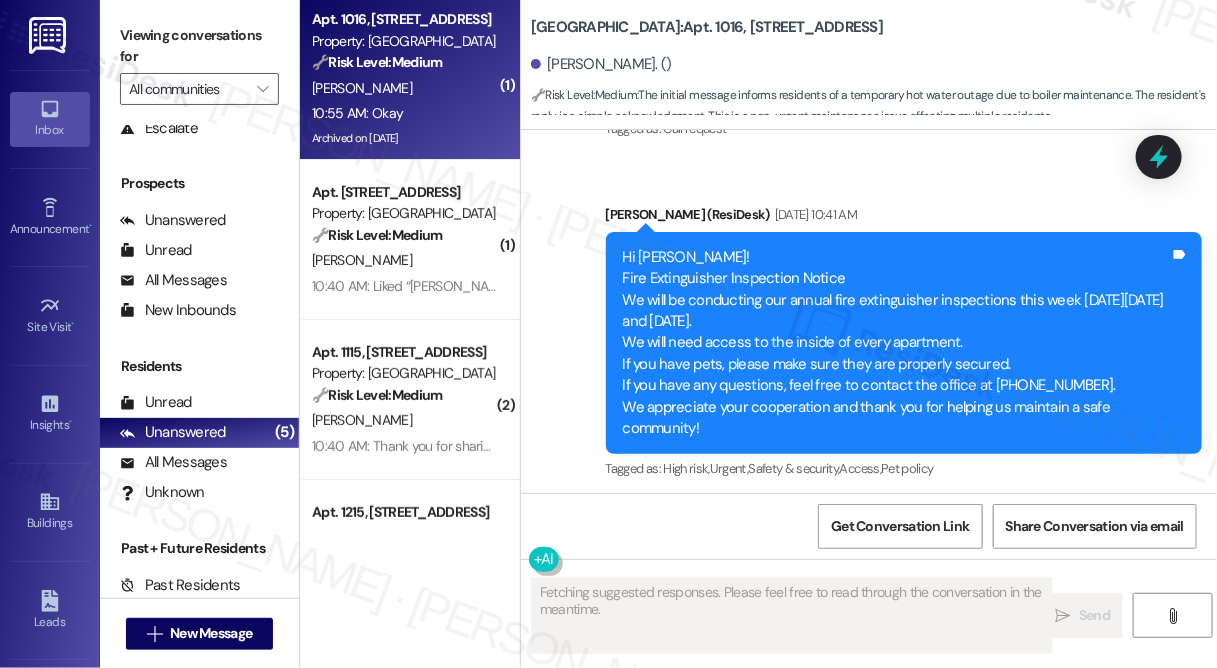 scroll, scrollTop: 62476, scrollLeft: 0, axis: vertical 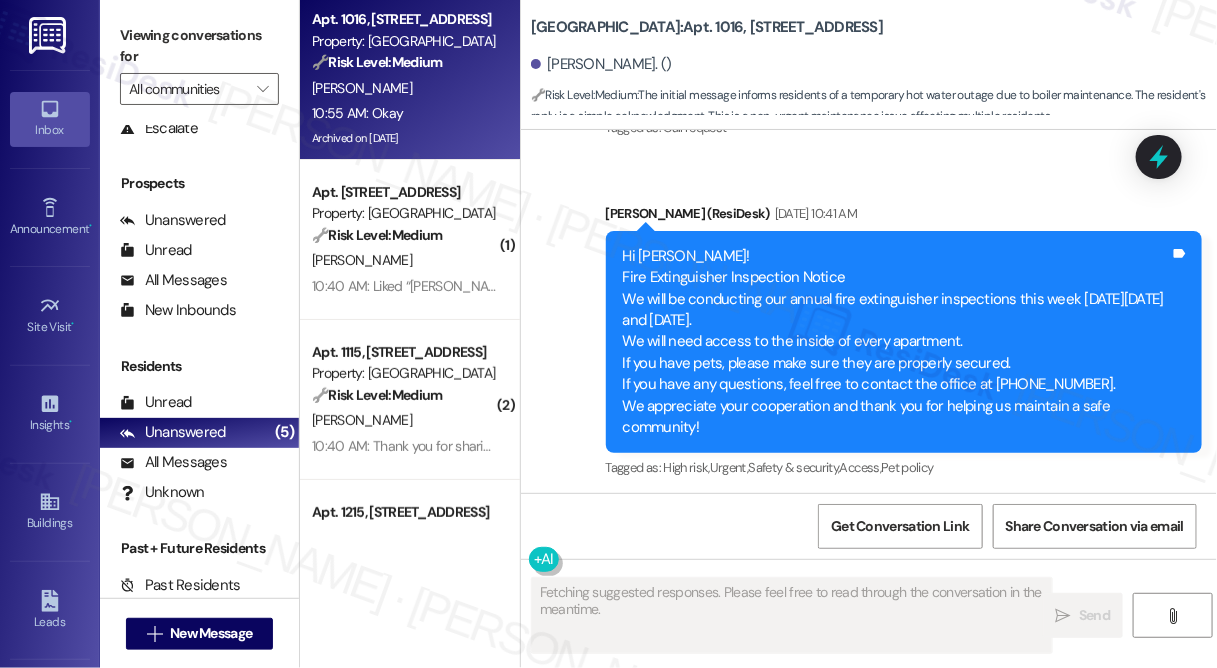 click on "Hi [PERSON_NAME], we wanted to let you know that our team is currently working on the boiler system. During this time, some buildings may experience a temporary hot water outage. We really appreciate your understanding as we work to fix this as soon as possible!" at bounding box center [896, 629] 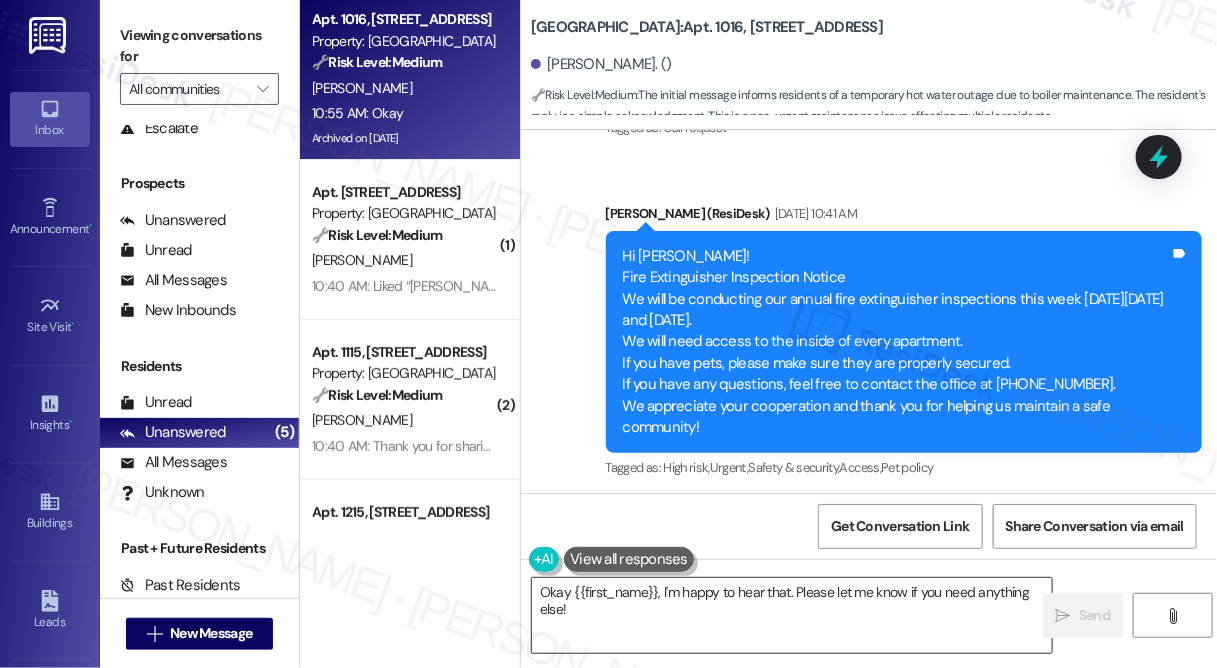 click on "Okay {{first_name}}, I'm happy to hear that. Please let me know if you need anything else!" at bounding box center [792, 615] 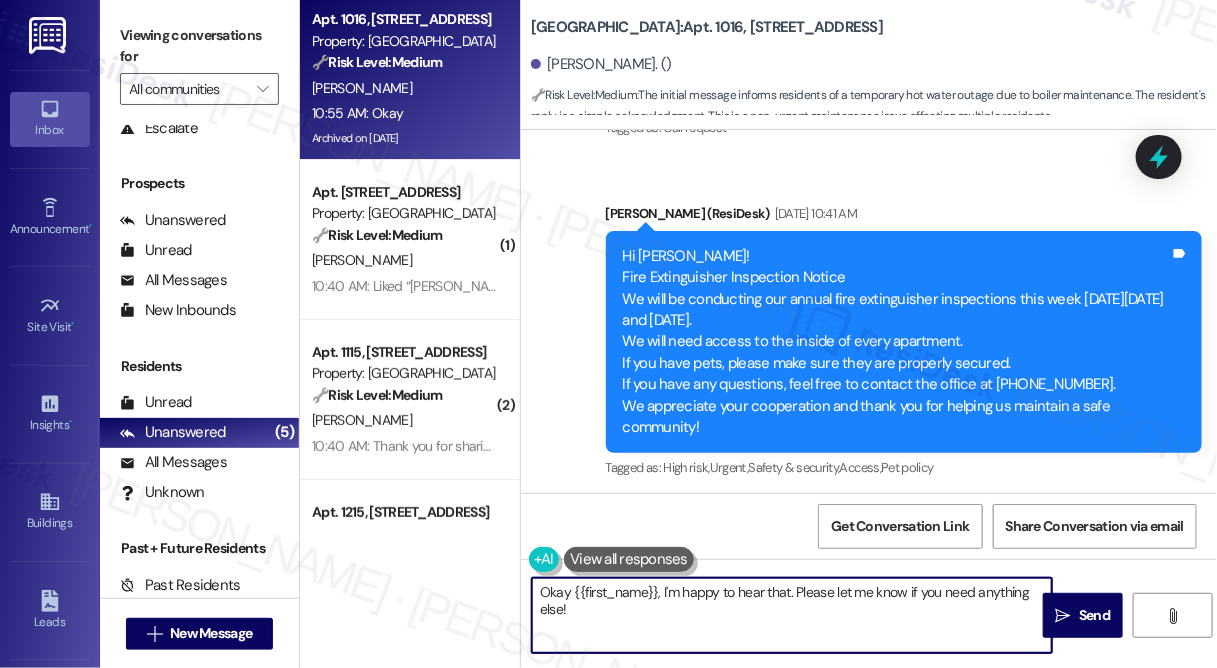click on "[PERSON_NAME] 10:55 AM" at bounding box center (628, 790) 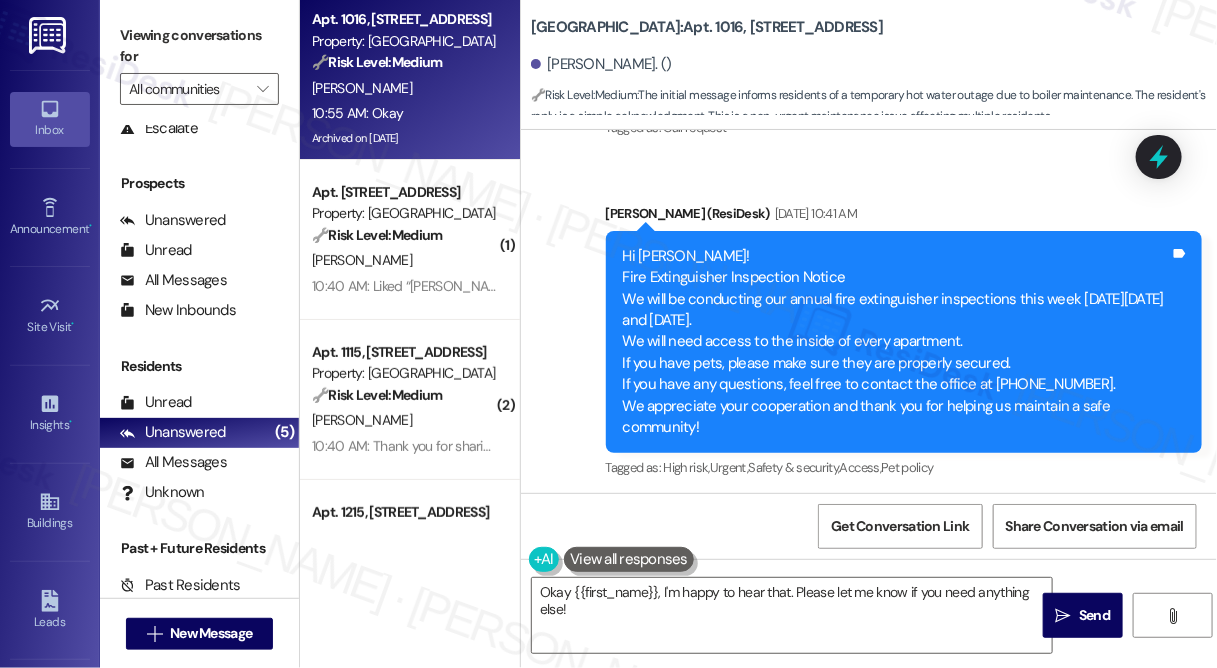 click on "[PERSON_NAME] 10:55 AM" at bounding box center (628, 790) 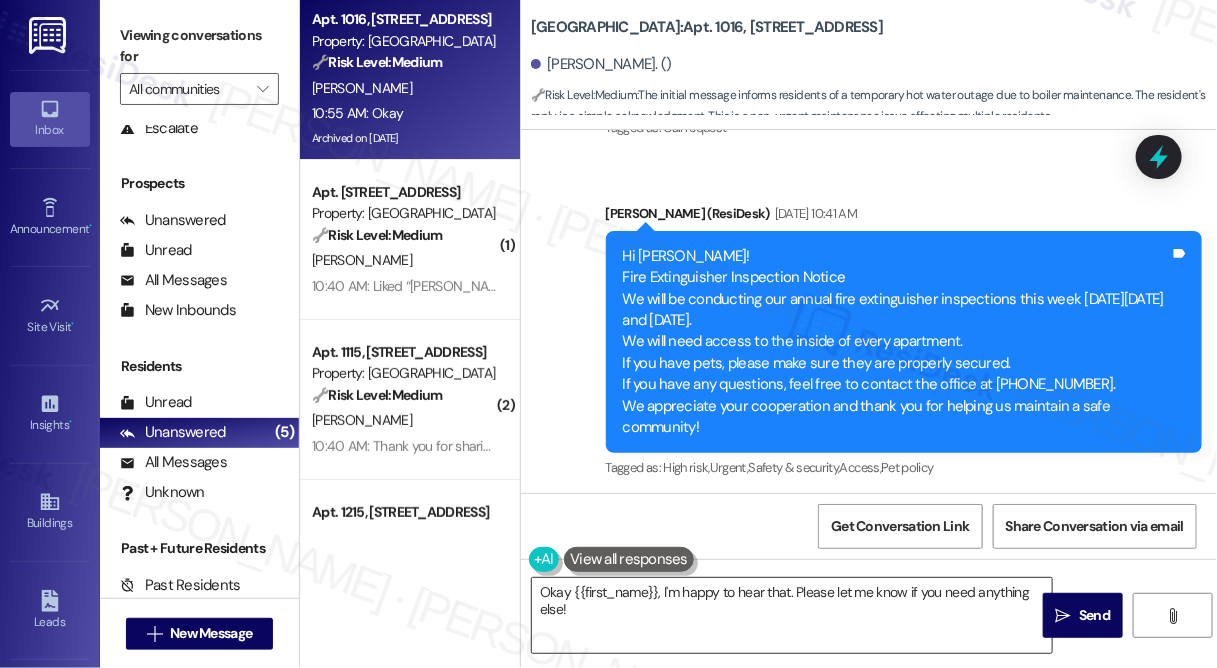 click on "Okay {{first_name}}, I'm happy to hear that. Please let me know if you need anything else!" at bounding box center (792, 615) 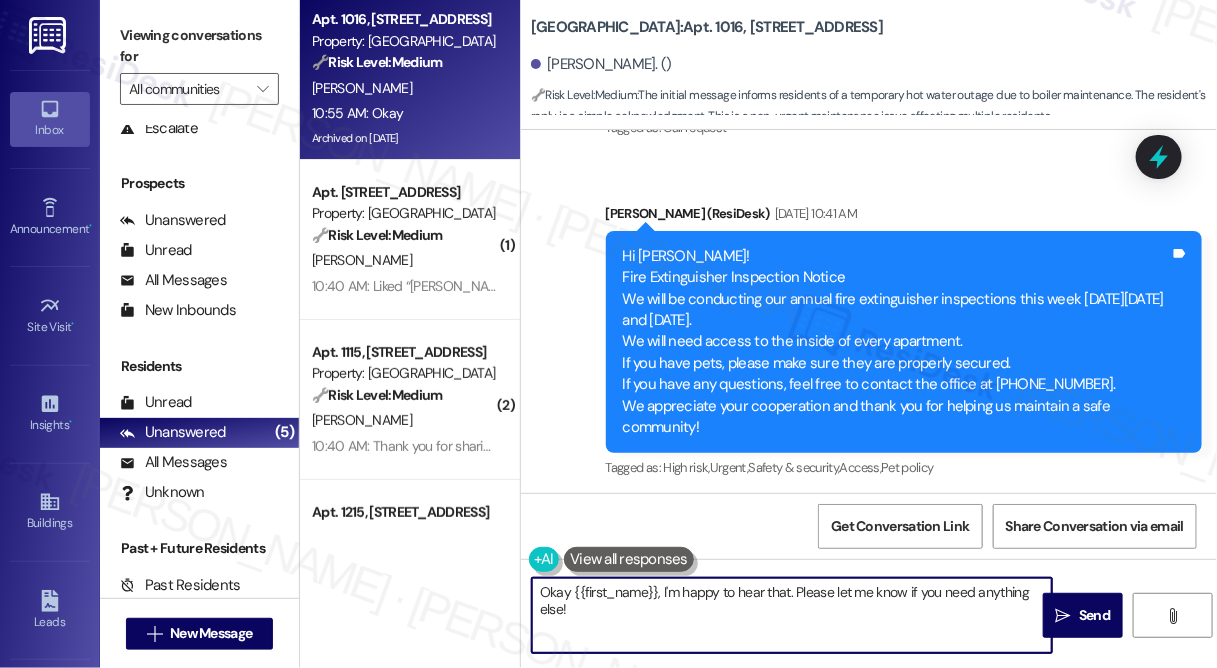 click on "Okay {{first_name}}, I'm happy to hear that. Please let me know if you need anything else!" at bounding box center [792, 615] 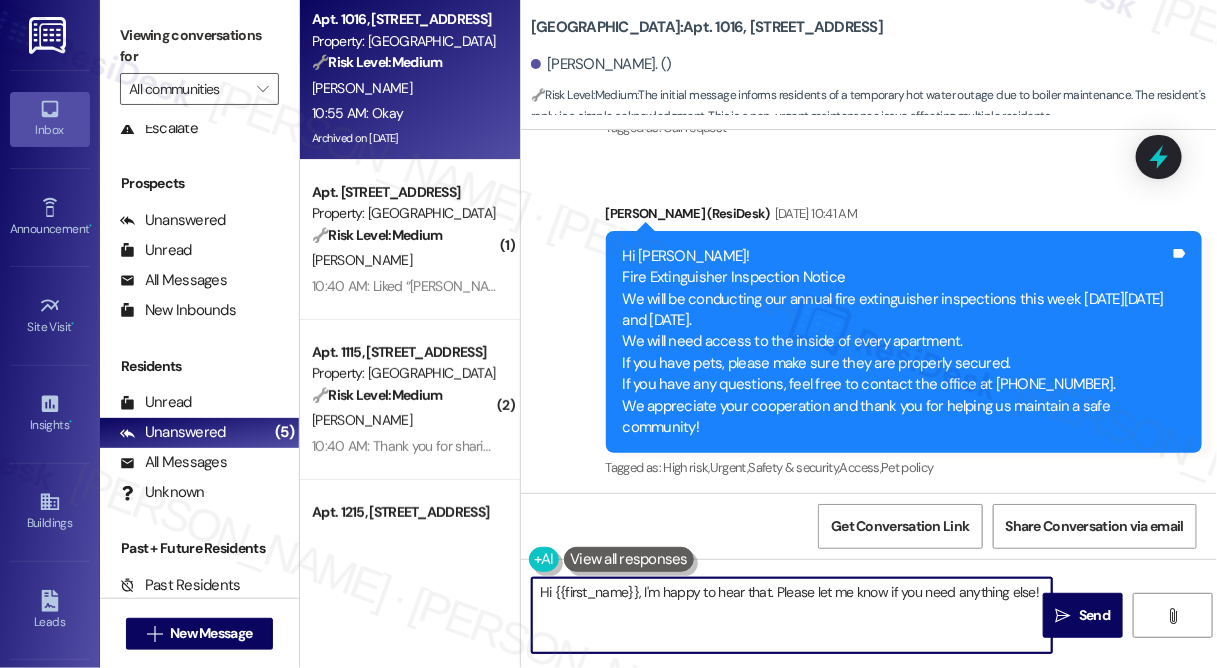 drag, startPoint x: 780, startPoint y: 592, endPoint x: 642, endPoint y: 592, distance: 138 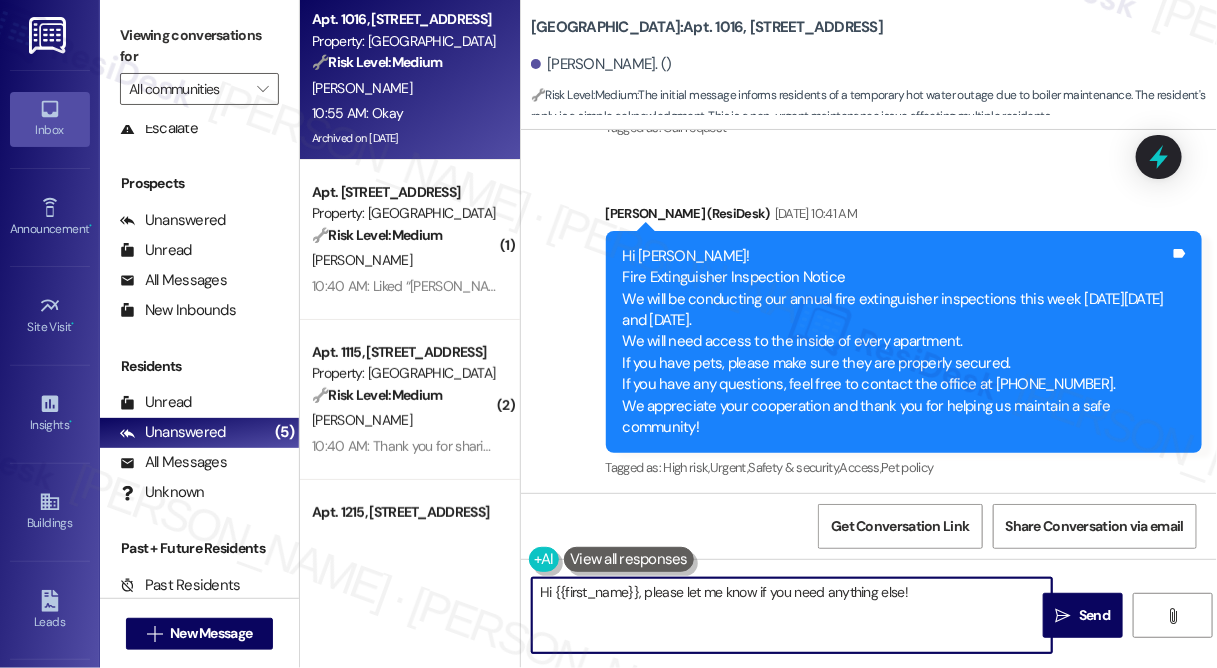 click on "Hi {{first_name}}, please let me know if you need anything else!" at bounding box center [792, 615] 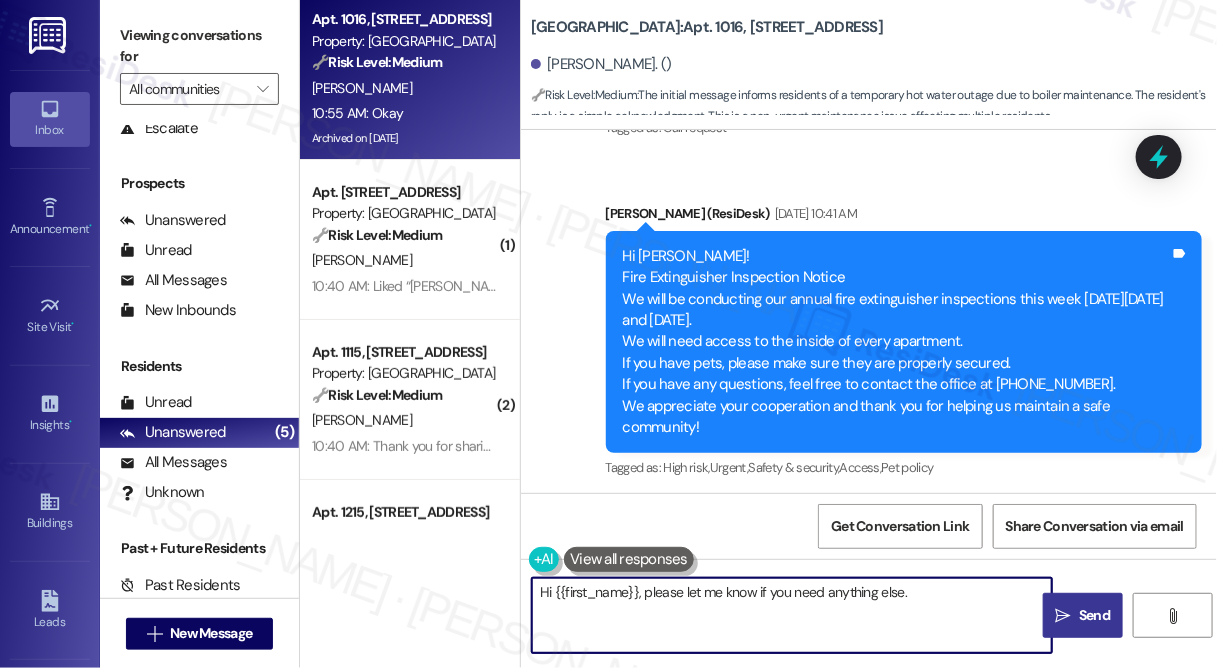 type on "Hi {{first_name}}, please let me know if you need anything else." 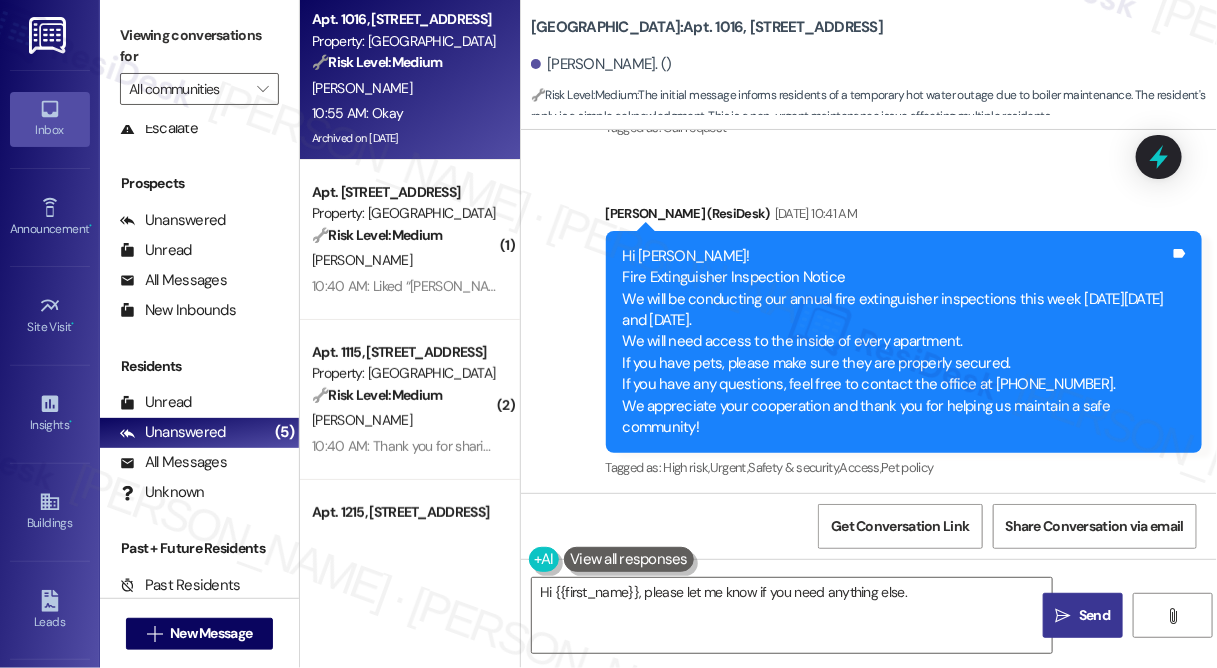 click on " Send" at bounding box center (1083, 615) 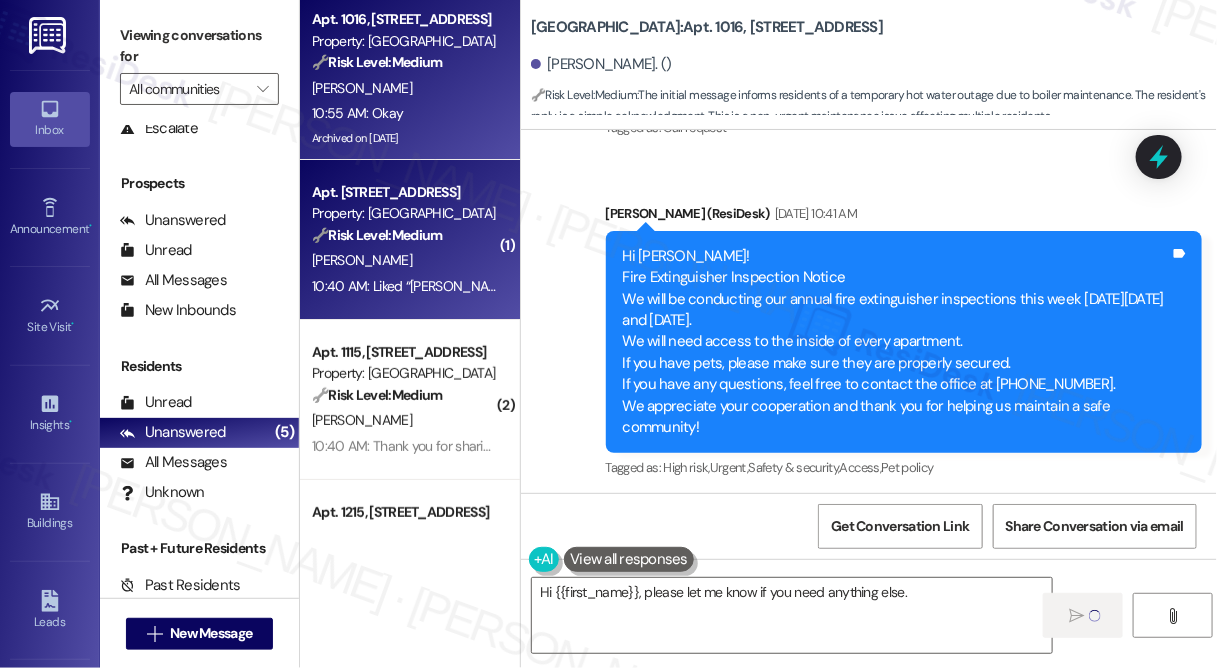 type 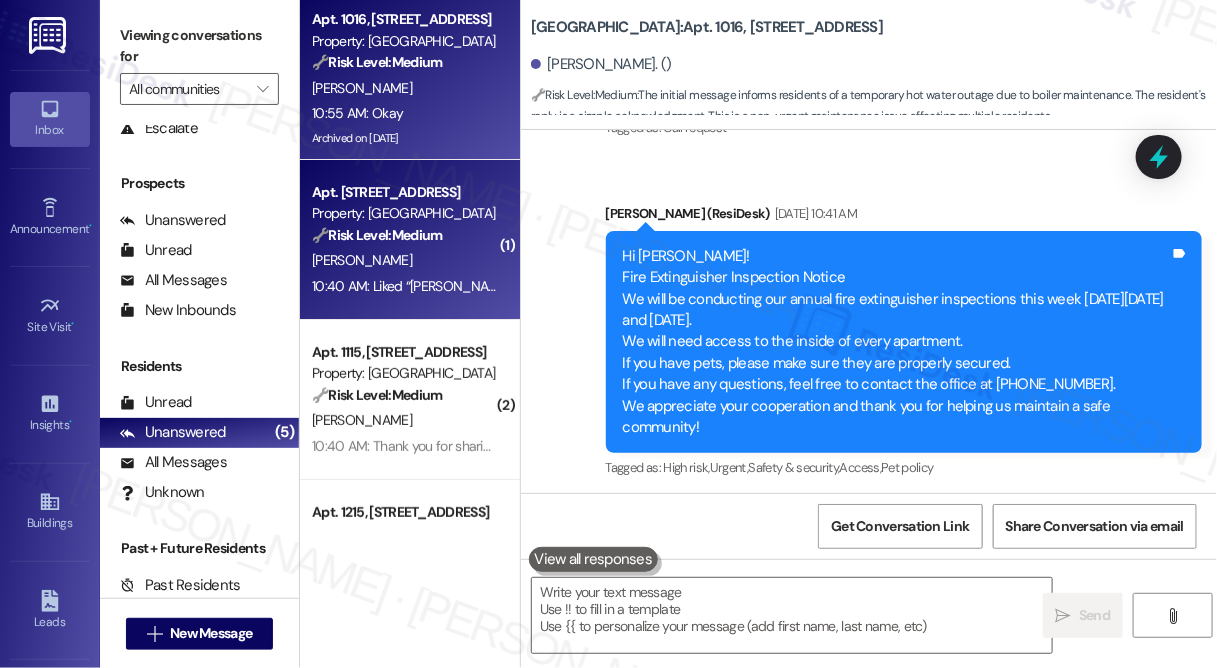 scroll, scrollTop: 62475, scrollLeft: 0, axis: vertical 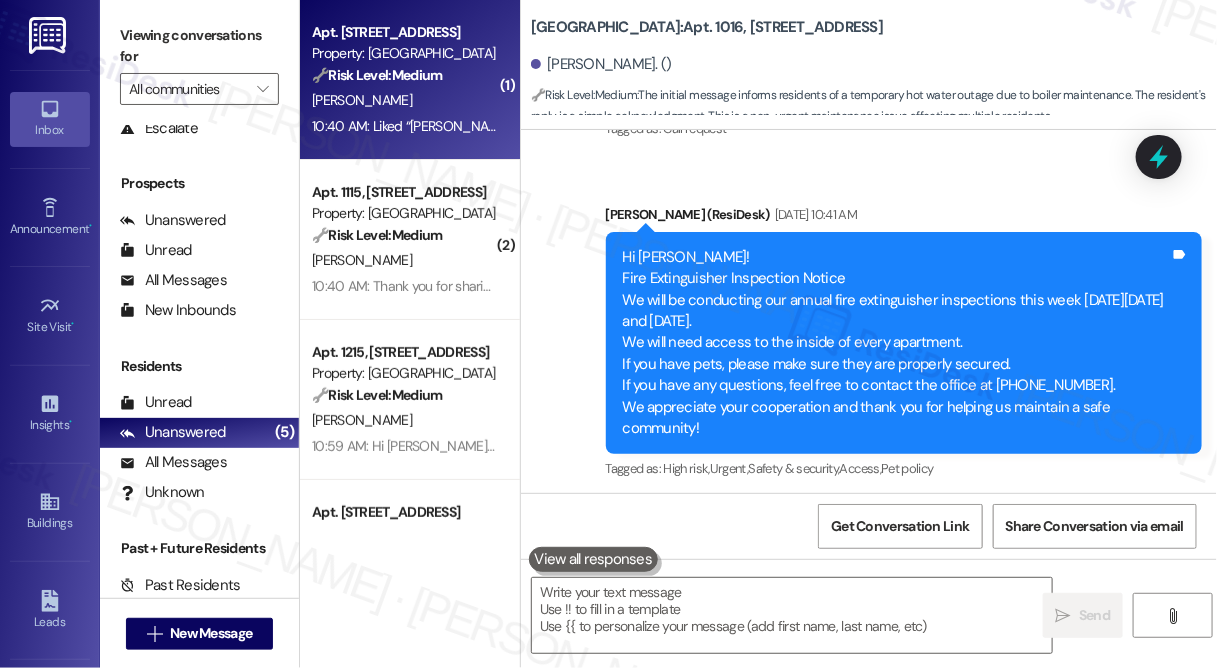 click on "[PERSON_NAME]" at bounding box center (404, 100) 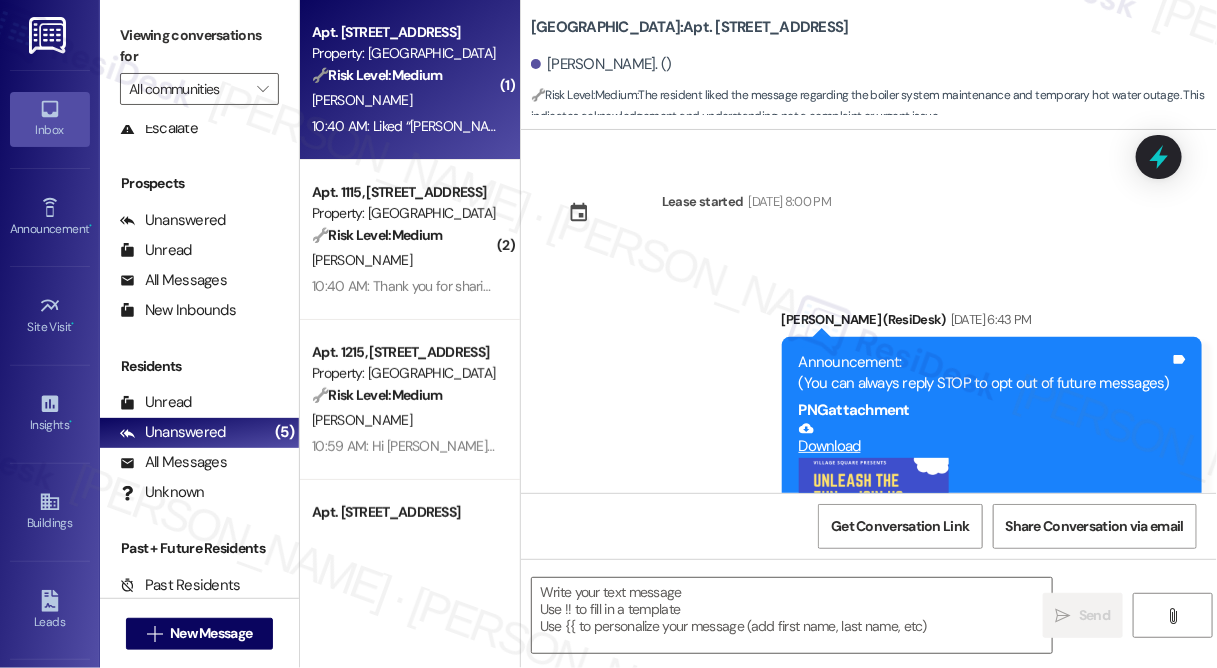 scroll, scrollTop: 10520, scrollLeft: 0, axis: vertical 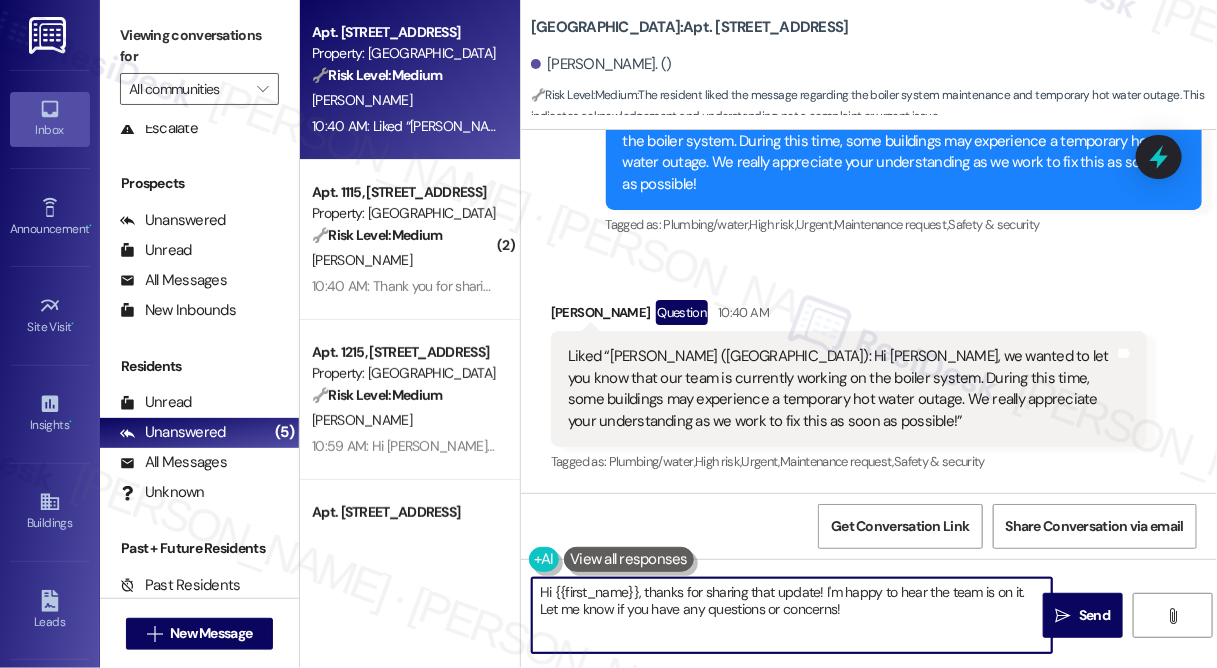 drag, startPoint x: 1023, startPoint y: 590, endPoint x: 644, endPoint y: 582, distance: 379.0844 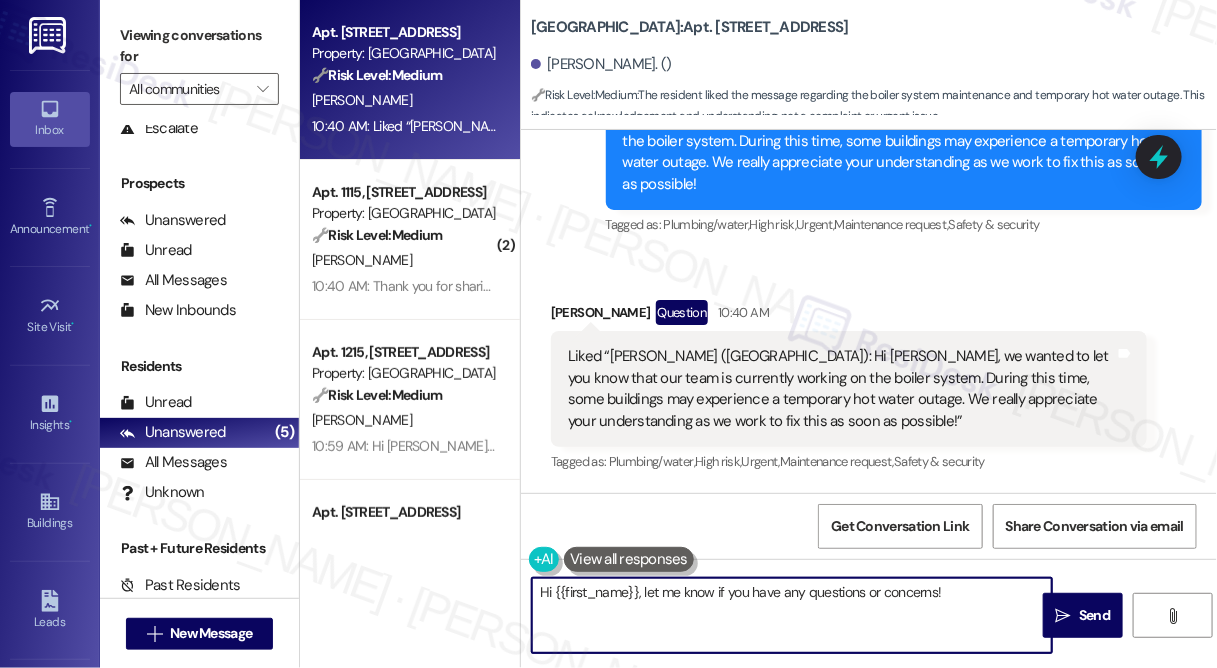 click on "Hi {{first_name}}, let me know if you have any questions or concerns!" at bounding box center [792, 615] 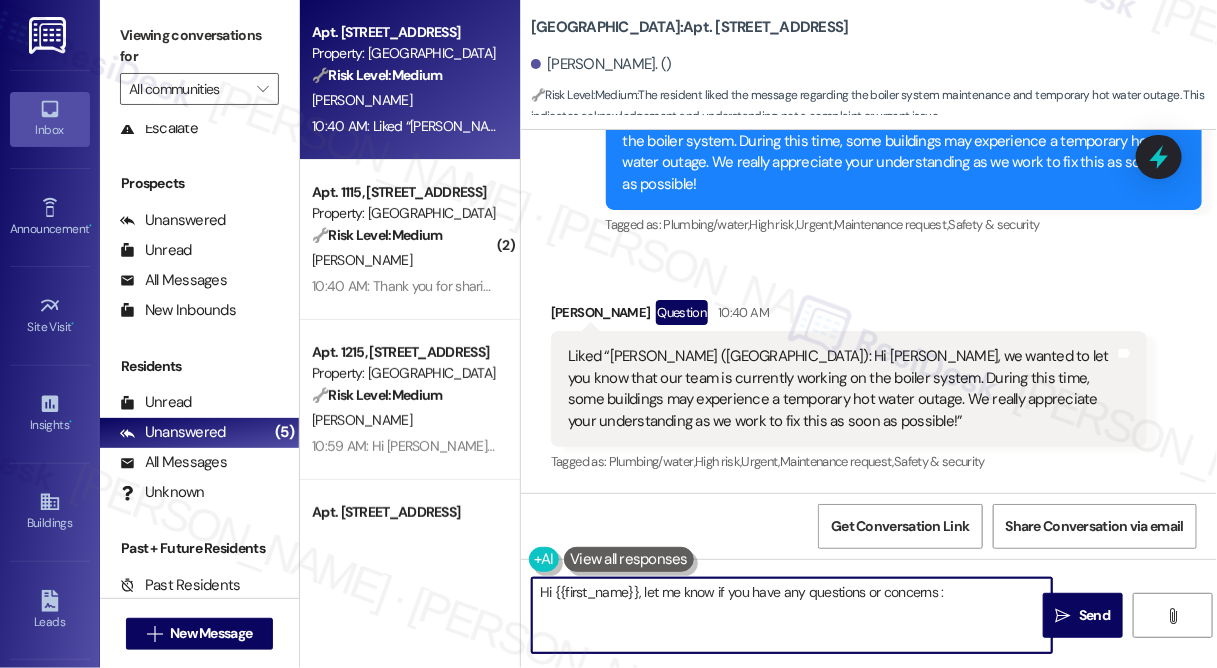 type on "Hi {{first_name}}, let me know if you have any questions or concerns :)" 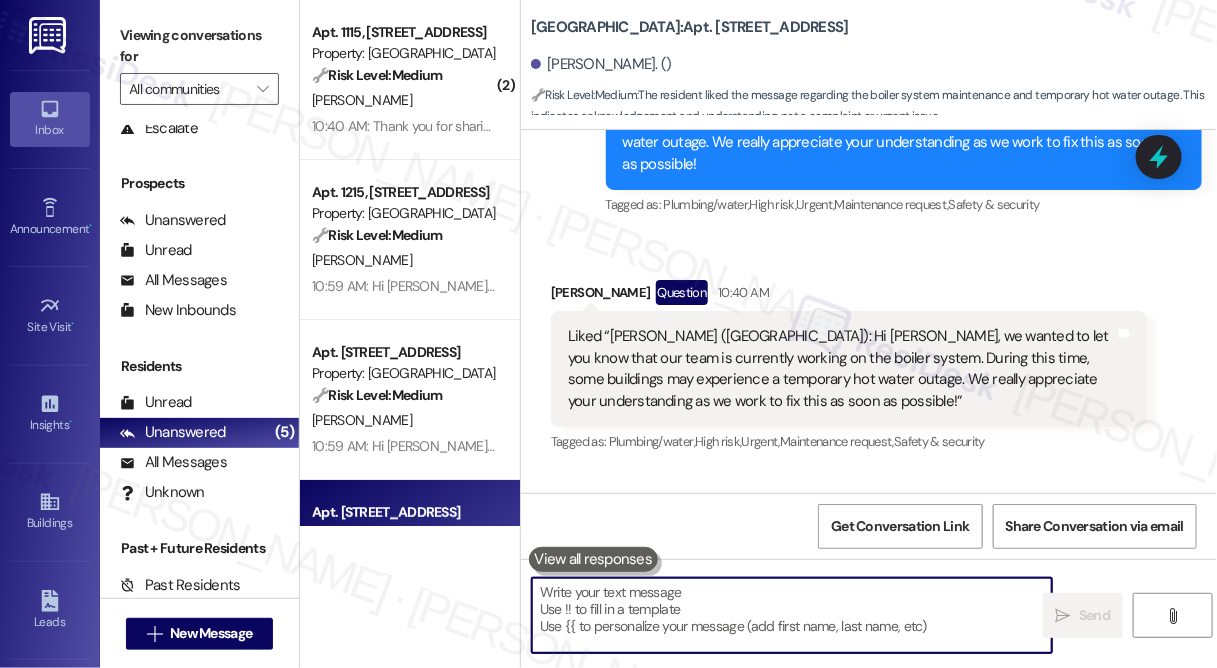 scroll, scrollTop: 10661, scrollLeft: 0, axis: vertical 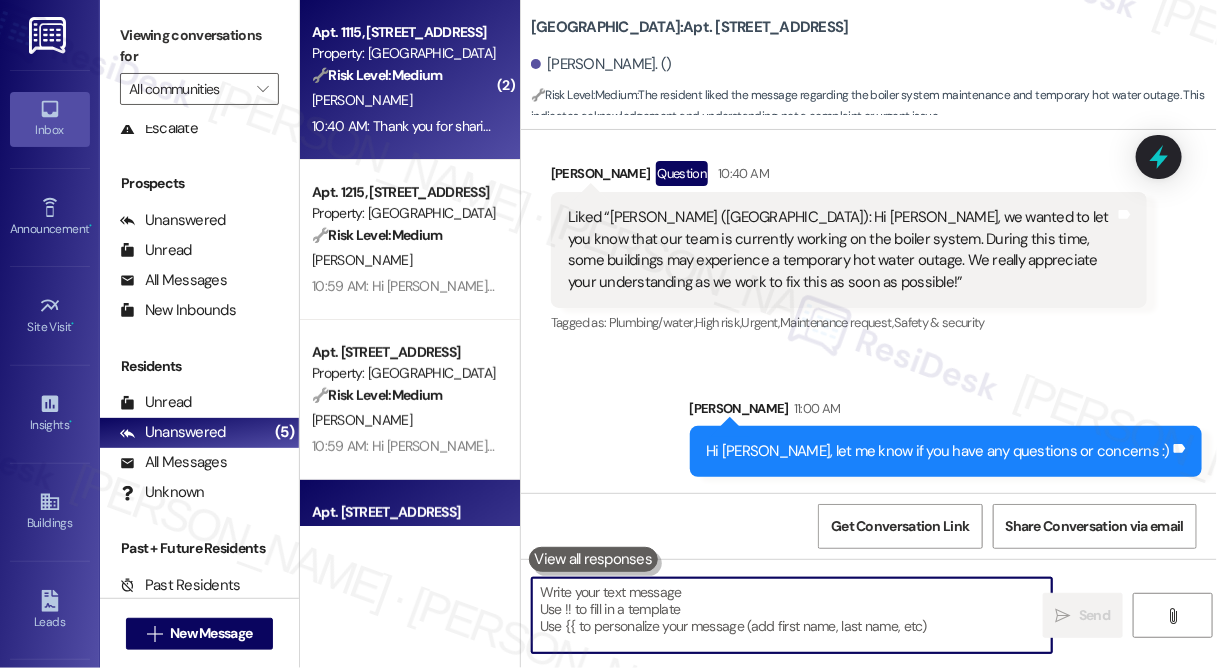 type 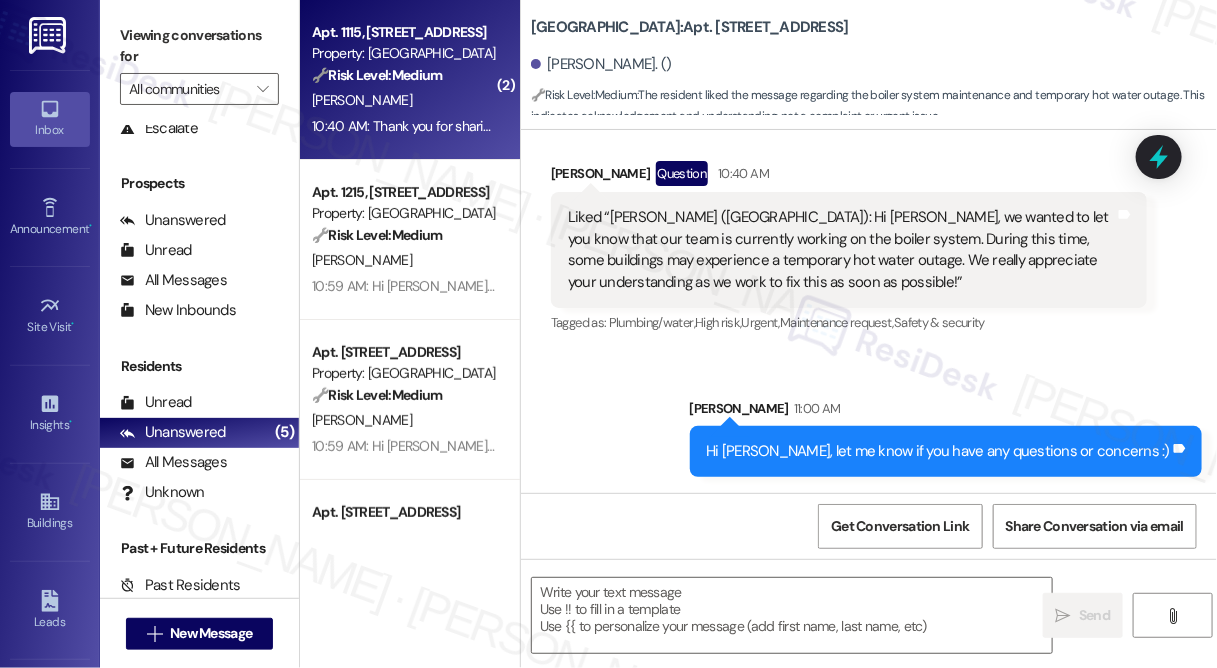 type on "Fetching suggested responses. Please feel free to read through the conversation in the meantime." 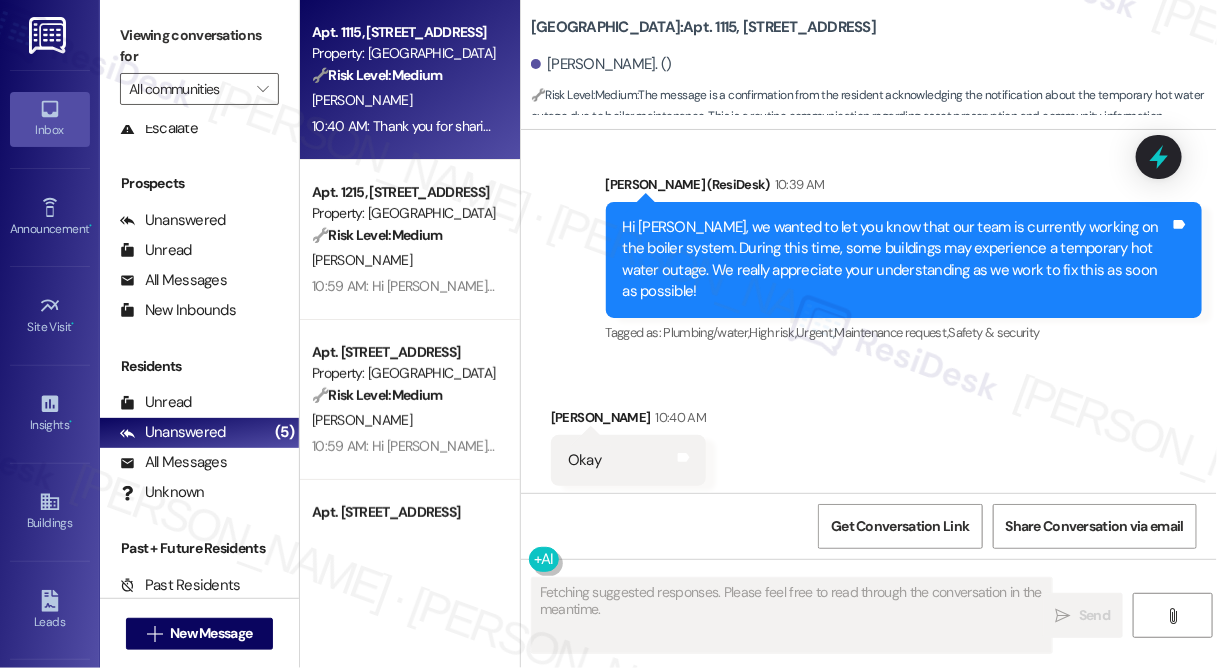 scroll, scrollTop: 25181, scrollLeft: 0, axis: vertical 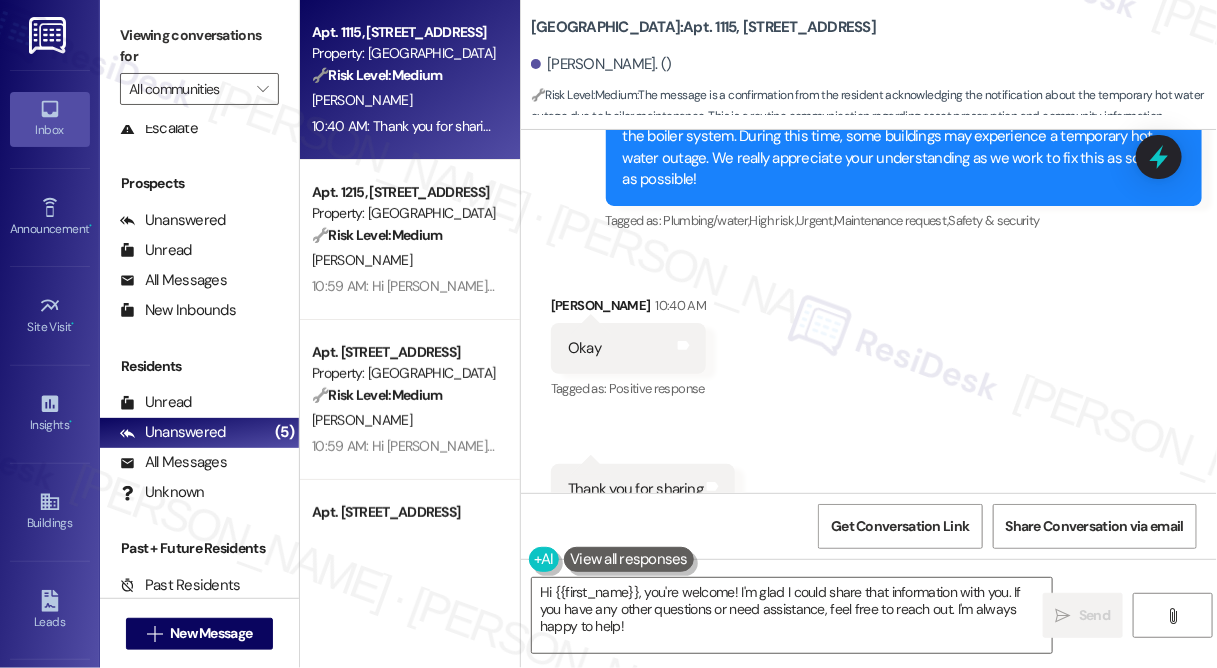 click on "Received via SMS [PERSON_NAME] 10:40 AM Okay Tags and notes Tagged as:   Positive response Click to highlight conversations about Positive response Received via SMS 10:40 AM [PERSON_NAME] 10:40 AM Thank you for sharing  Tags and notes Tagged as:   Praise Click to highlight conversations about Praise" at bounding box center (869, 405) 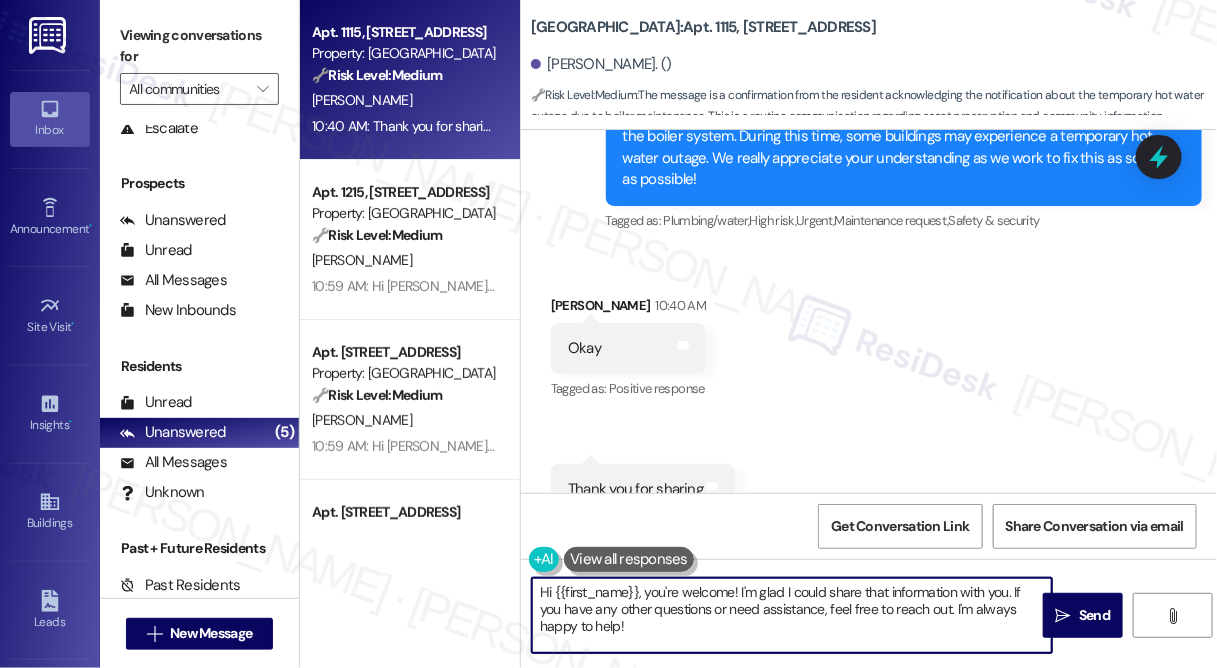 click on "Hi {{first_name}}, you're welcome! I'm glad I could share that information with you. If you have any other questions or need assistance, feel free to reach out. I'm always happy to help!" at bounding box center [792, 615] 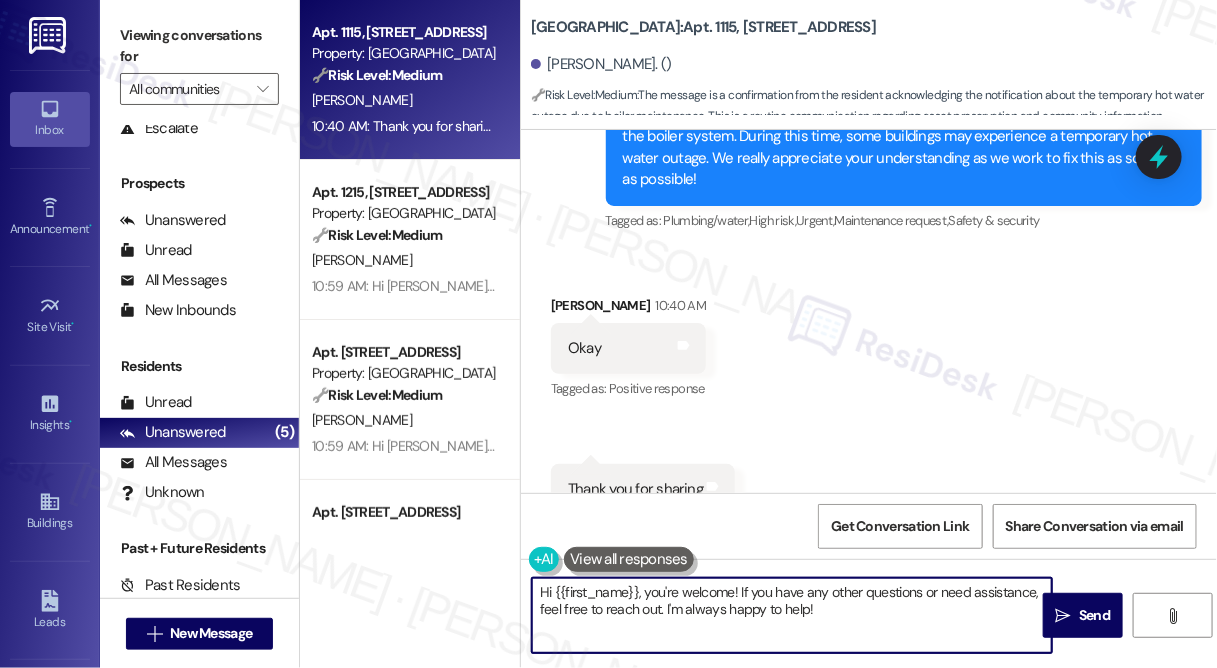 click on "Hi {{first_name}}, you're welcome! If you have any other questions or need assistance, feel free to reach out. I'm always happy to help!" at bounding box center [792, 615] 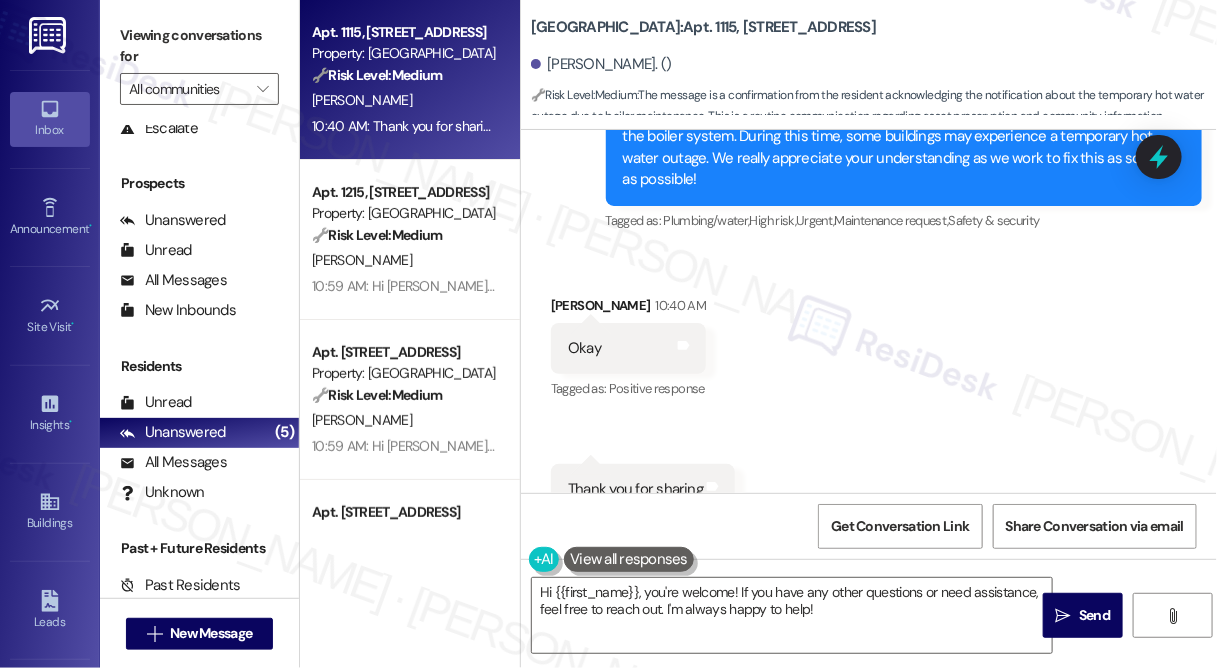 click on "Received via SMS [PERSON_NAME] 10:40 AM Okay Tags and notes Tagged as:   Positive response Click to highlight conversations about Positive response Received via SMS 10:40 AM [PERSON_NAME] 10:40 AM Thank you for sharing  Tags and notes Tagged as:   Praise Click to highlight conversations about Praise" at bounding box center (869, 405) 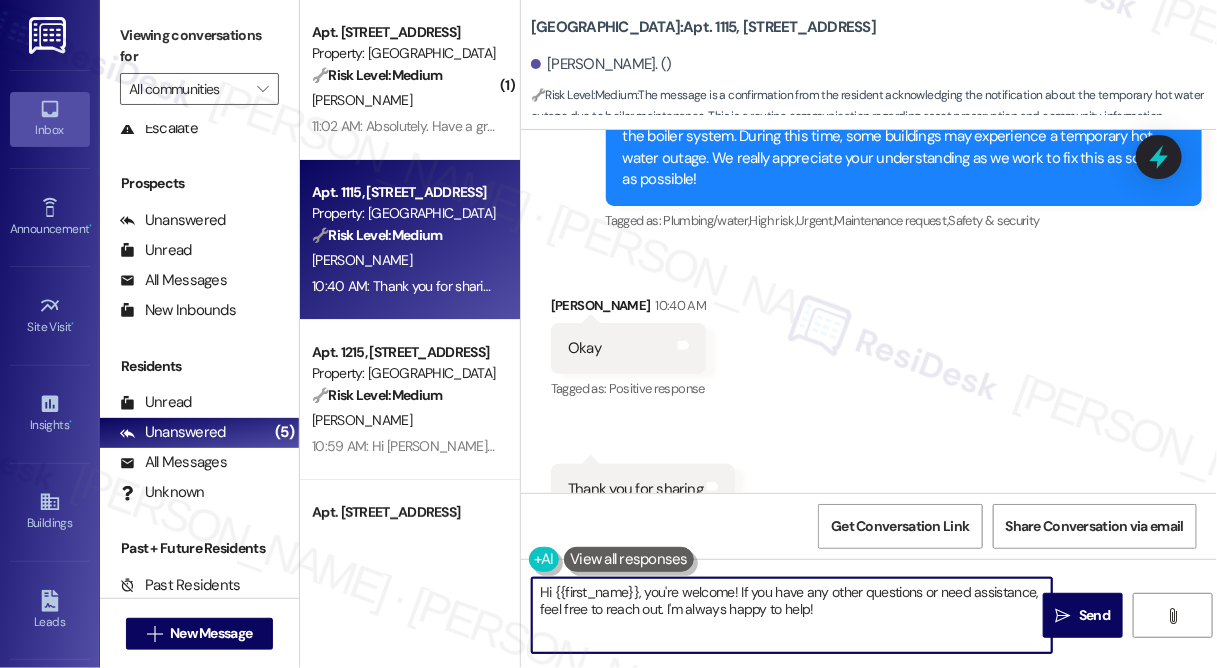 click on "Hi {{first_name}}, you're welcome! If you have any other questions or need assistance, feel free to reach out. I'm always happy to help!" at bounding box center (792, 615) 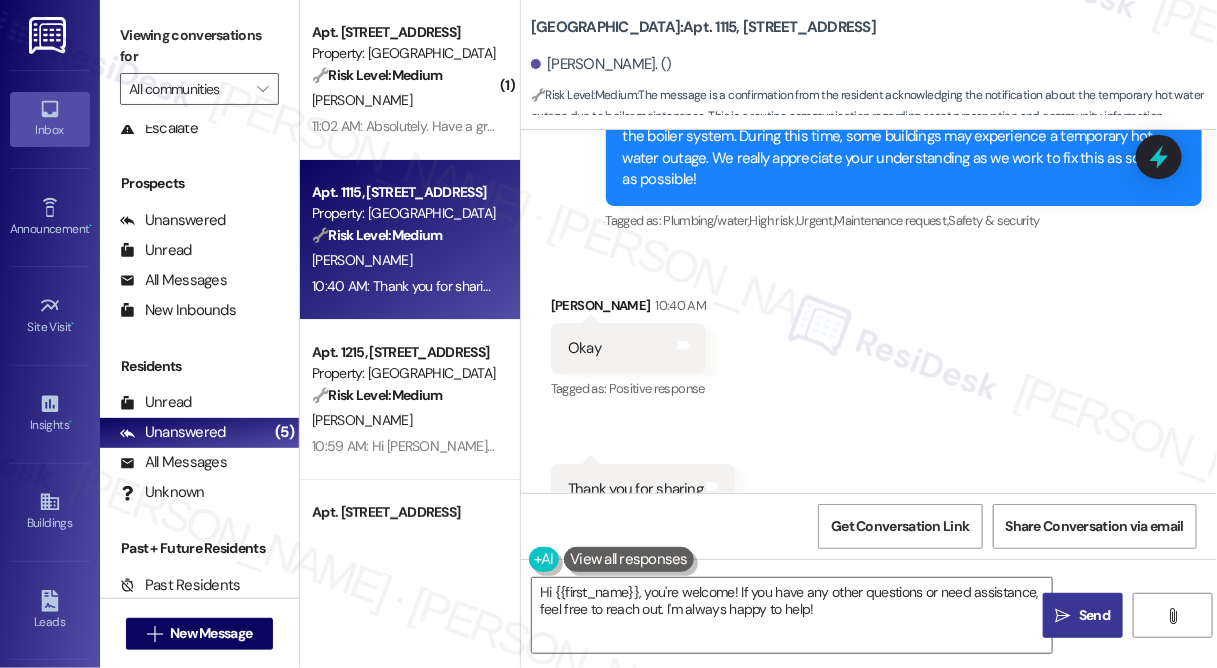 click on "Send" at bounding box center [1094, 615] 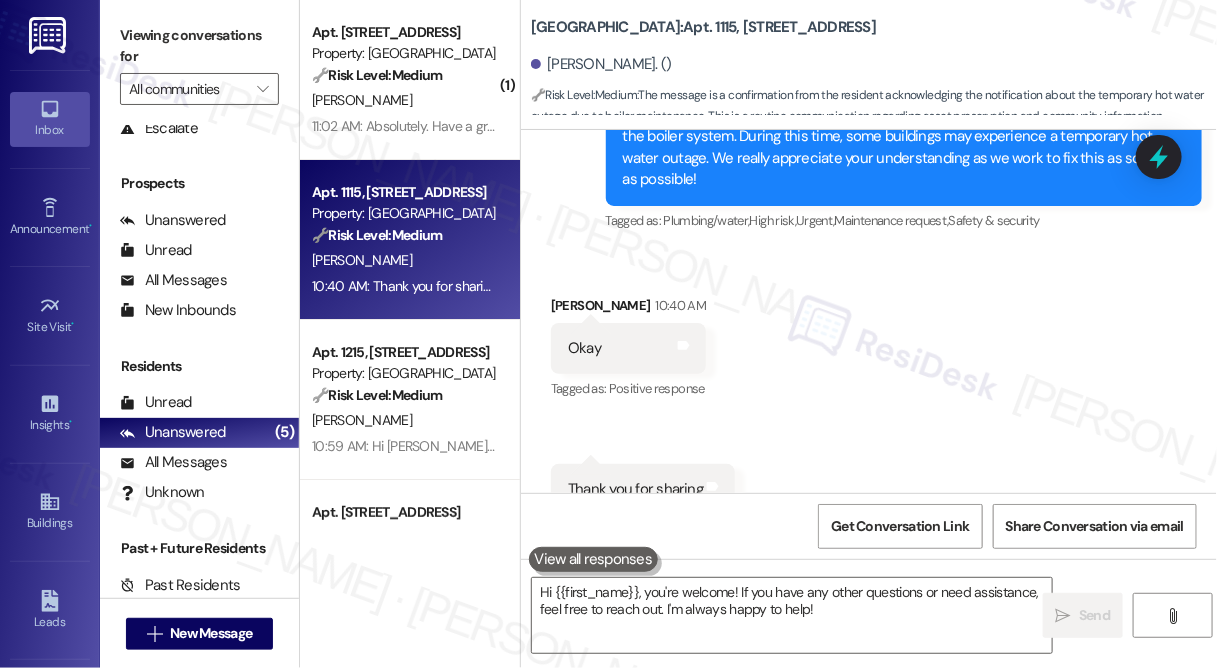 type 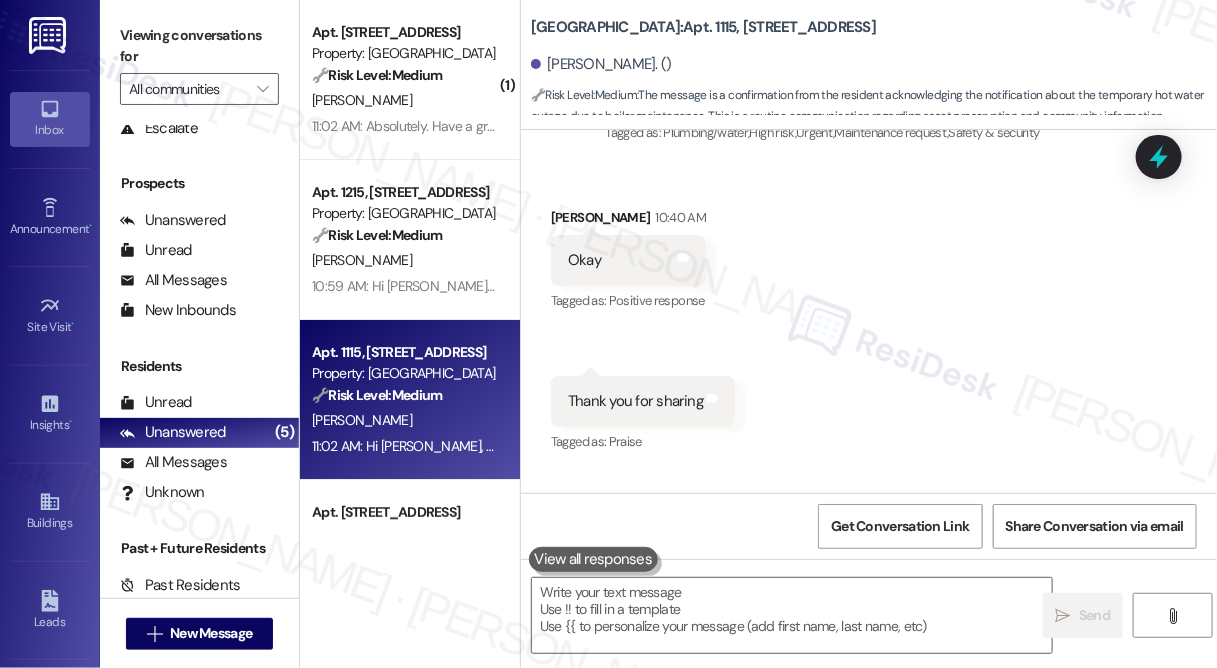 scroll, scrollTop: 25342, scrollLeft: 0, axis: vertical 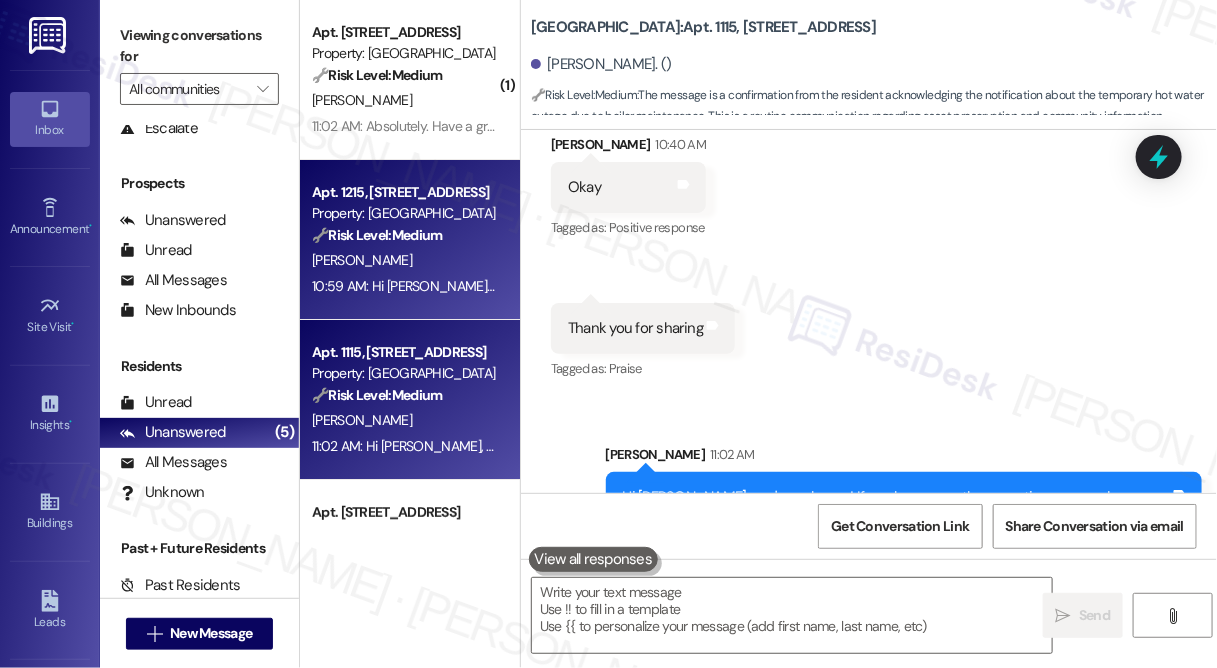 click on "[PERSON_NAME]" at bounding box center [404, 260] 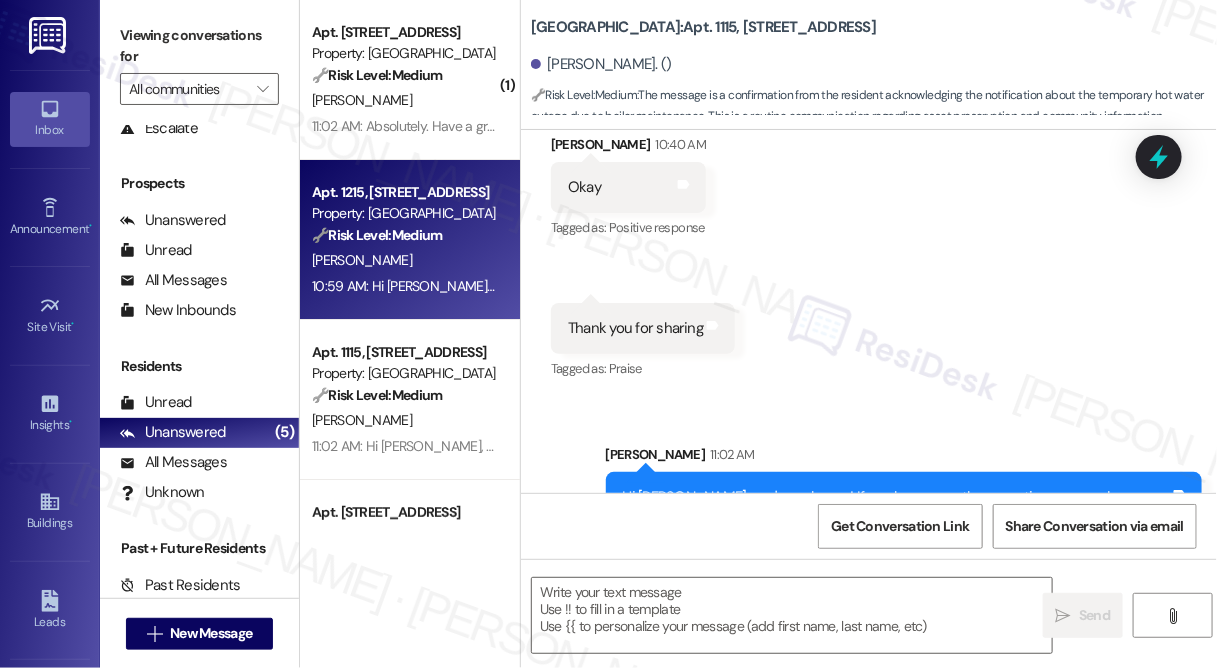 type on "Fetching suggested responses. Please feel free to read through the conversation in the meantime." 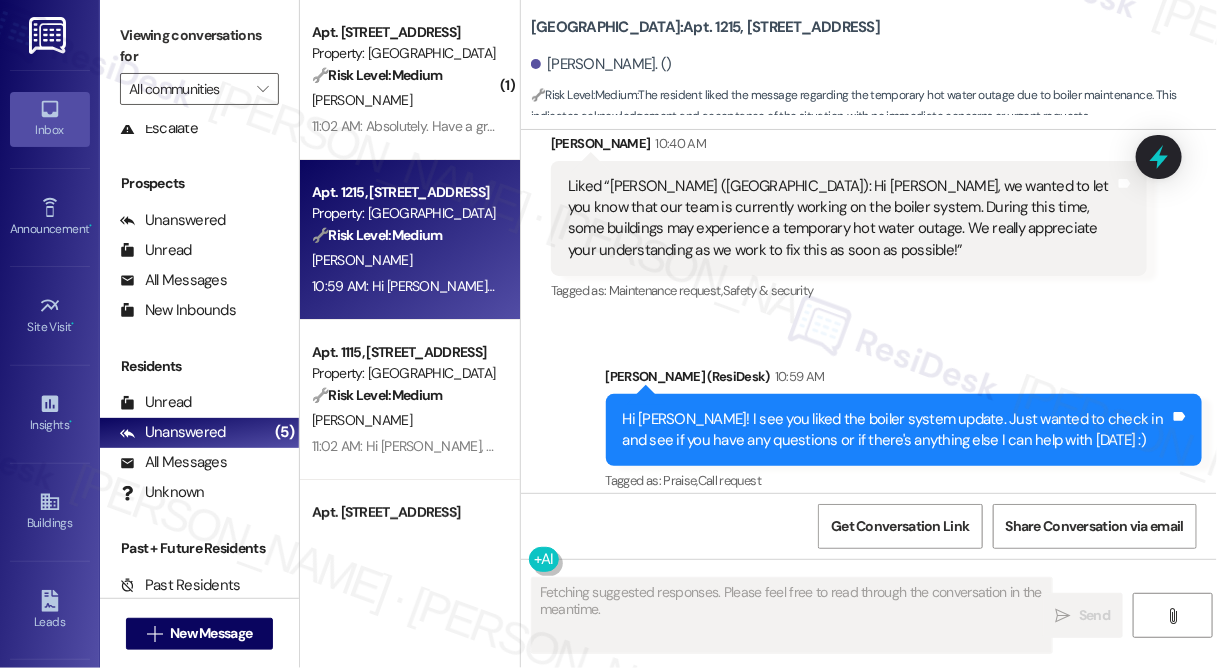 scroll, scrollTop: 15857, scrollLeft: 0, axis: vertical 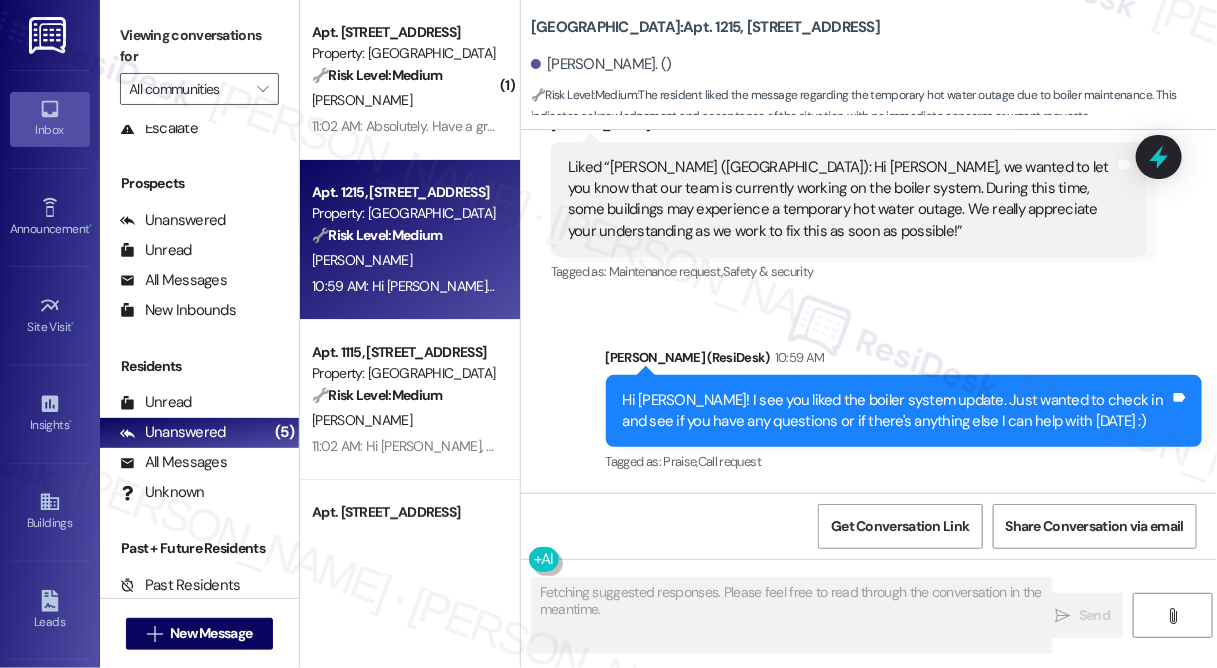 click on "Hi [PERSON_NAME]! I see you liked the boiler system update. Just wanted to check in and see if you have any questions or if there's anything else I can help with [DATE] :)" at bounding box center [896, 411] 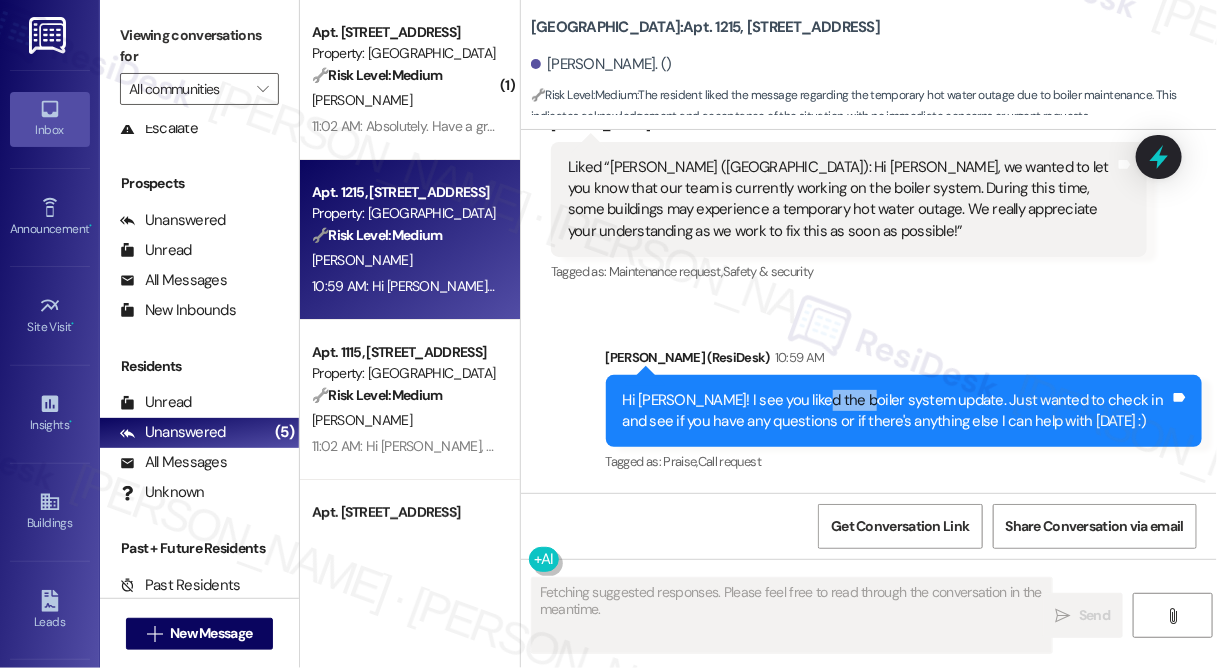 click on "Hi [PERSON_NAME]! I see you liked the boiler system update. Just wanted to check in and see if you have any questions or if there's anything else I can help with [DATE] :)" at bounding box center [896, 411] 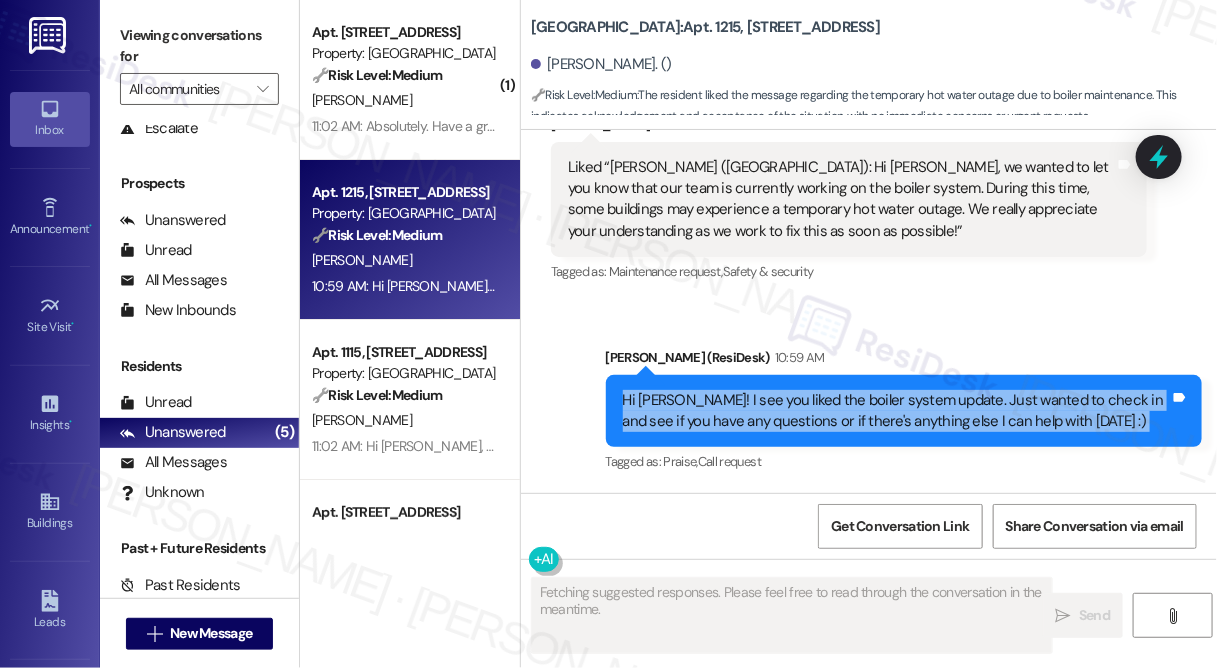 click on "Hi [PERSON_NAME]! I see you liked the boiler system update. Just wanted to check in and see if you have any questions or if there's anything else I can help with [DATE] :)" at bounding box center (896, 411) 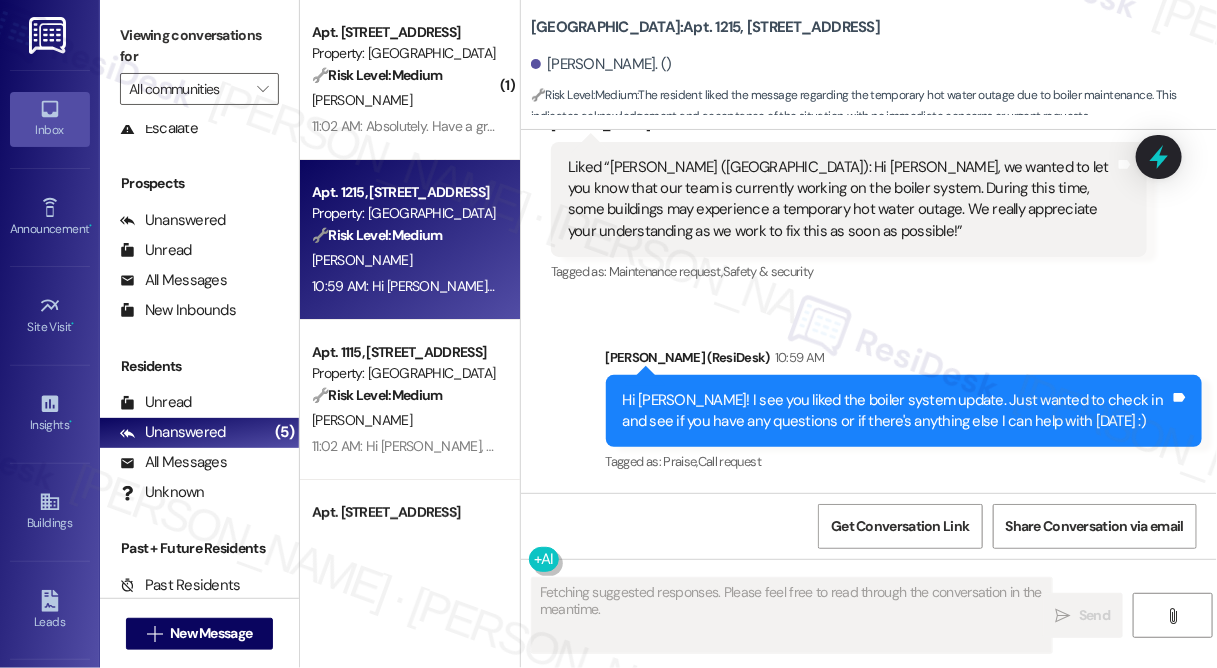 click on "Sent via SMS [PERSON_NAME]   (ResiDesk) 10:59 AM Hi [PERSON_NAME]! I see you liked the boiler system update. Just wanted to check in and see if you have any questions or if there's anything else I can help with [DATE] :) Tags and notes Tagged as:   Praise ,  Click to highlight conversations about Praise Call request Click to highlight conversations about Call request" at bounding box center (904, 412) 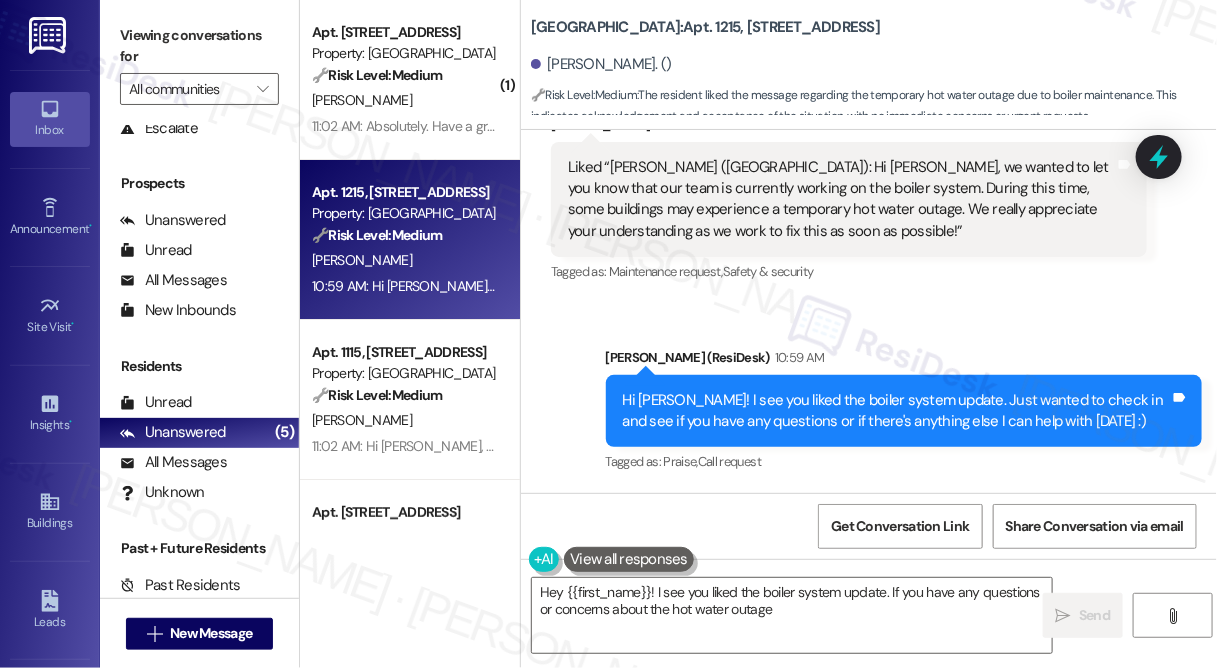 click on "Hi [PERSON_NAME]! I see you liked the boiler system update. Just wanted to check in and see if you have any questions or if there's anything else I can help with [DATE] :)" at bounding box center [896, 411] 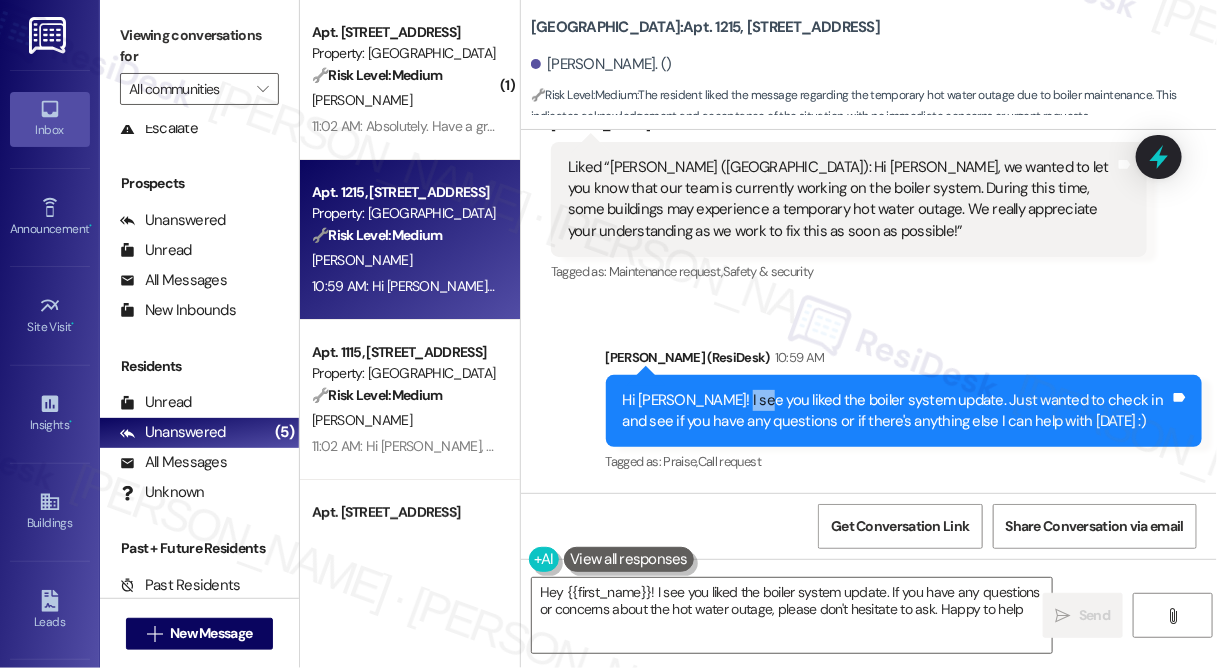 type on "Hey {{first_name}}! I see you liked the boiler system update. If you have any questions or concerns about the hot water outage, please don't hesitate to ask. Happy to help!" 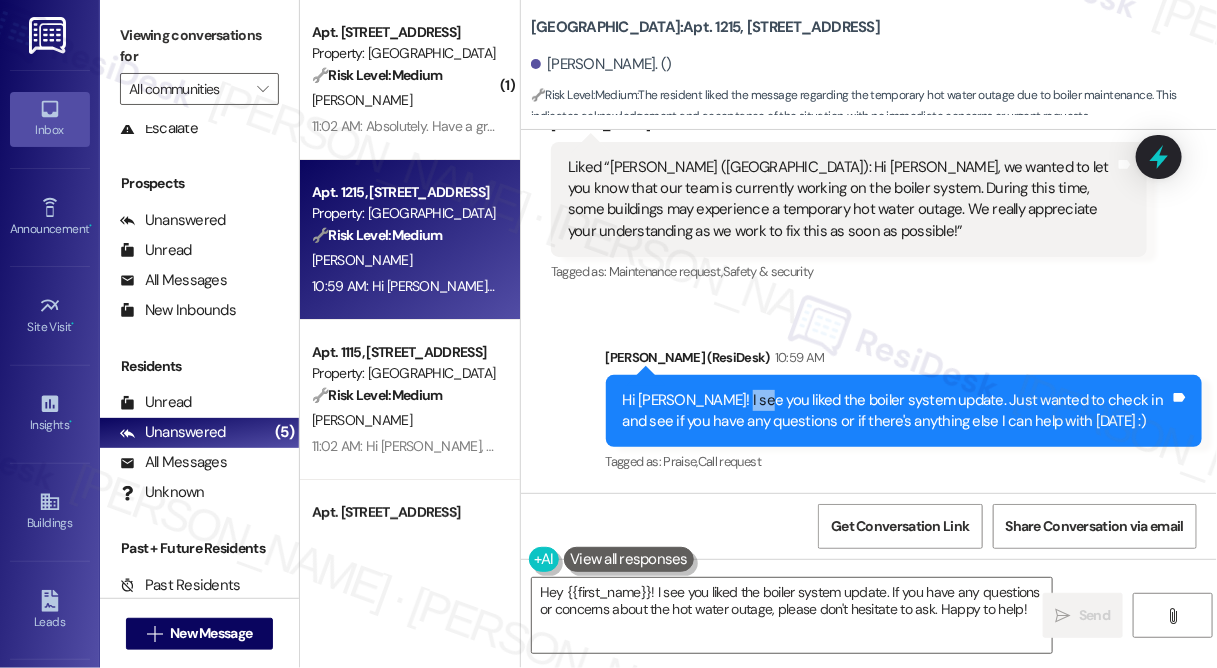 click on "Hi [PERSON_NAME]! I see you liked the boiler system update. Just wanted to check in and see if you have any questions or if there's anything else I can help with [DATE] :)" at bounding box center (896, 411) 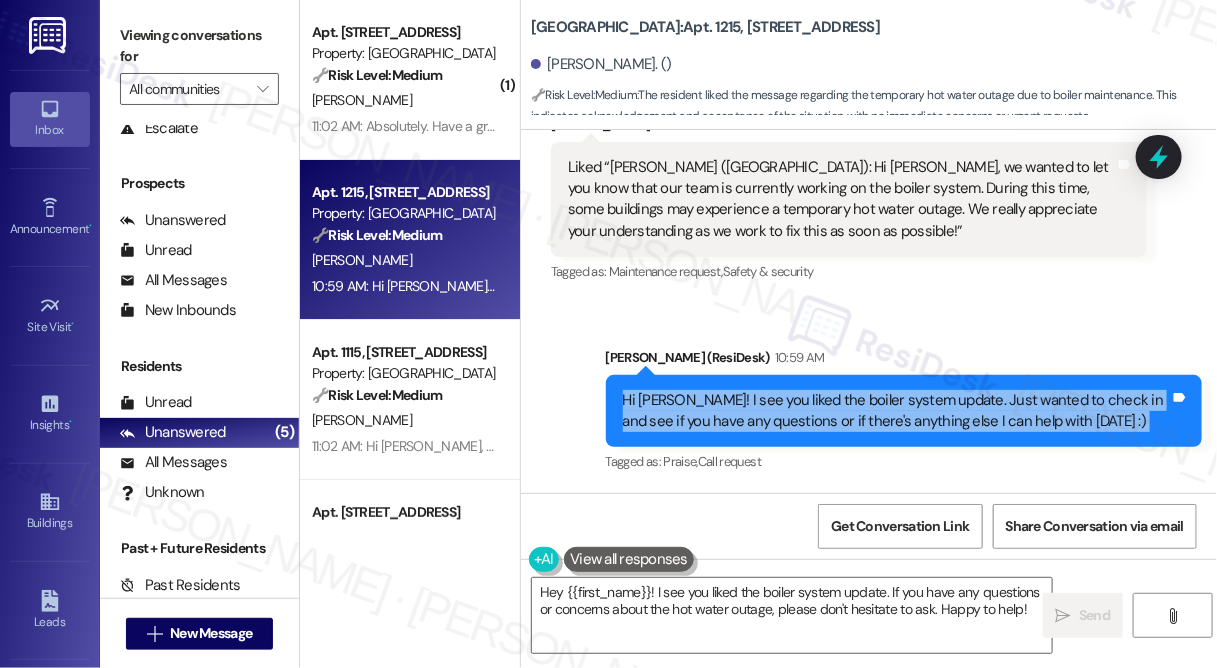 click on "Hi [PERSON_NAME]! I see you liked the boiler system update. Just wanted to check in and see if you have any questions or if there's anything else I can help with [DATE] :)" at bounding box center (896, 411) 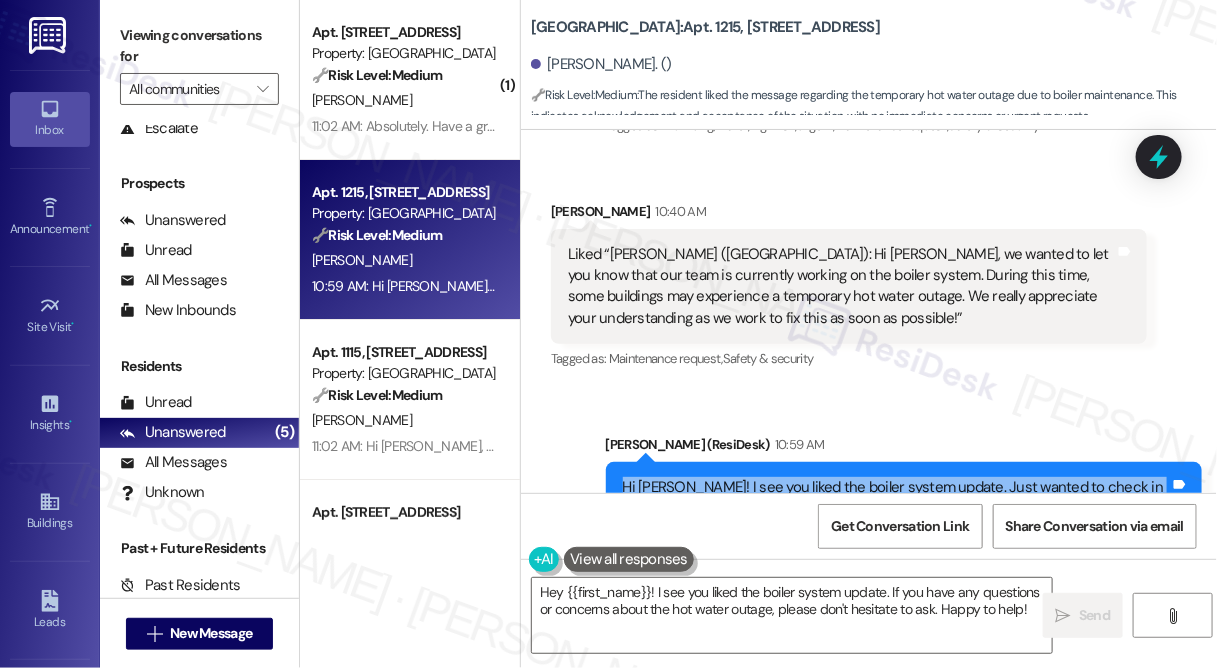 scroll, scrollTop: 15584, scrollLeft: 0, axis: vertical 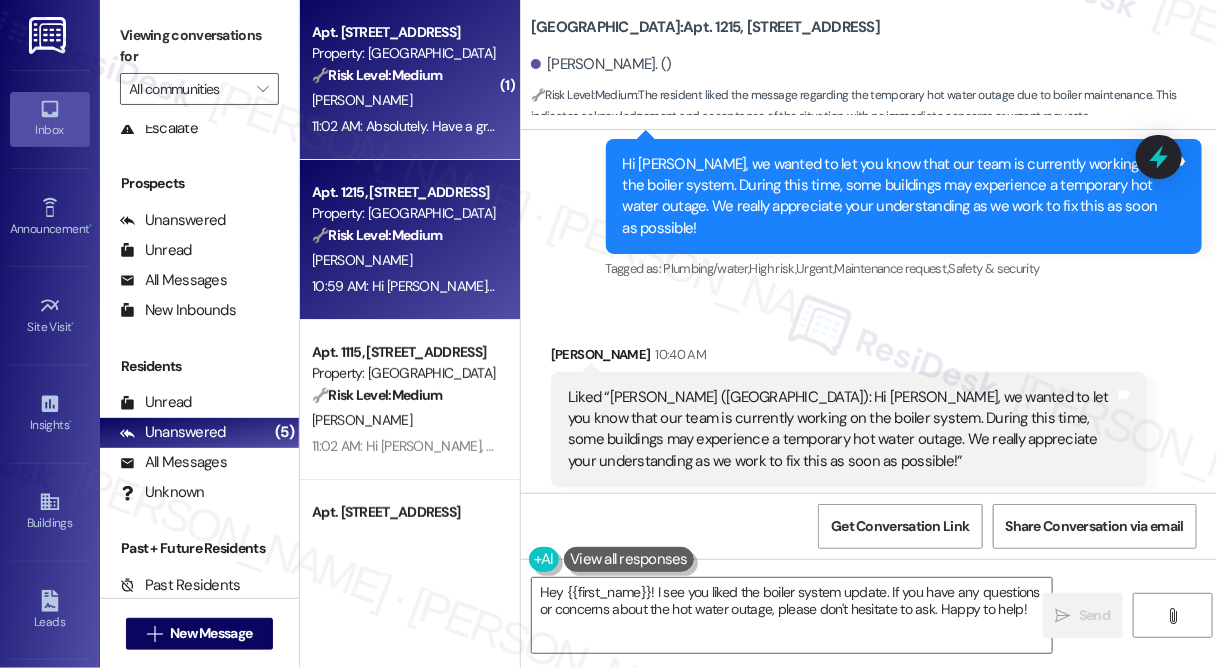 click on "11:02 AM: Absolutely. Have a great day as well.  11:02 AM: Absolutely. Have a great day as well." at bounding box center [444, 126] 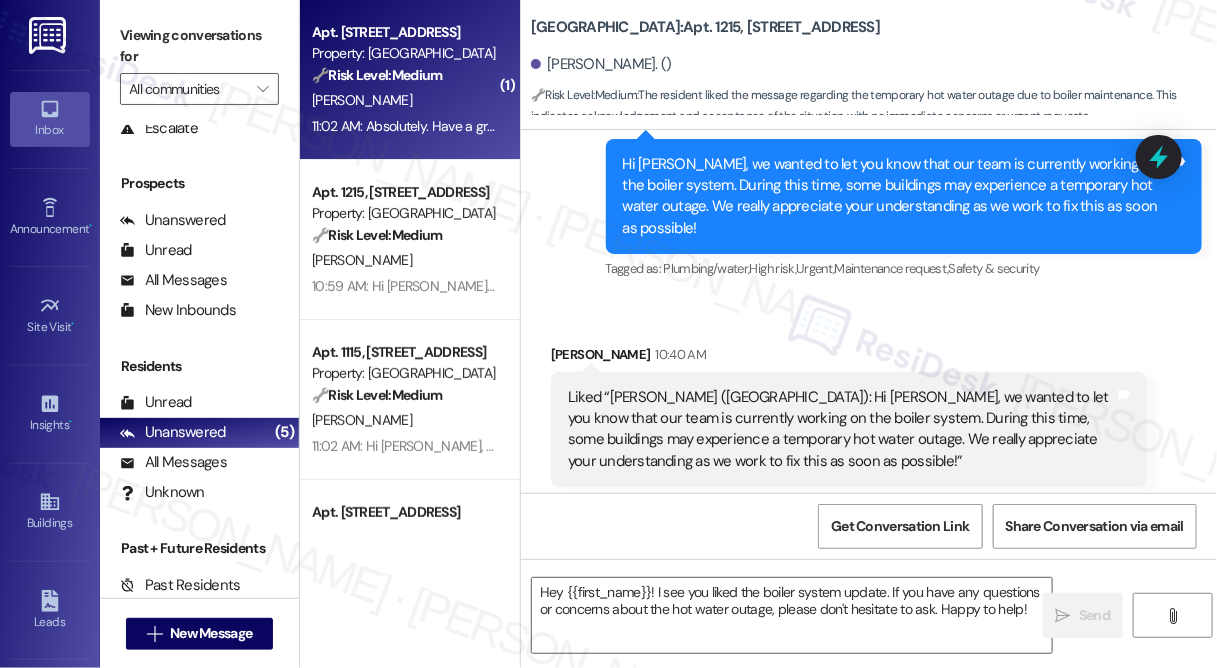type on "Fetching suggested responses. Please feel free to read through the conversation in the meantime." 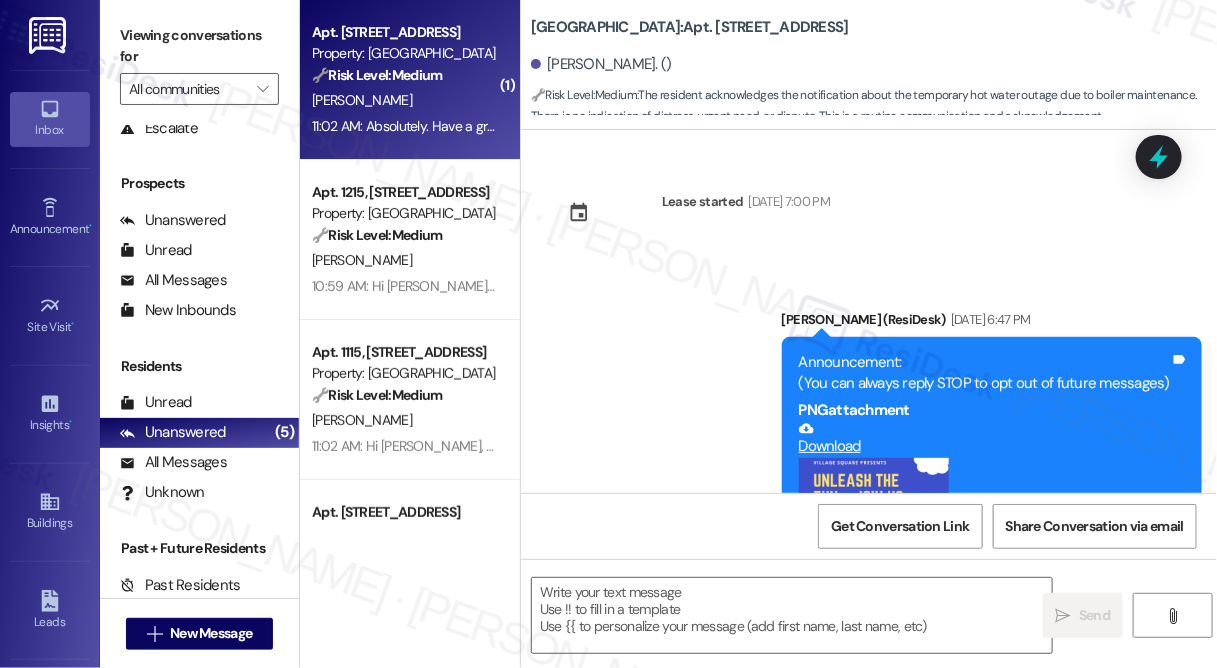 scroll, scrollTop: 25148, scrollLeft: 0, axis: vertical 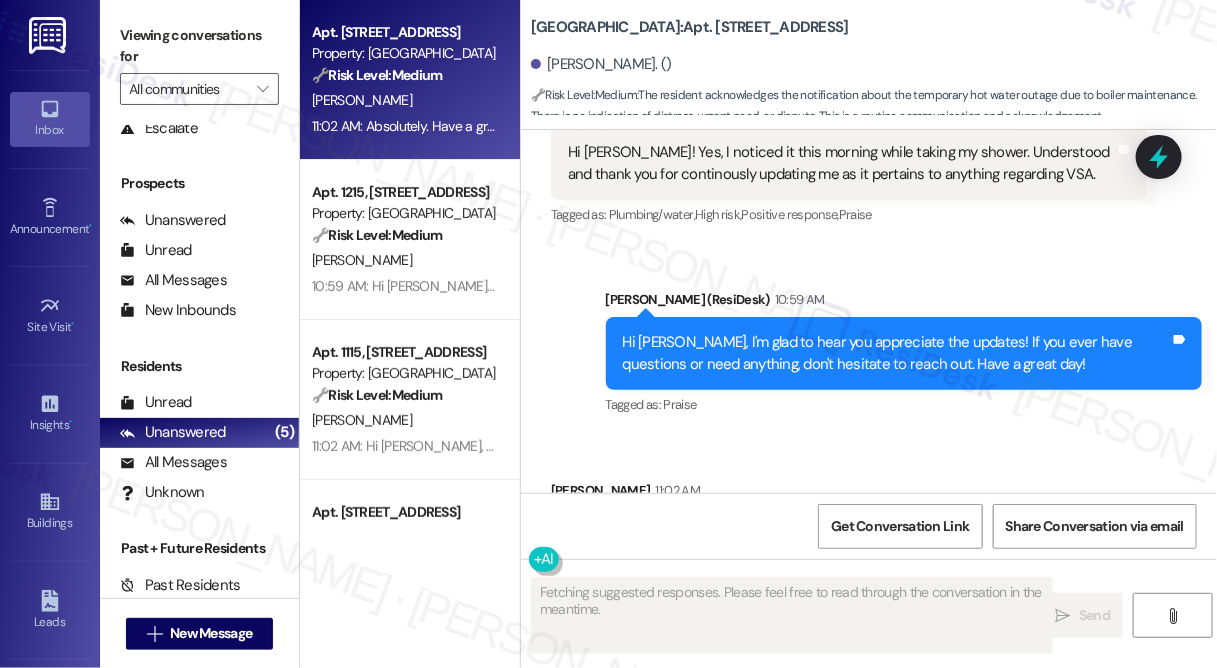 click on "Absolutely. Have a great day as well.  Tags and notes" at bounding box center (686, 533) 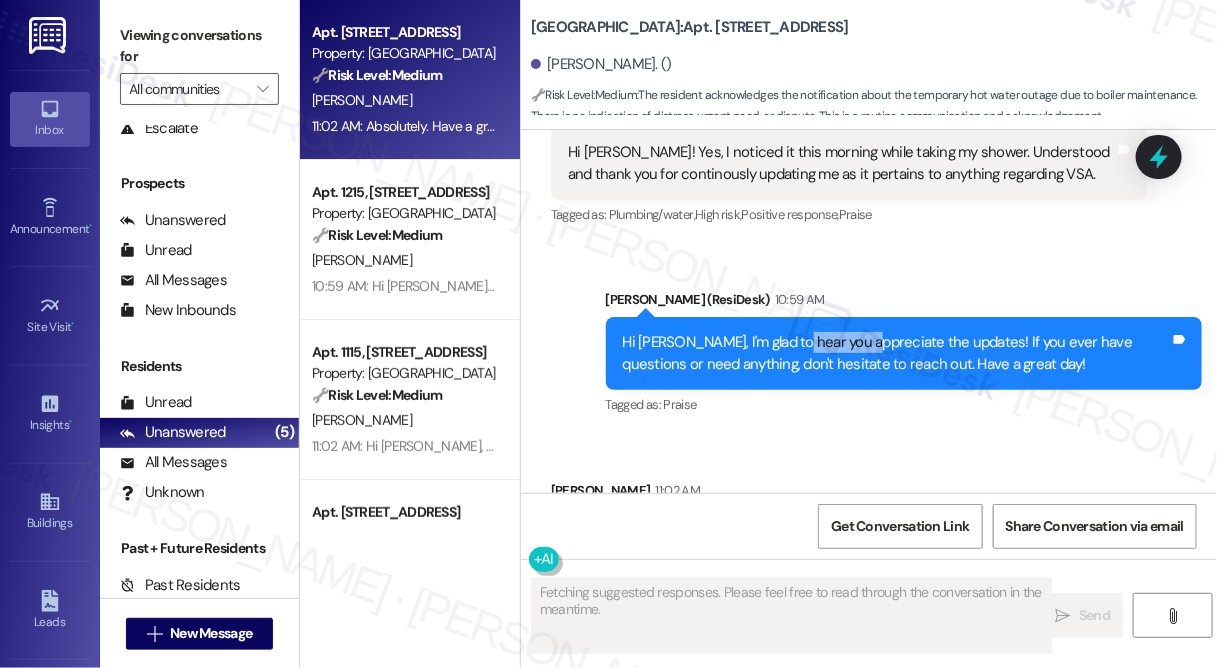 click on "Hi [PERSON_NAME], I'm glad to hear you appreciate the updates! If you ever have questions or need anything, don't hesitate to reach out. Have a great day!" at bounding box center [896, 353] 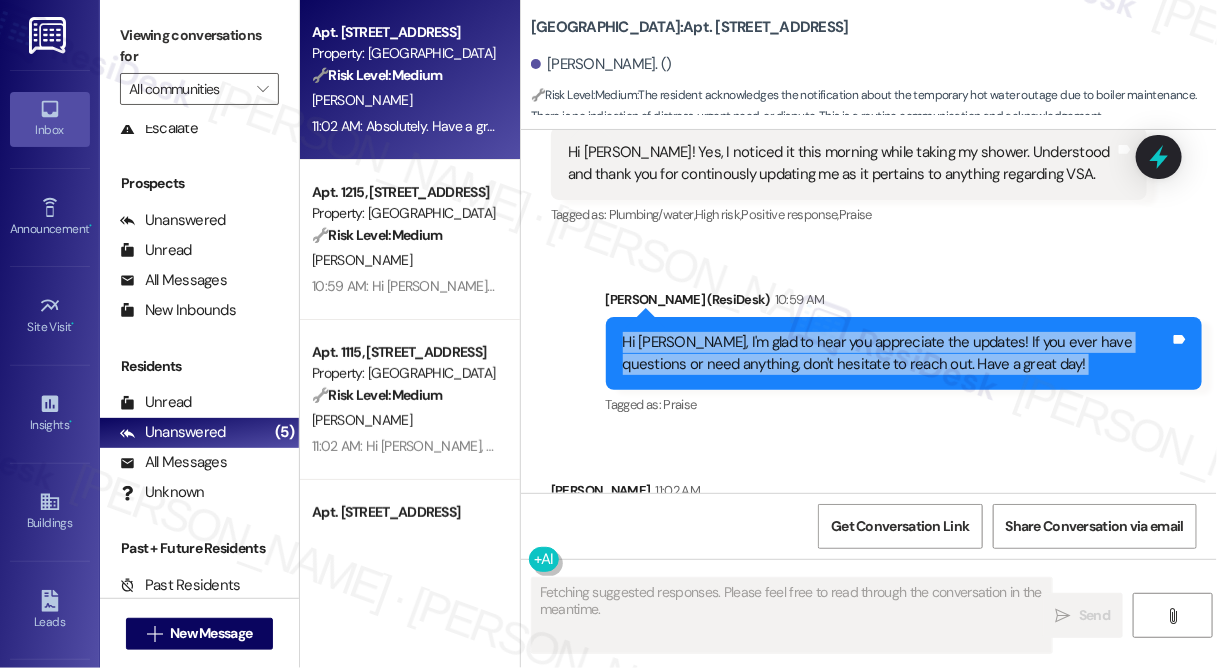 click on "Hi [PERSON_NAME], I'm glad to hear you appreciate the updates! If you ever have questions or need anything, don't hesitate to reach out. Have a great day!" at bounding box center [896, 353] 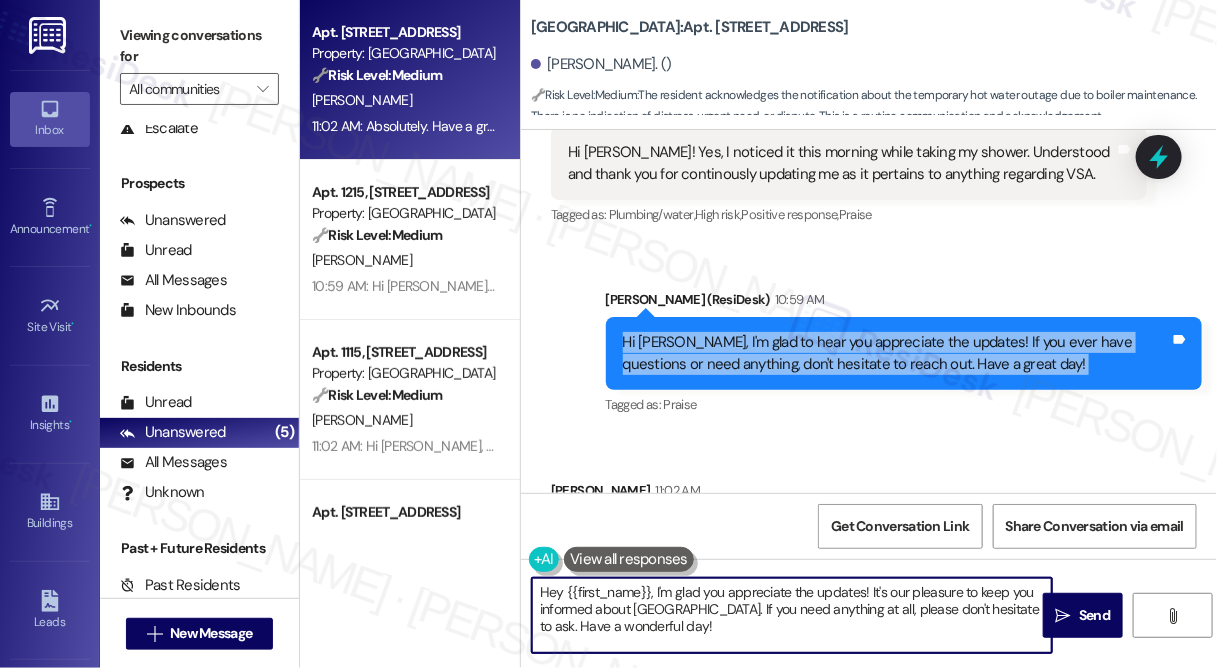 click on "Hey {{first_name}}, I'm glad you appreciate the updates! It's our pleasure to keep you informed about [GEOGRAPHIC_DATA]. If you need anything at all, please don't hesitate to ask. Have a wonderful day!" at bounding box center (792, 615) 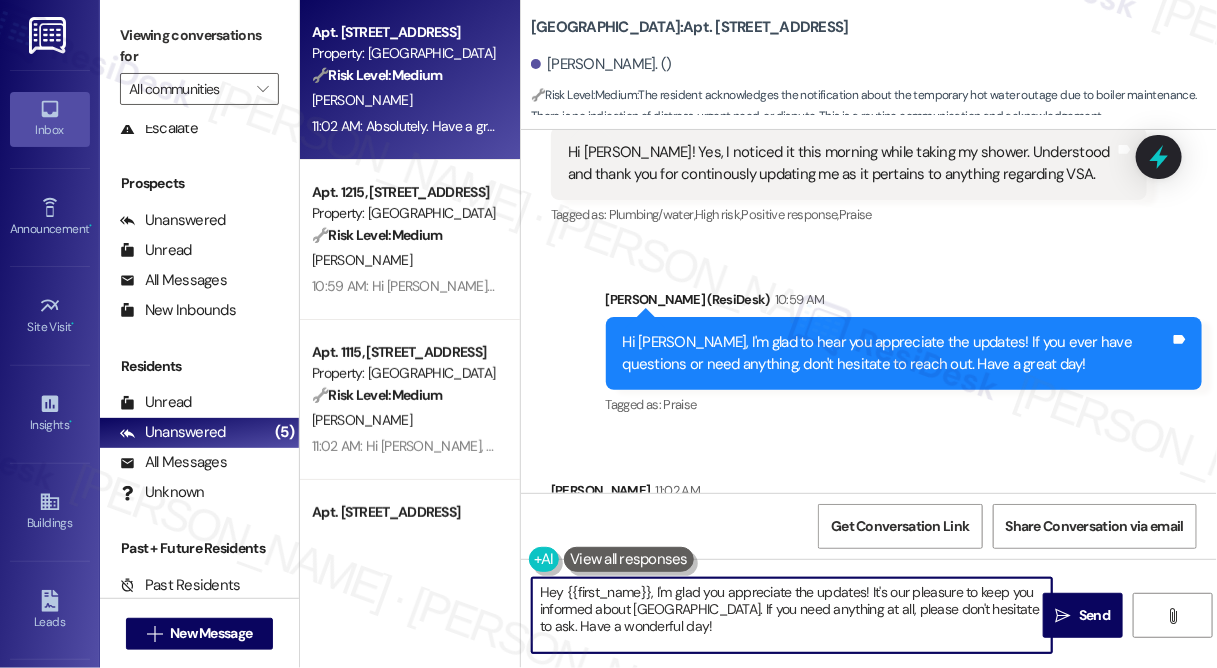 click on "Hey {{first_name}}, I'm glad you appreciate the updates! It's our pleasure to keep you informed about [GEOGRAPHIC_DATA]. If you need anything at all, please don't hesitate to ask. Have a wonderful day!" at bounding box center (792, 615) 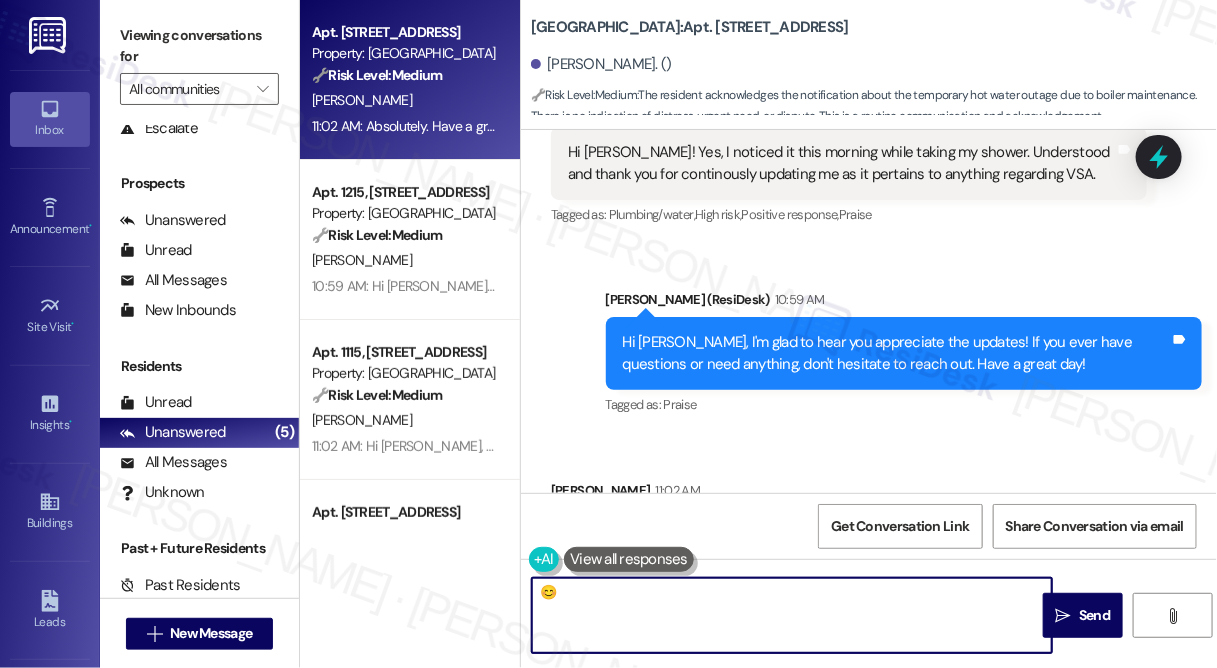 click on "😊" at bounding box center [792, 615] 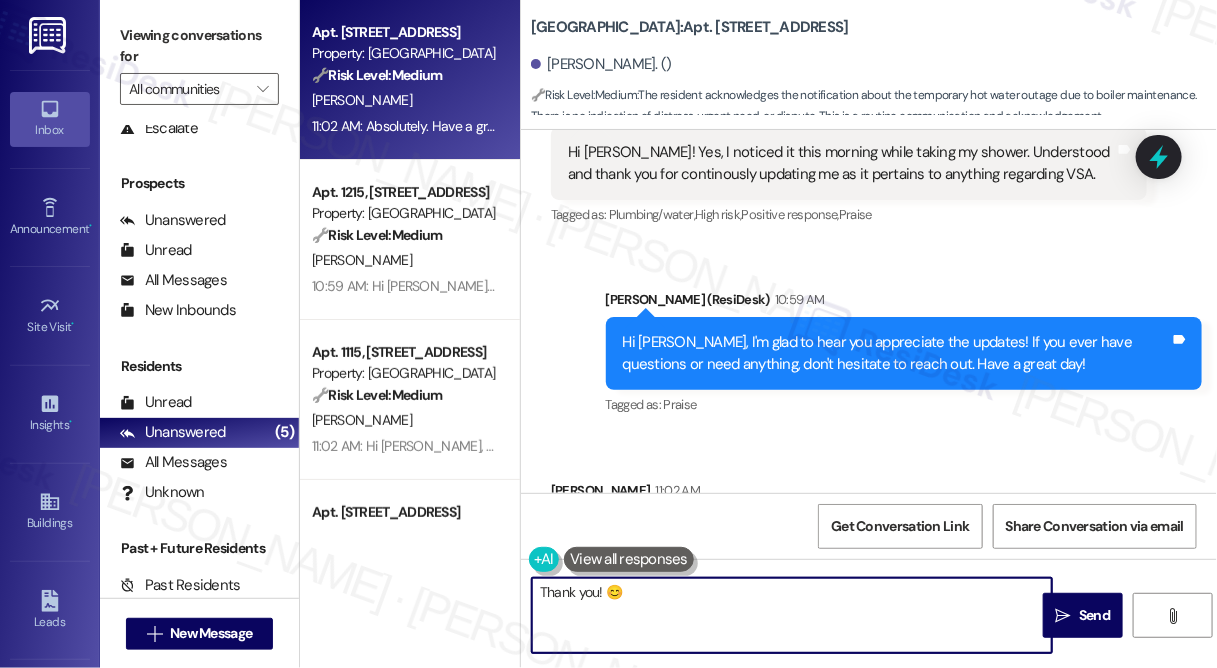 type on "Thank you! 😊" 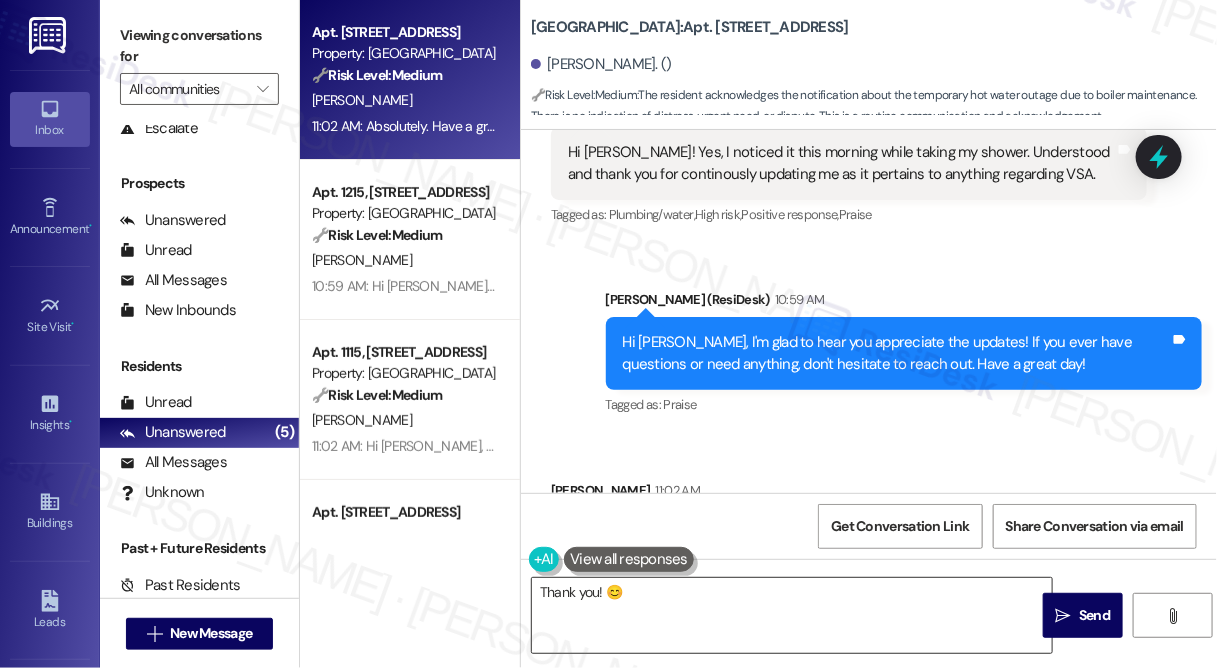 click on "Thank you! 😊" at bounding box center [792, 615] 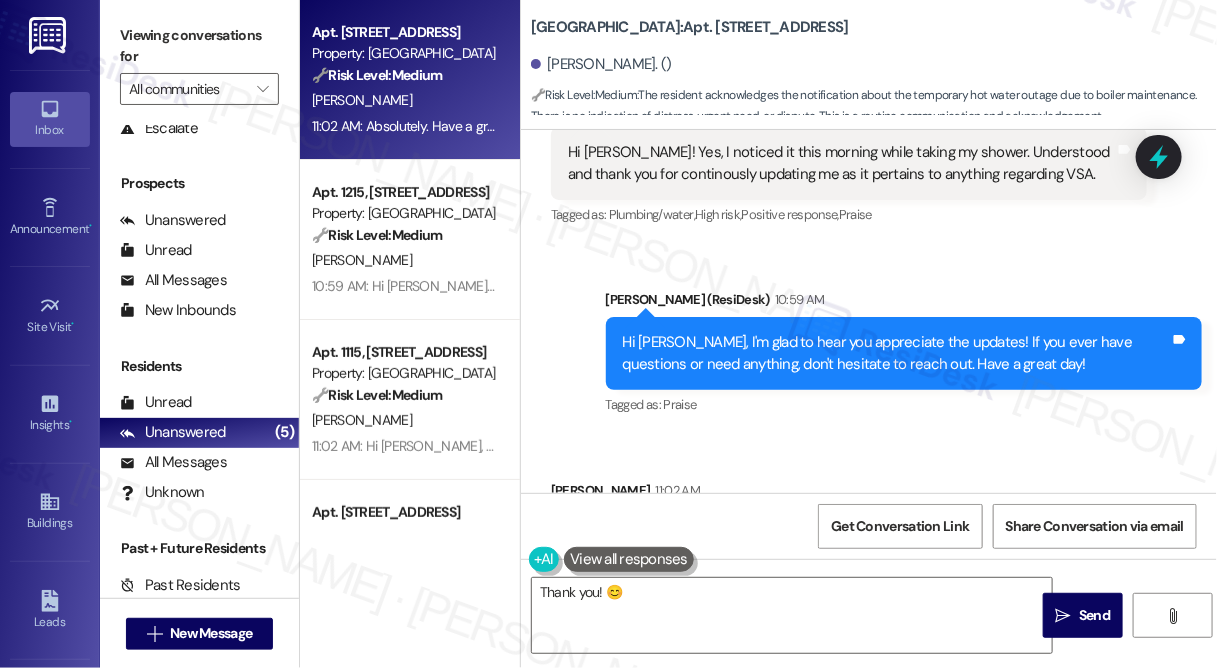 click on "Received via SMS [PERSON_NAME] 11:02 AM Absolutely. Have a great day as well.  Tags and notes Tagged as:   Positive response Click to highlight conversations about Positive response" at bounding box center (869, 519) 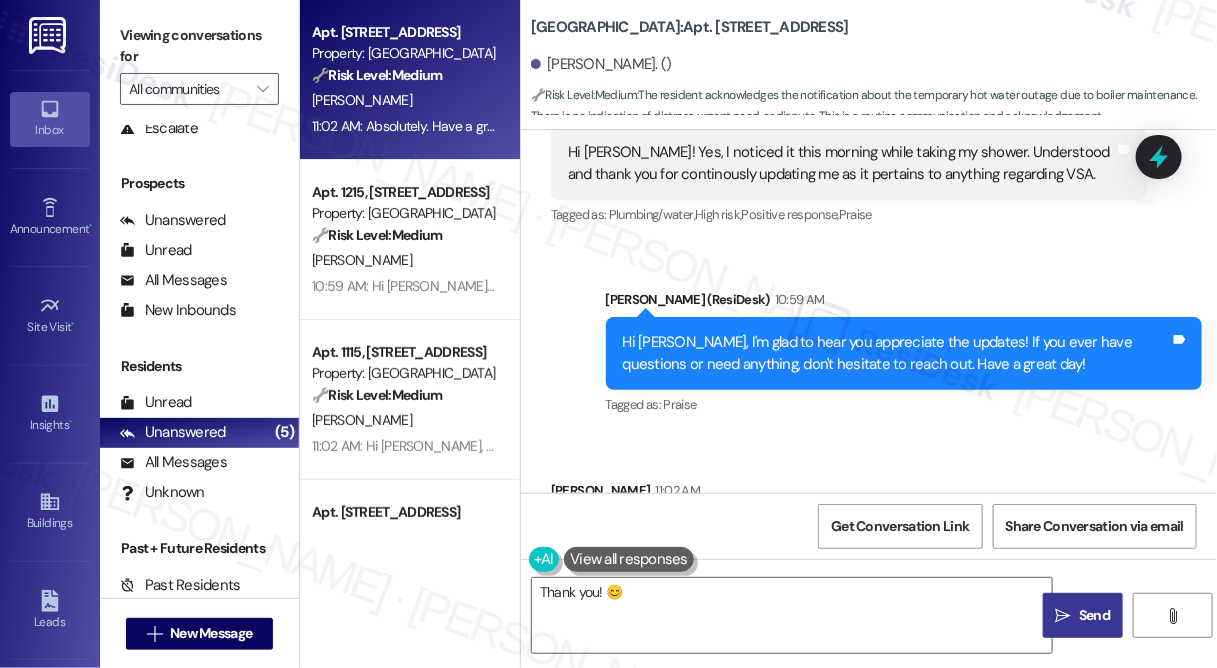 click on "Send" at bounding box center (1094, 615) 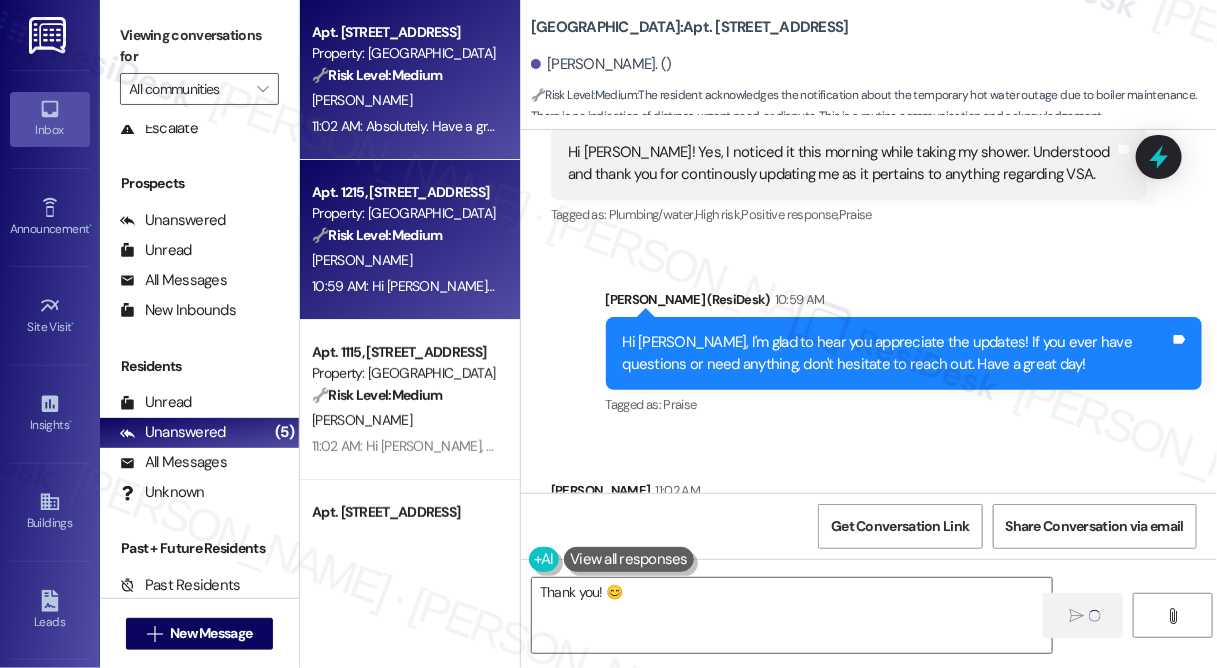 type 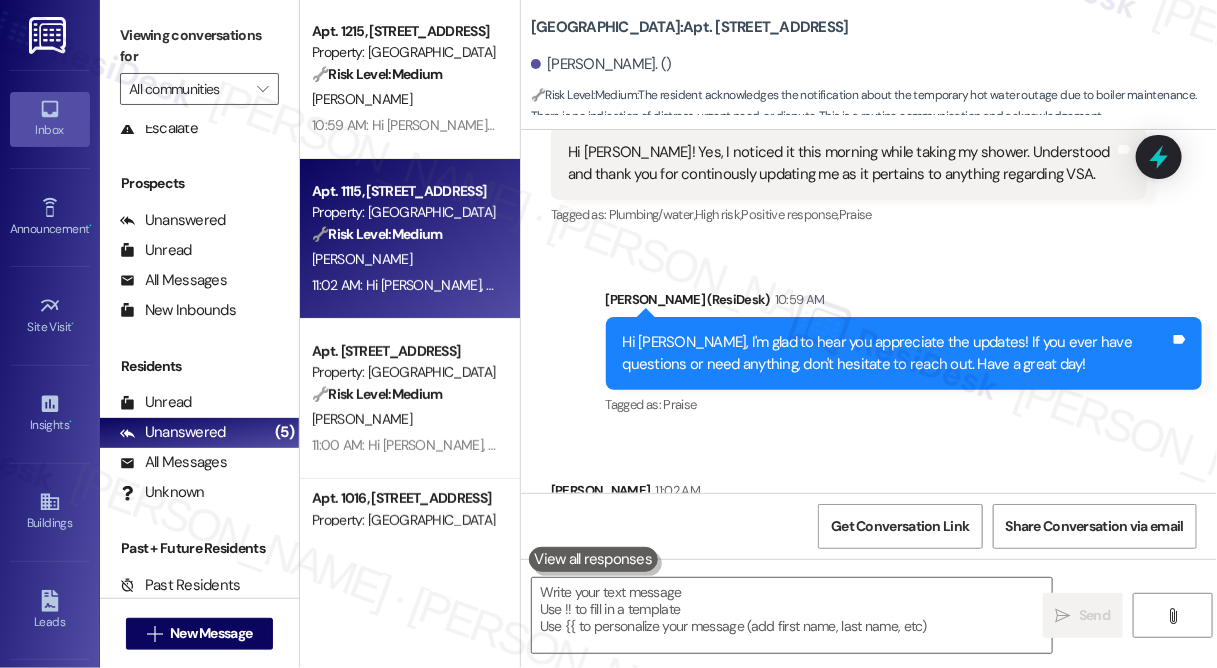 scroll, scrollTop: 0, scrollLeft: 0, axis: both 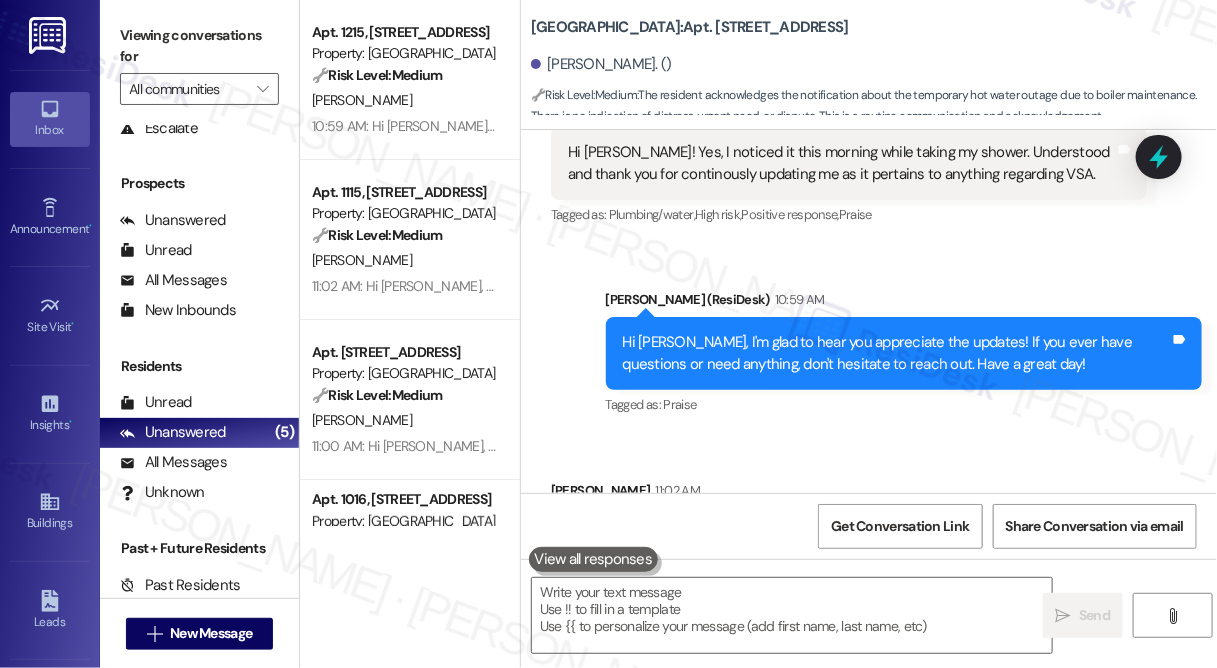 click on "Sent via SMS [PERSON_NAME]   (ResiDesk) 10:59 AM Hi [PERSON_NAME], I'm glad to hear you appreciate the updates! If you ever have questions or need anything, don't hesitate to reach out. Have a great day! Tags and notes Tagged as:   Praise Click to highlight conversations about Praise" at bounding box center [904, 354] 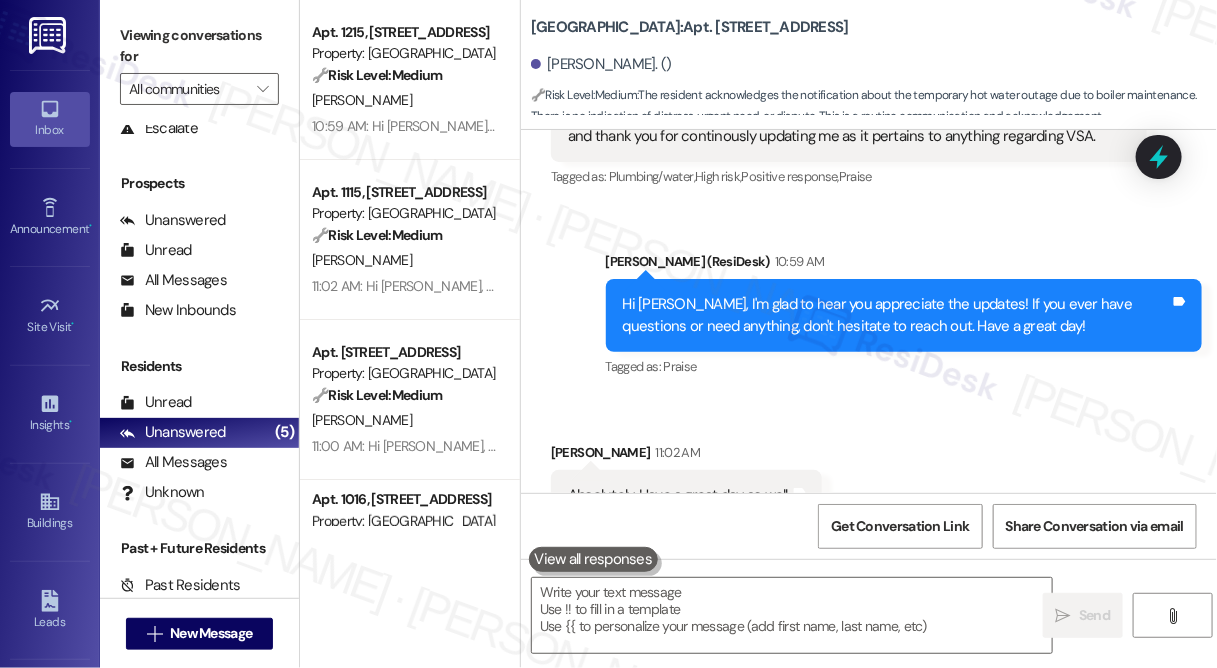scroll, scrollTop: 25288, scrollLeft: 0, axis: vertical 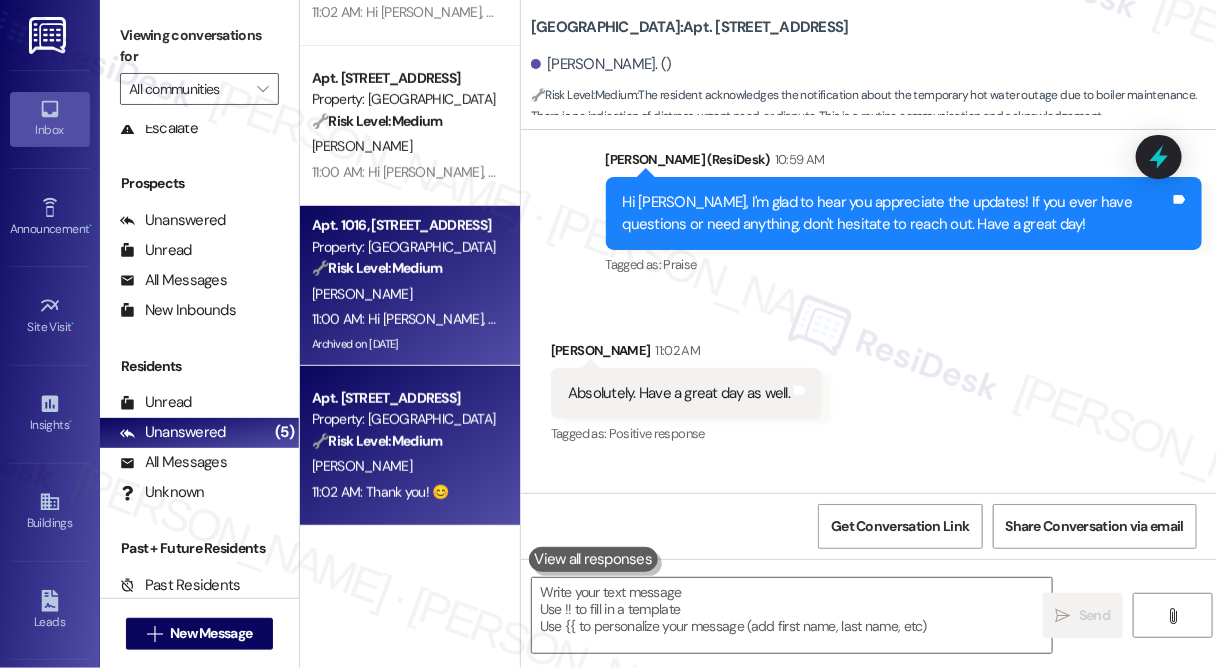 click on "11:00 AM: Hi [PERSON_NAME], please let me know if you need anything else. 11:00 AM: Hi [PERSON_NAME], please let me know if you need anything else." at bounding box center [404, 319] 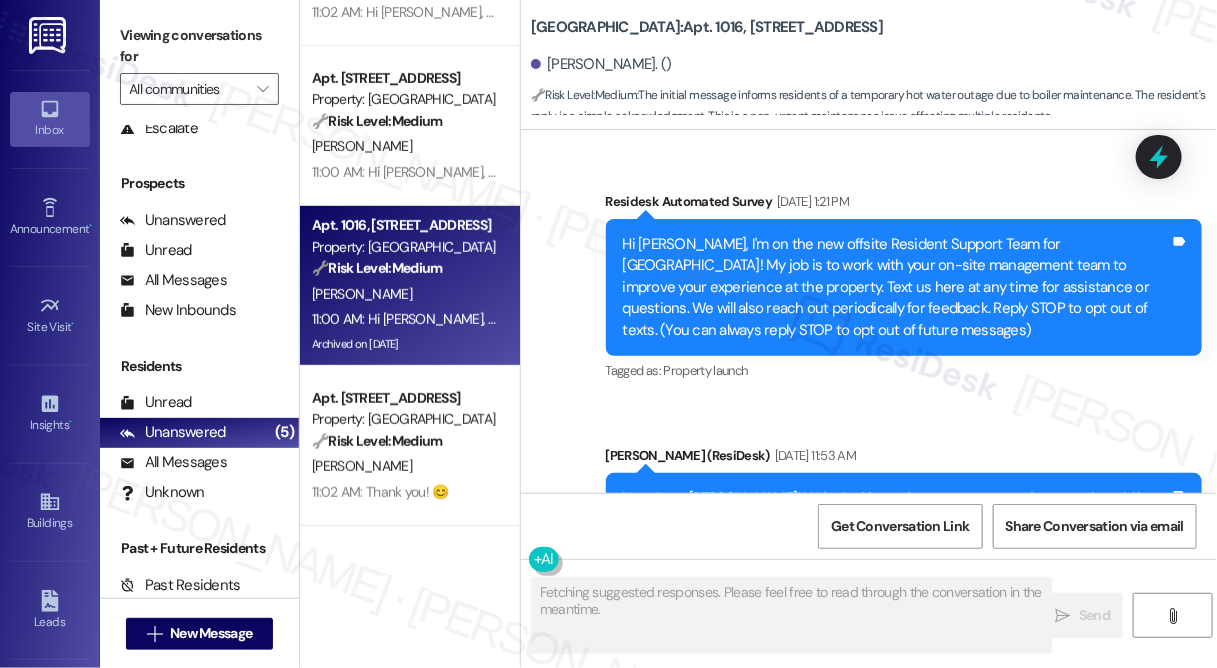 type on "Fetching suggested responses. Please feel free to read through the conversation in the meantime." 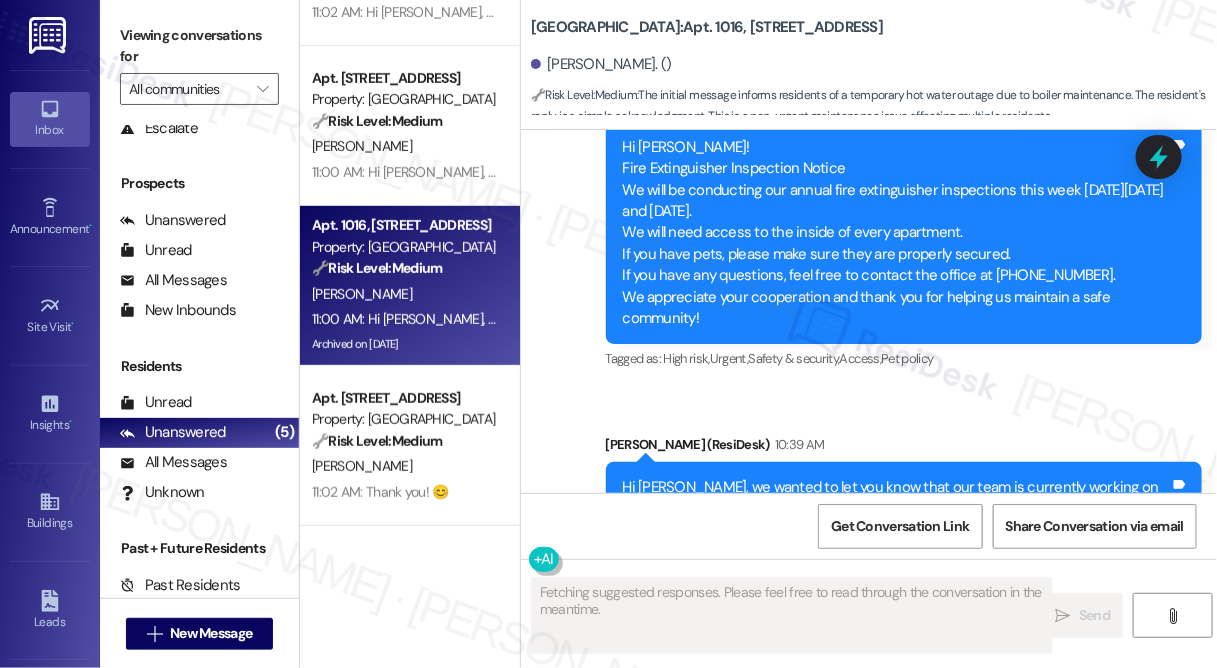 scroll, scrollTop: 62645, scrollLeft: 0, axis: vertical 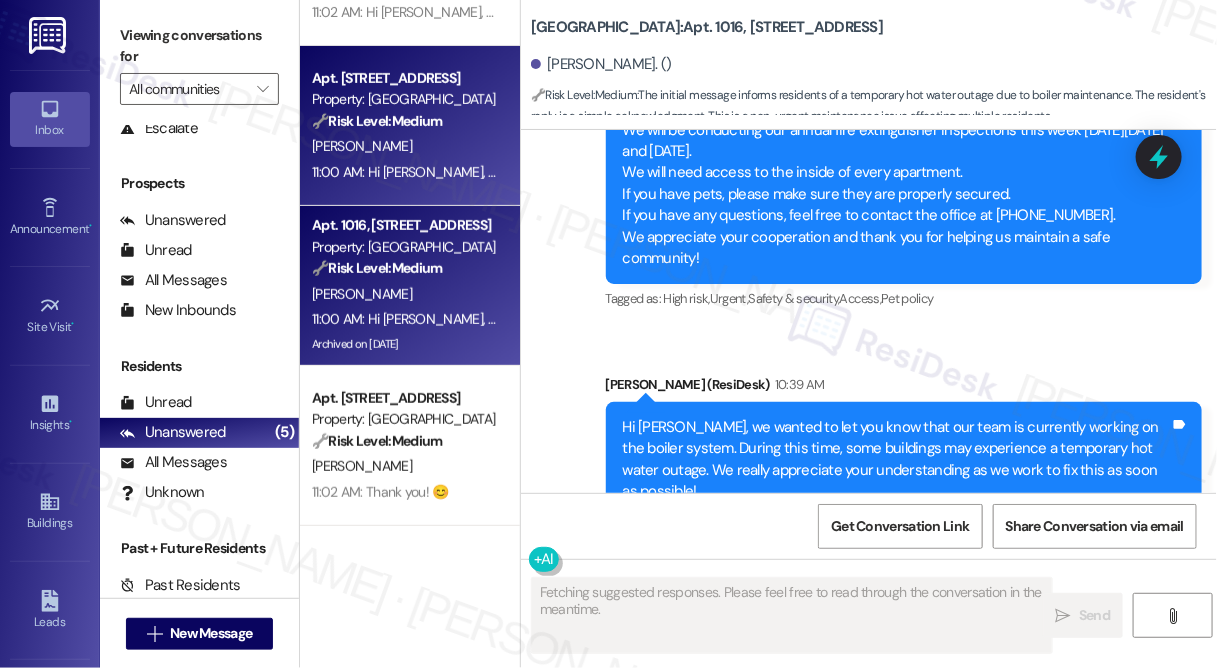 click on "[PERSON_NAME]" at bounding box center [404, 146] 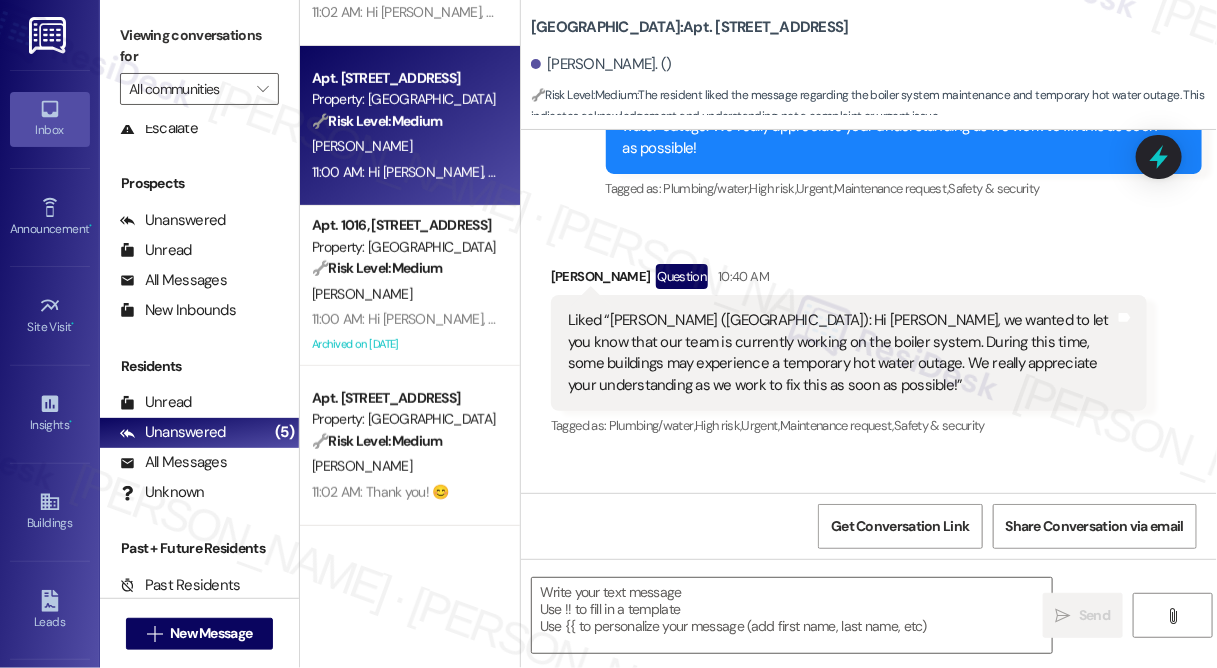 type on "Fetching suggested responses. Please feel free to read through the conversation in the meantime." 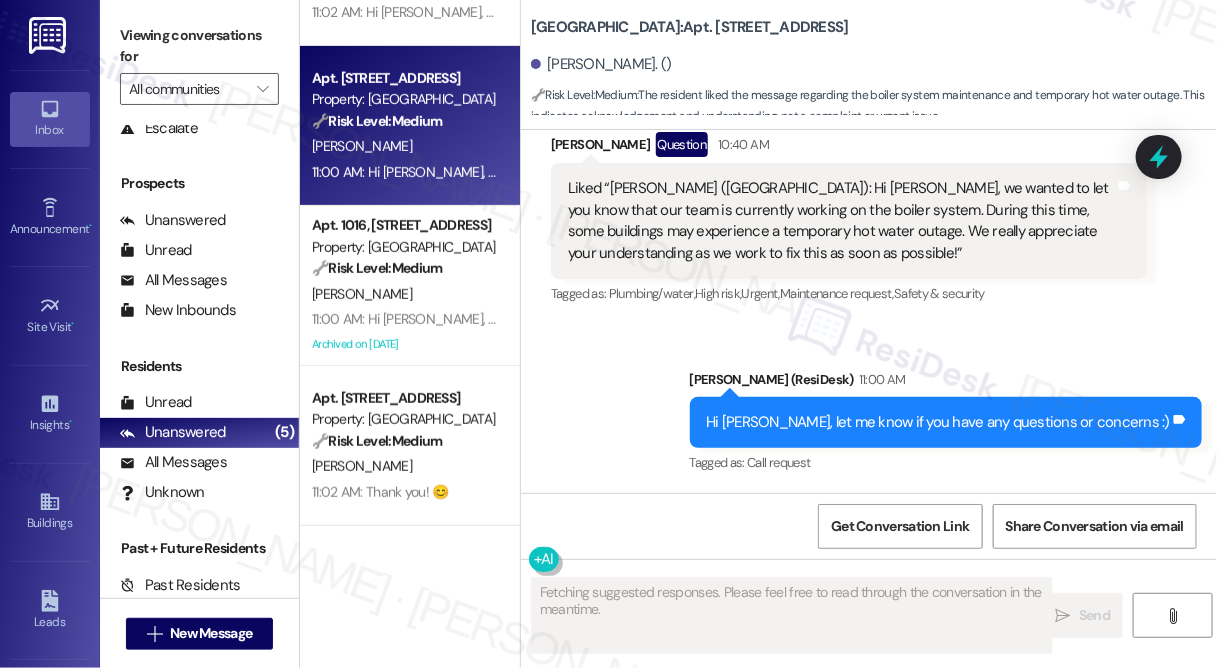 scroll, scrollTop: 10690, scrollLeft: 0, axis: vertical 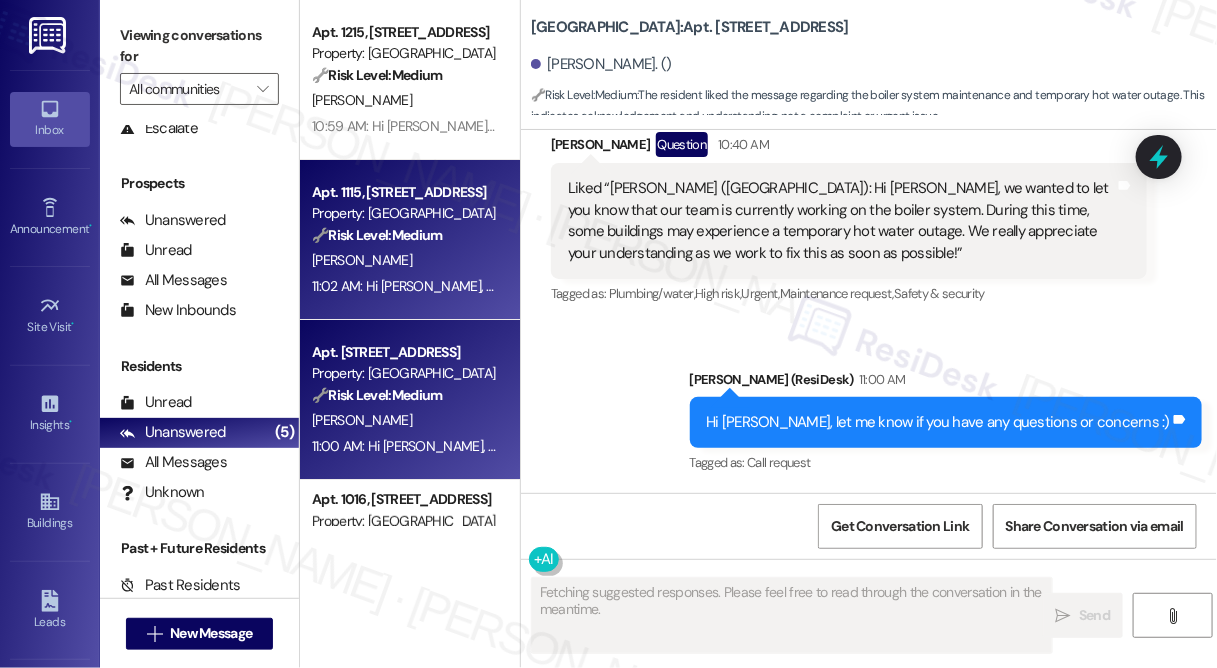 click on "Apt. 1115, [STREET_ADDRESS] Property: Village Square 🔧  Risk Level:  Medium The message is a confirmation from the resident acknowledging the notification about the temporary hot water outage due to boiler maintenance. This is a routine communication regarding asset preservation and community information. [PERSON_NAME] 11:02 AM: Hi [PERSON_NAME], you're welcome! If you have any other questions or need assistance, feel free to reach out. I'm always happy to help! 11:02 AM: Hi [PERSON_NAME], you're welcome! If you have any other questions or need assistance, feel free to reach out. I'm always happy to help!" at bounding box center (410, 240) 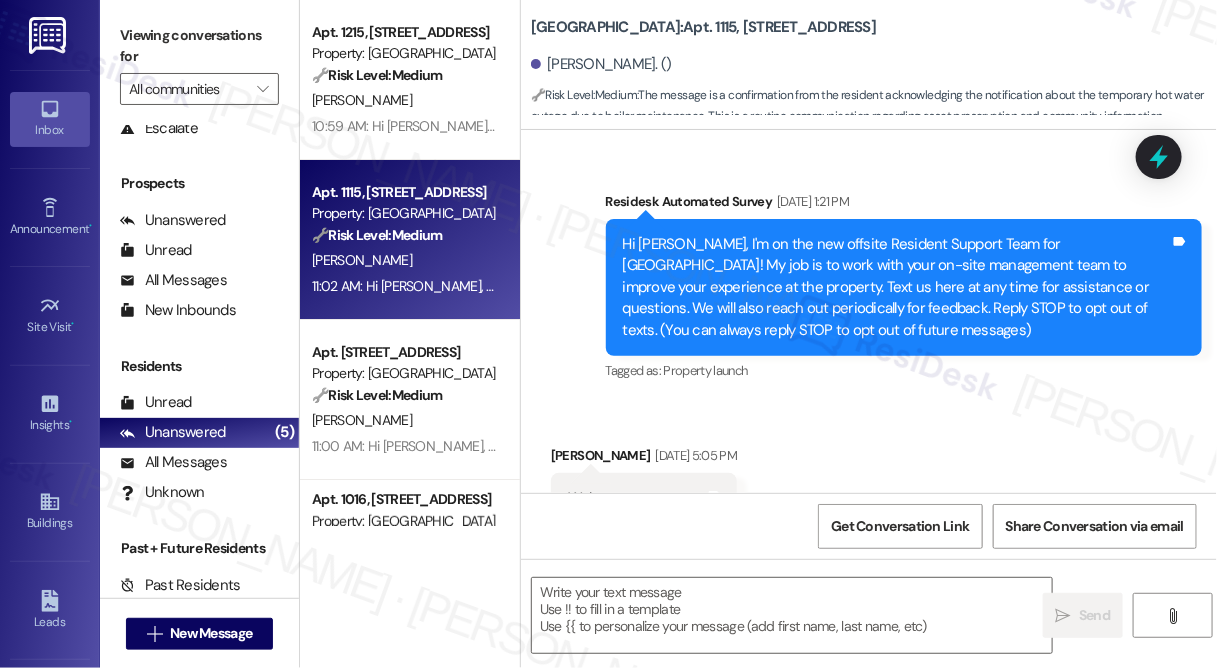 type on "Fetching suggested responses. Please feel free to read through the conversation in the meantime." 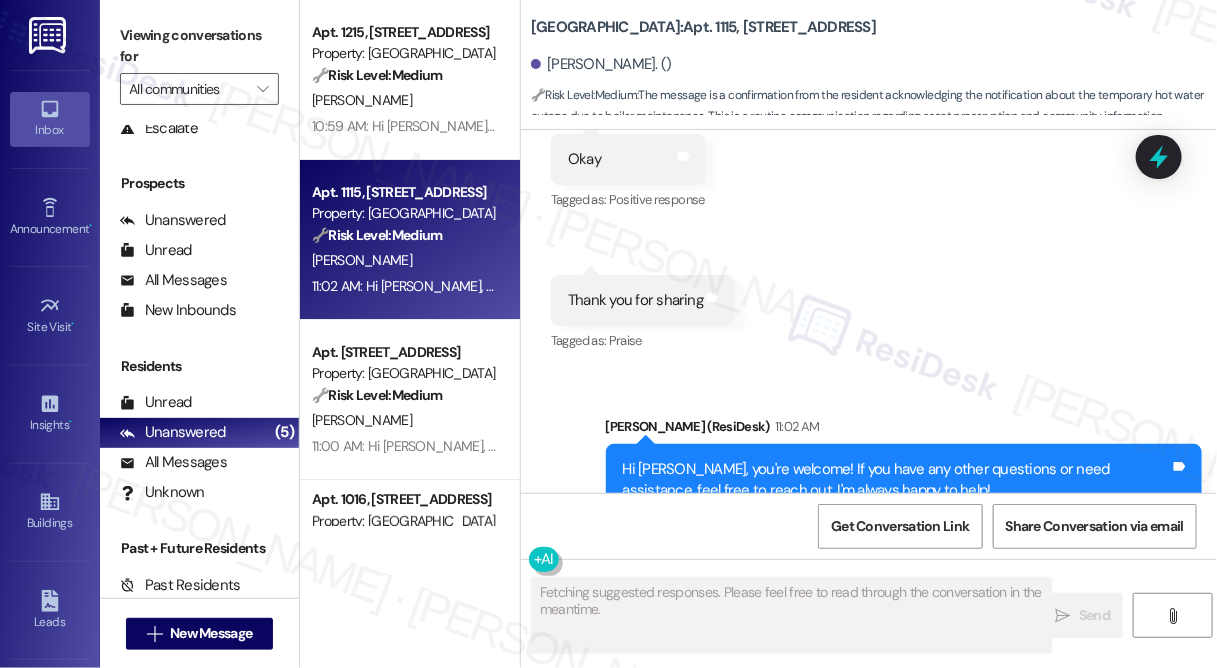 scroll, scrollTop: 25371, scrollLeft: 0, axis: vertical 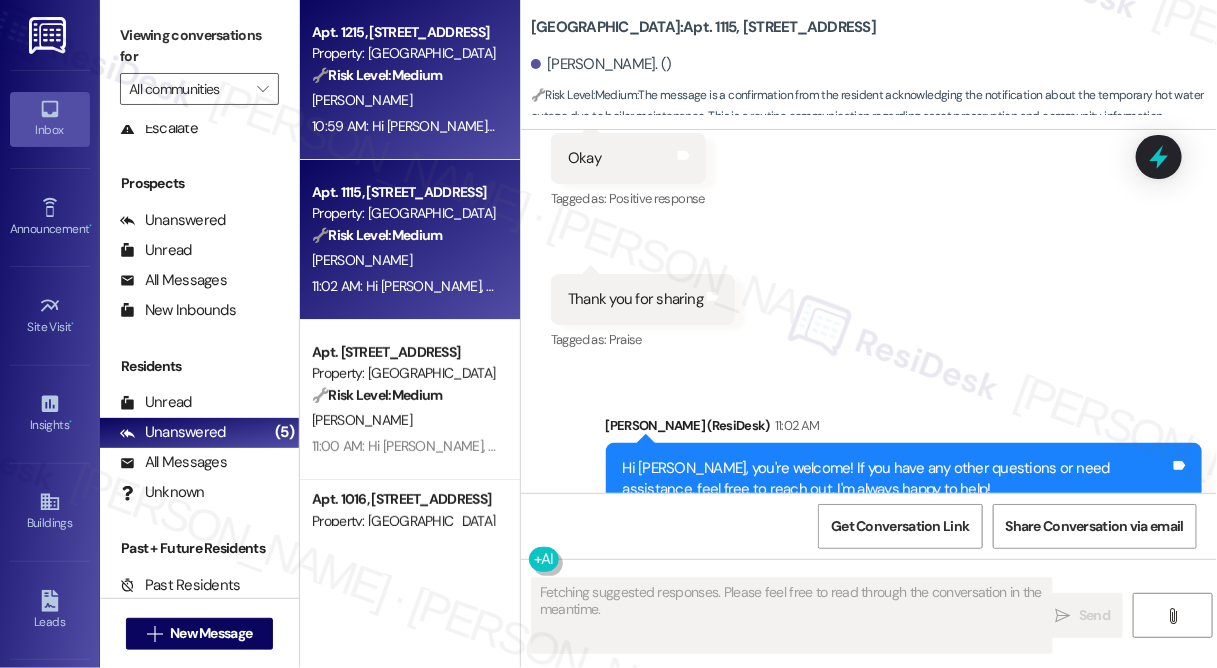 click on "🔧  Risk Level:  Medium The resident liked the message regarding the temporary hot water outage due to boiler maintenance. This indicates acknowledgement and acceptance of the situation, with no immediate concerns or urgent requests." at bounding box center (404, 75) 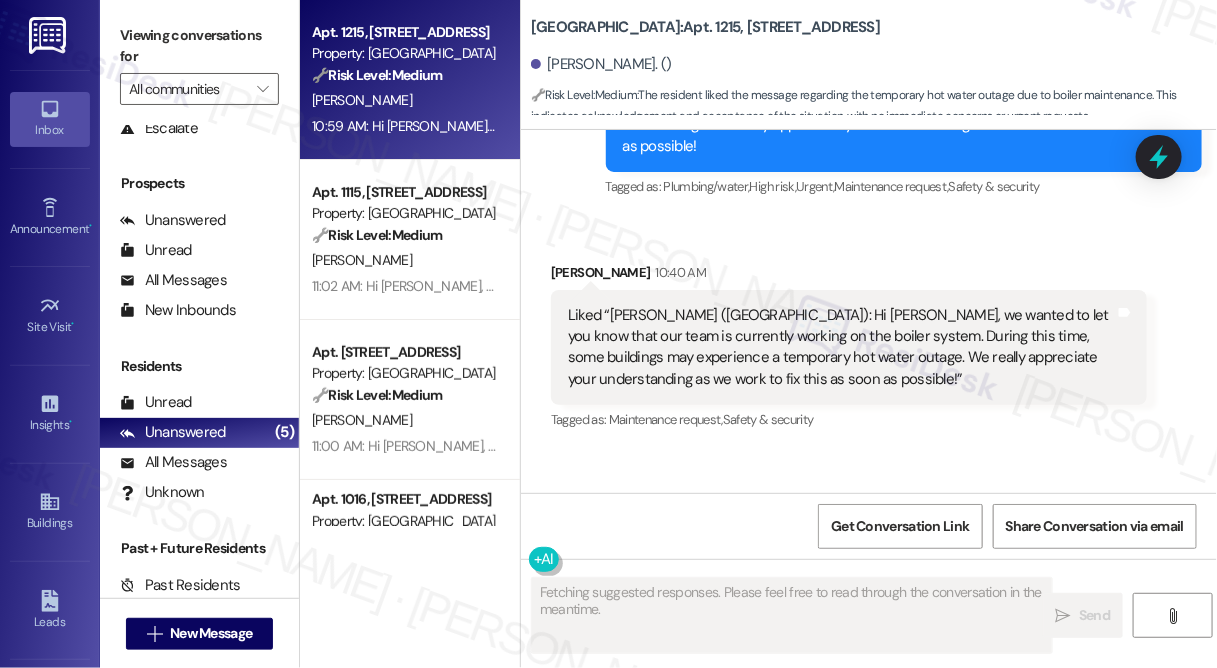 scroll, scrollTop: 15857, scrollLeft: 0, axis: vertical 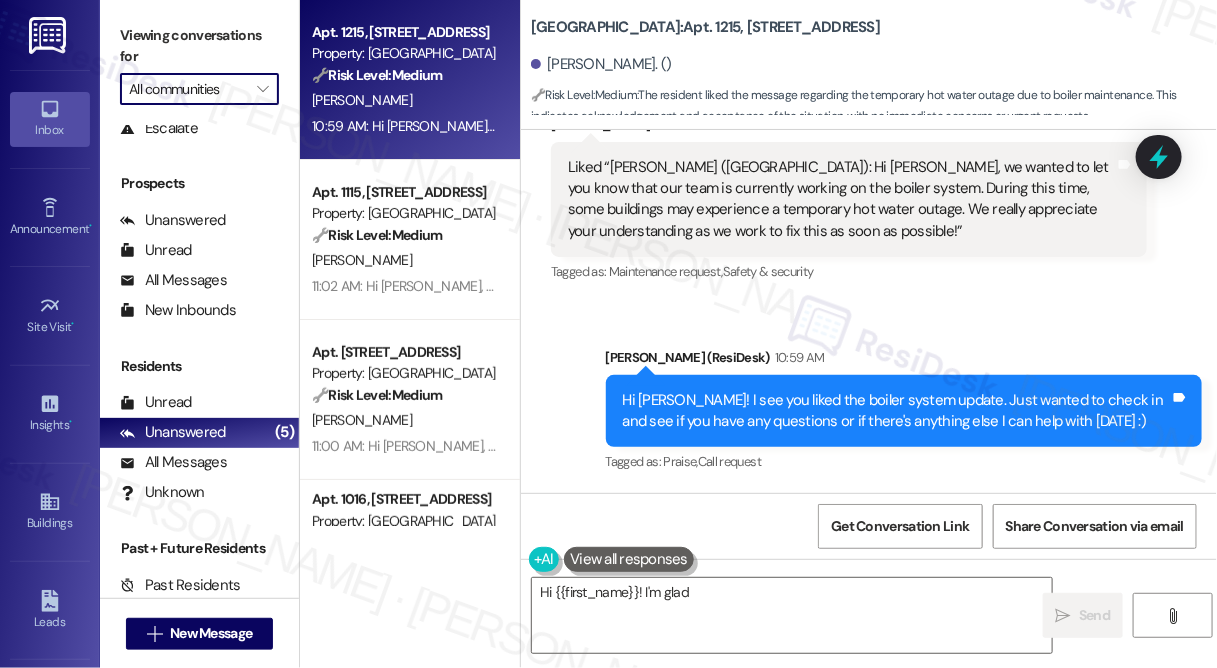 click on "All communities" at bounding box center (188, 89) 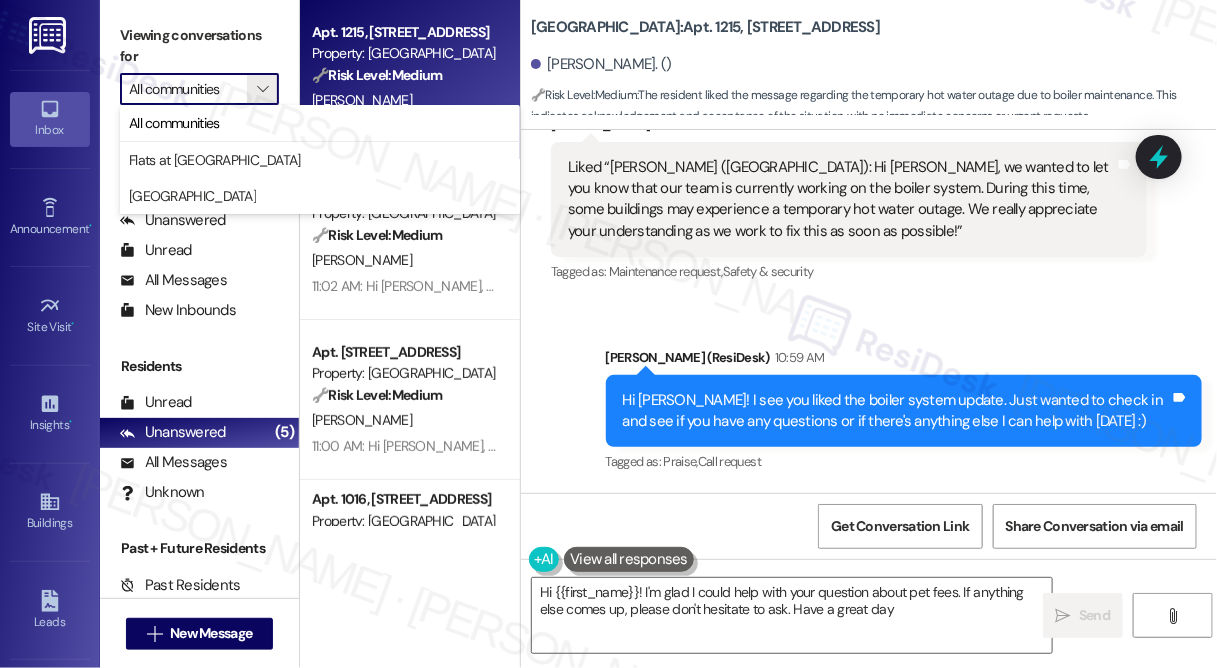 type on "Hi {{first_name}}! I'm glad I could help with your question about pet fees. If anything else comes up, please don't hesitate to ask. Have a great day!" 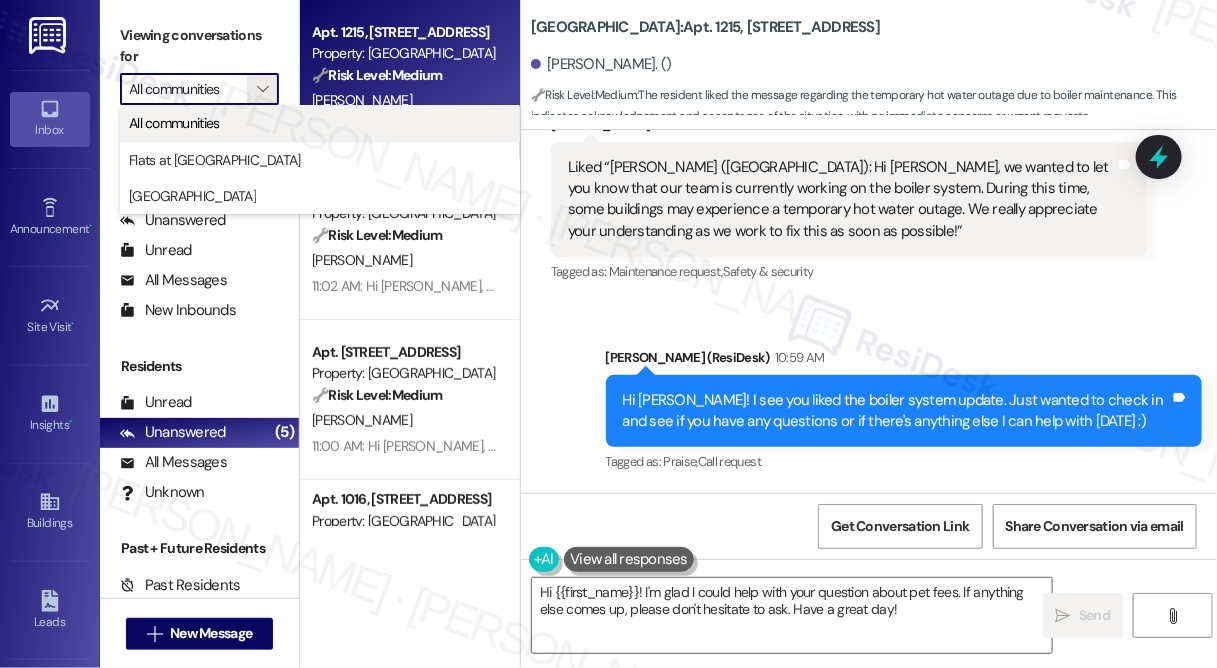 click on "All communities" at bounding box center [320, 123] 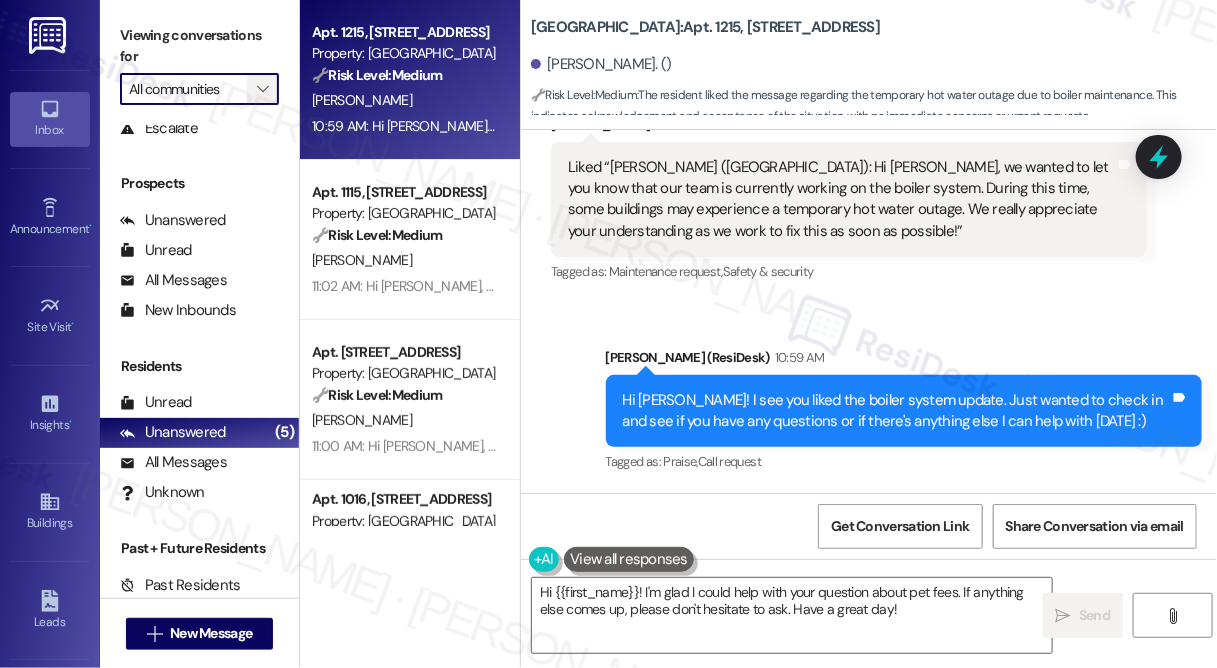 click on "" at bounding box center [262, 89] 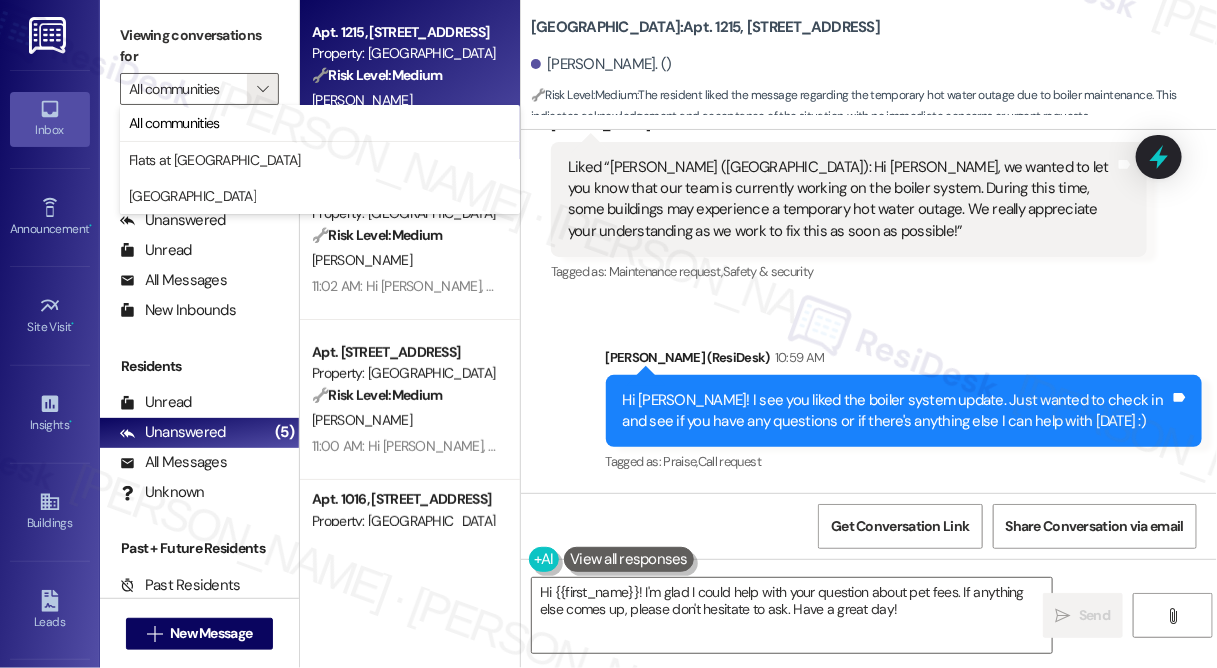 click on "Viewing conversations for" at bounding box center (199, 46) 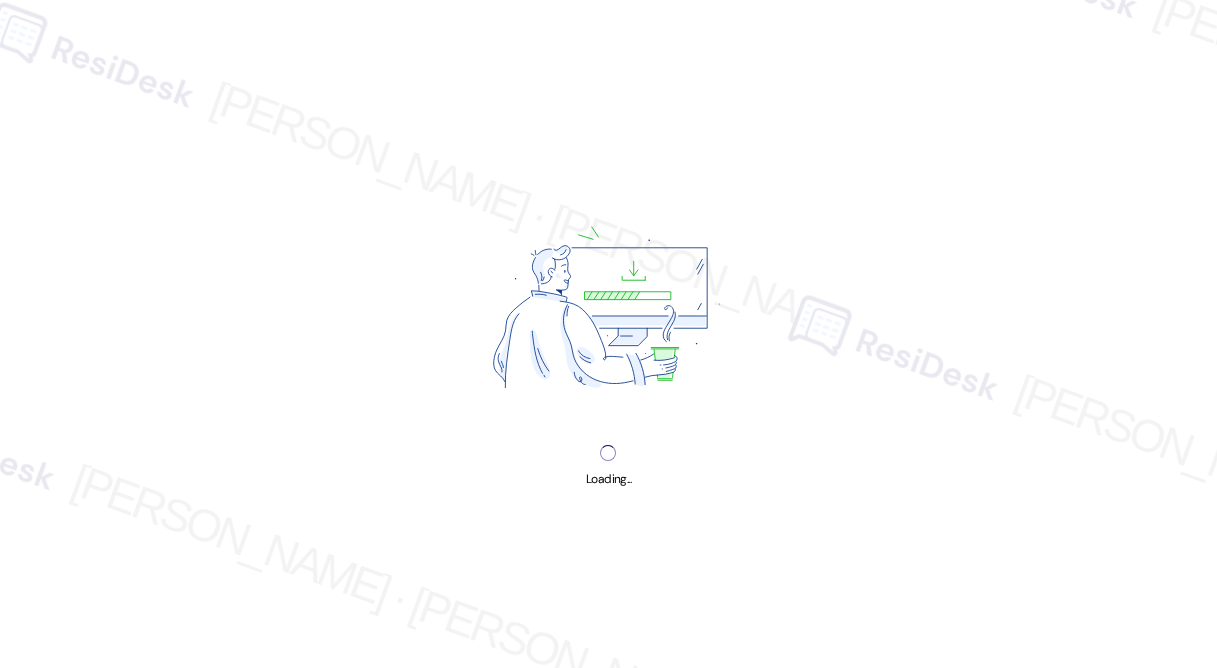 scroll, scrollTop: 0, scrollLeft: 0, axis: both 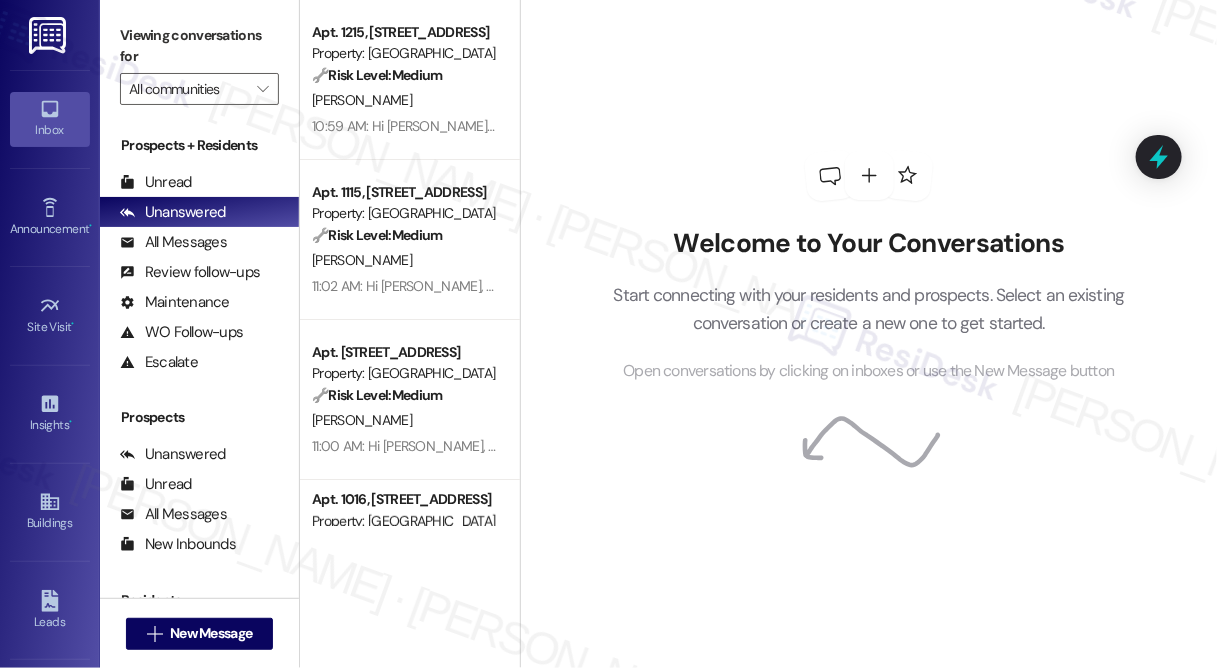 click on "Welcome to Your Conversations Start connecting with your residents and prospects. Select an existing conversation or create a new one to get started. Open conversations by clicking on inboxes or use the New Message button" at bounding box center (868, 334) 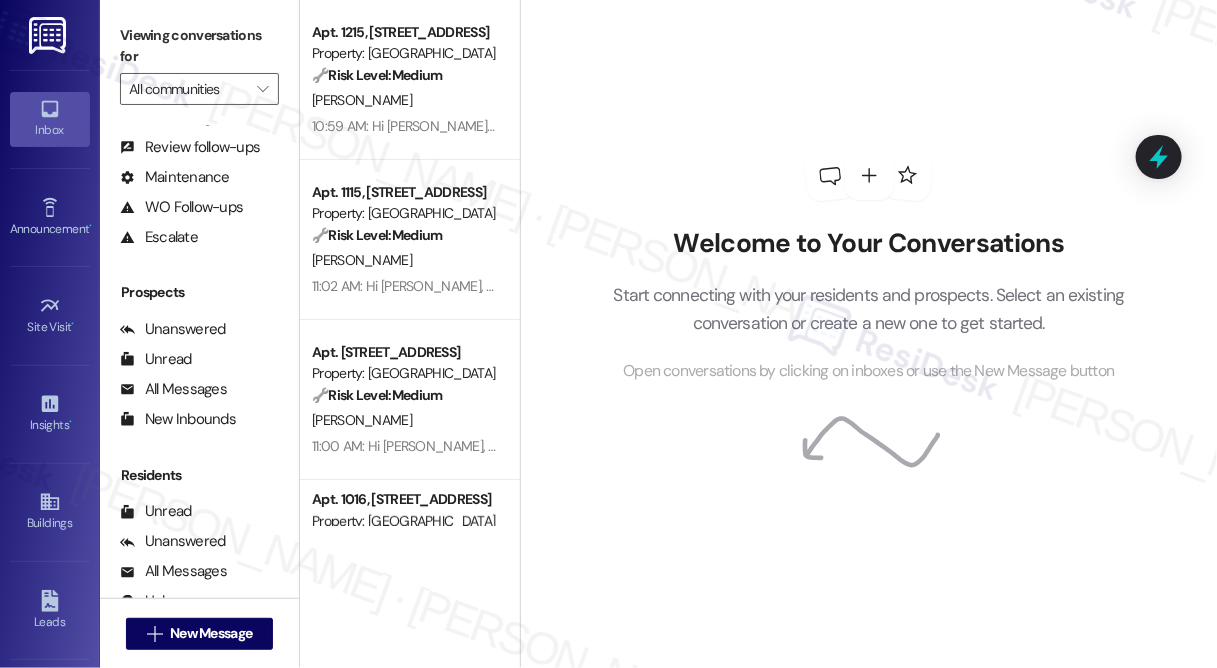 scroll, scrollTop: 234, scrollLeft: 0, axis: vertical 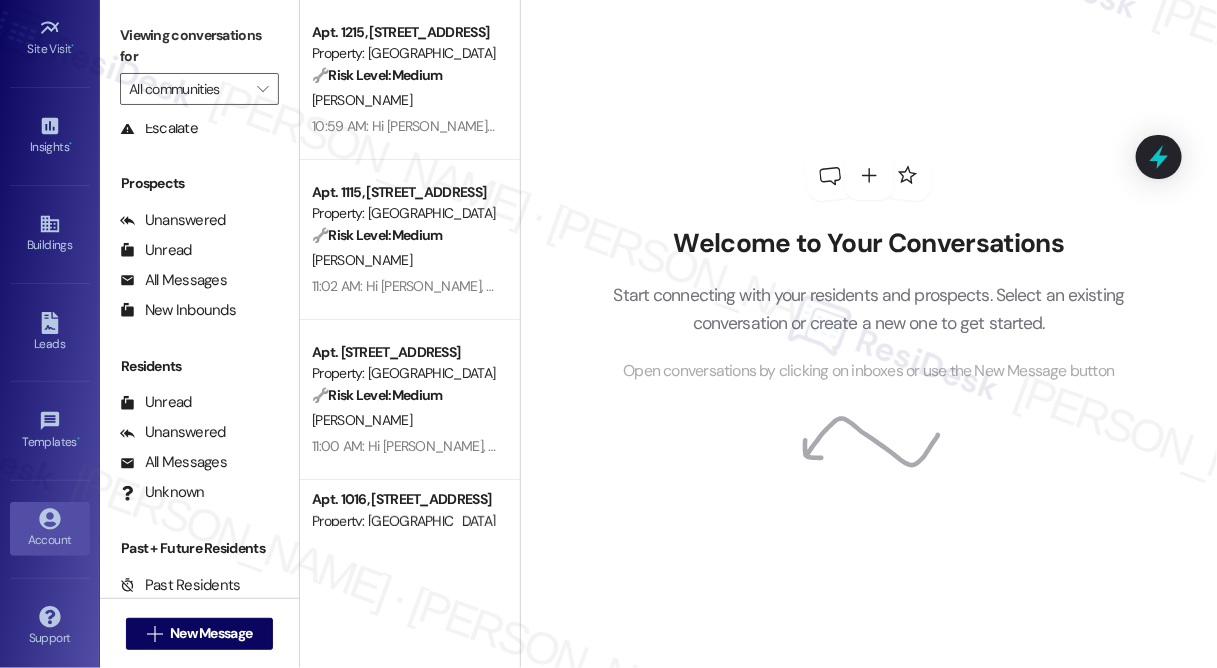 click on "Account" at bounding box center [50, 529] 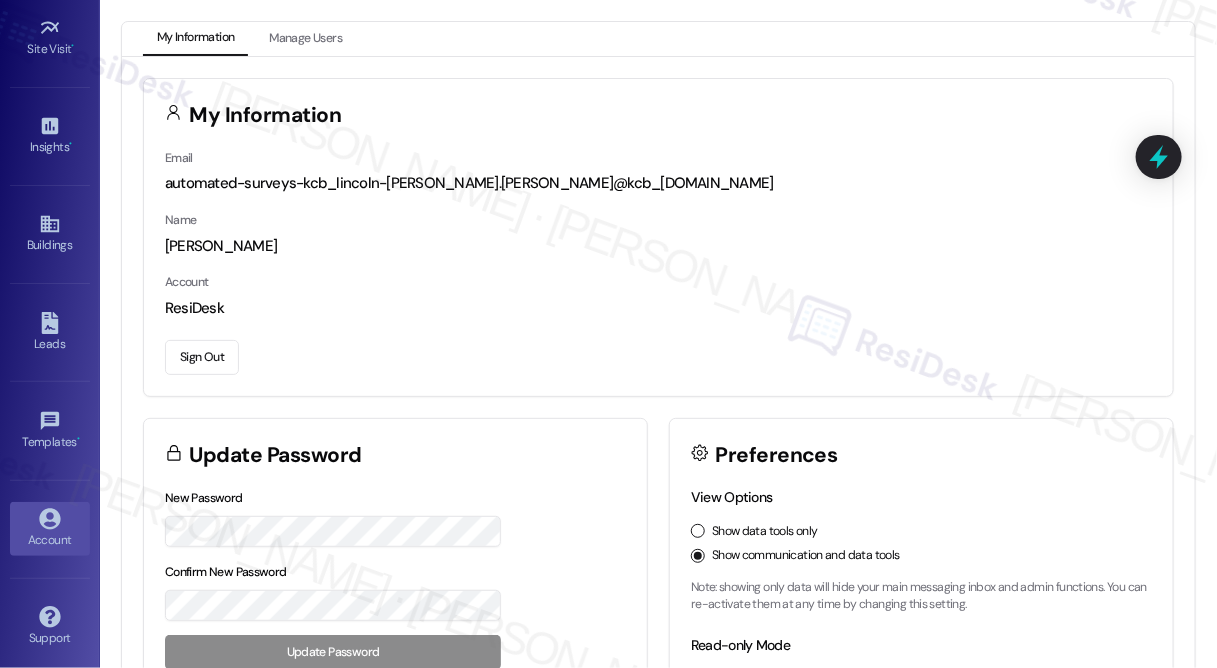 click on "Sign Out" at bounding box center [202, 357] 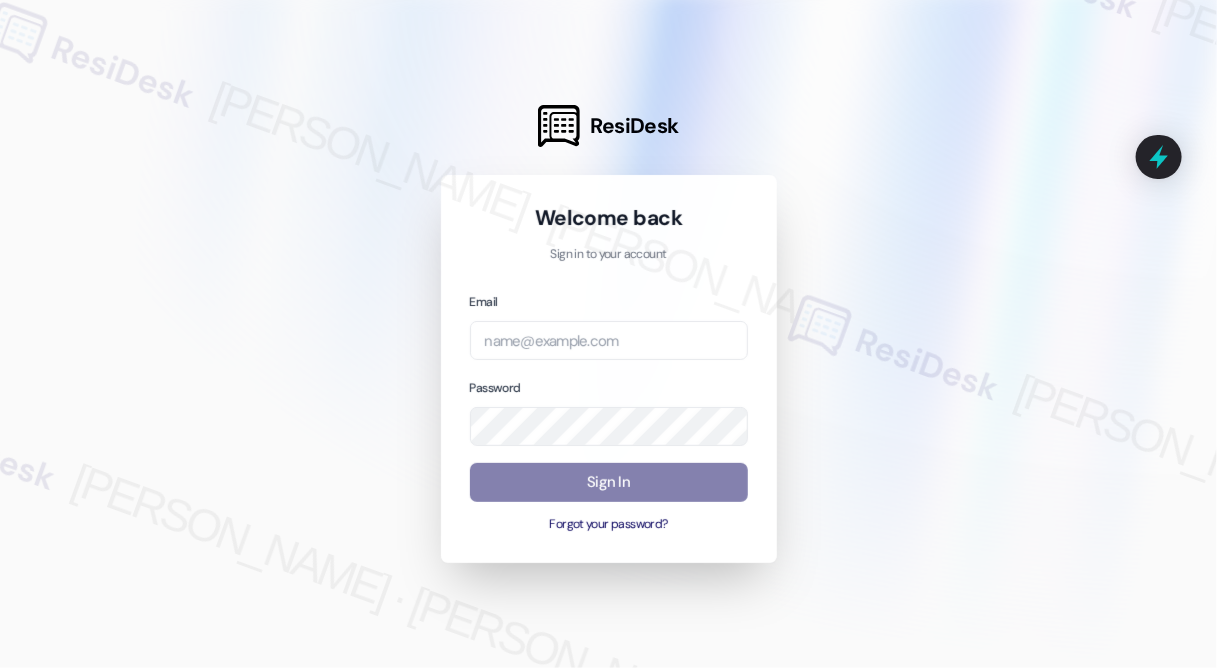 click at bounding box center (608, 334) 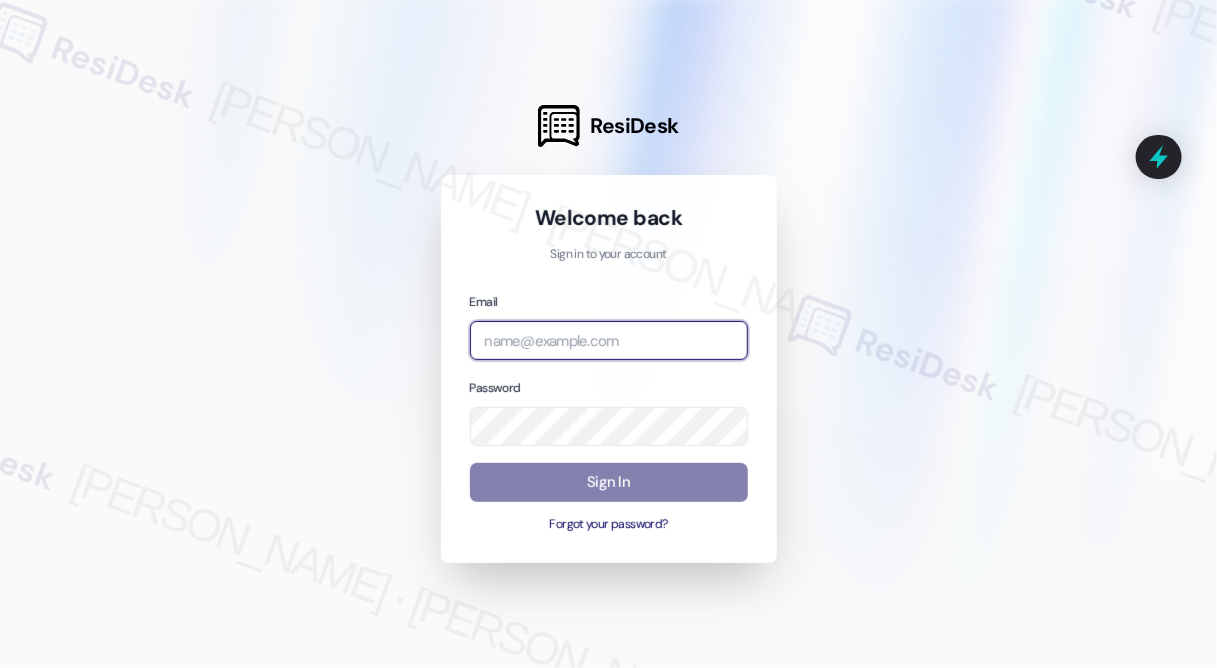 click at bounding box center [609, 340] 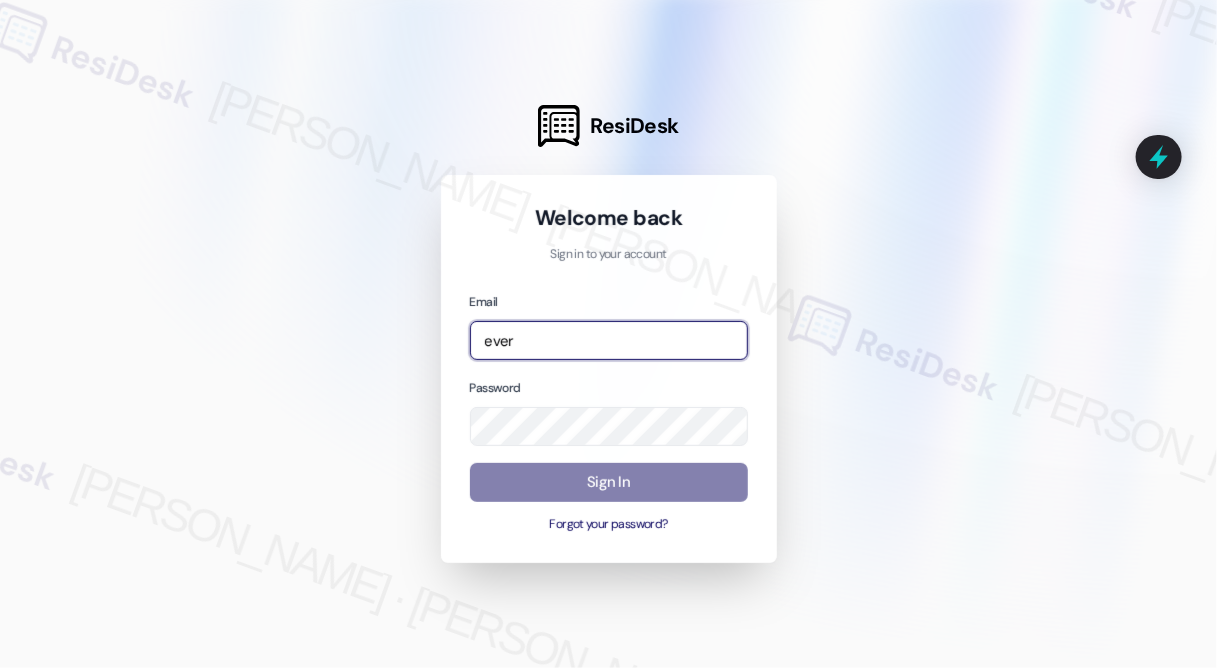 type on "automated-surveys-evergreen-katrina.lopez@evergreen.com" 